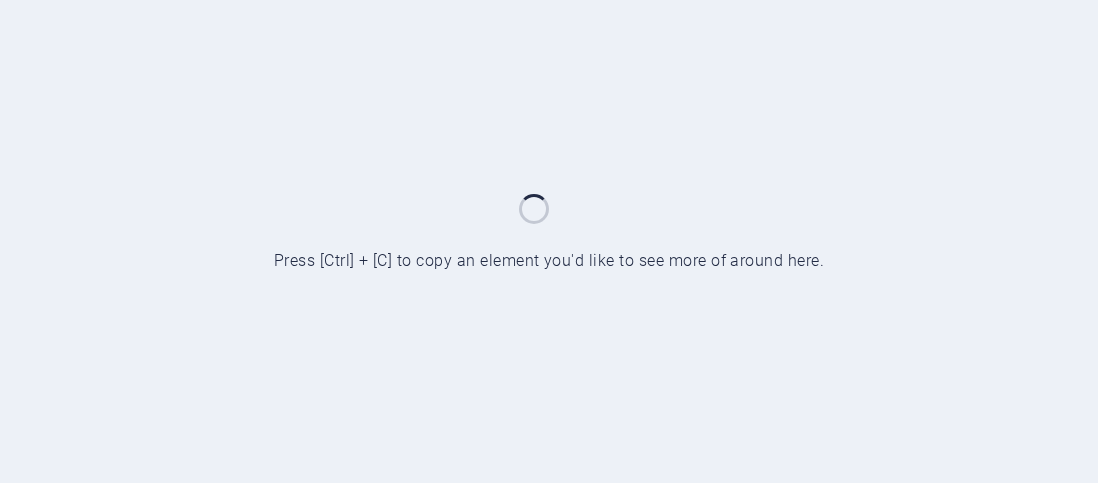 scroll, scrollTop: 0, scrollLeft: 0, axis: both 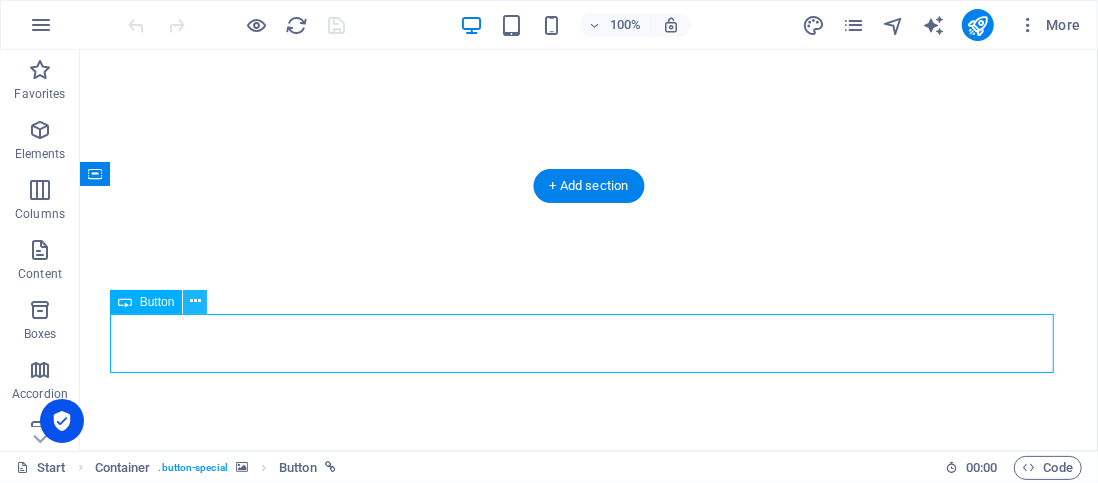 click at bounding box center (195, 301) 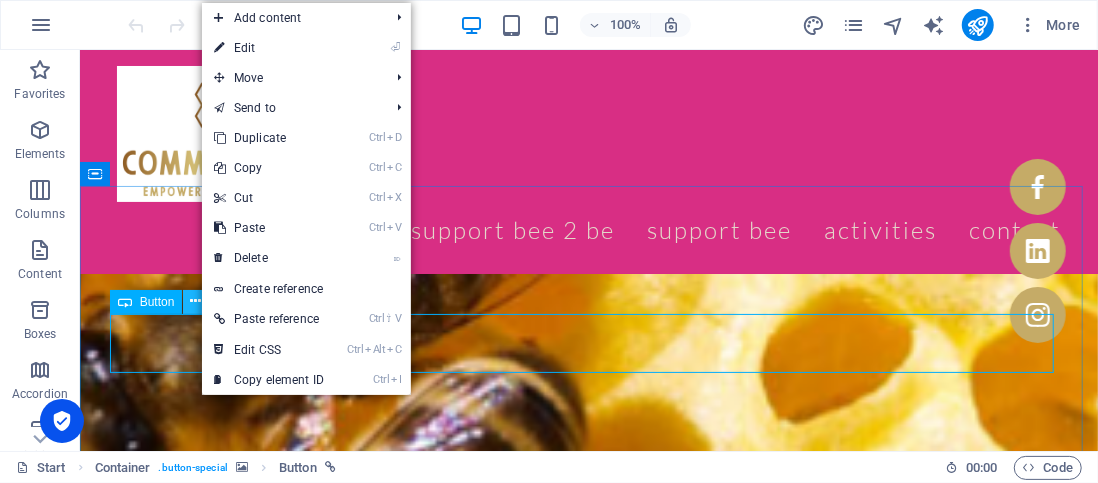 scroll, scrollTop: 6109, scrollLeft: 0, axis: vertical 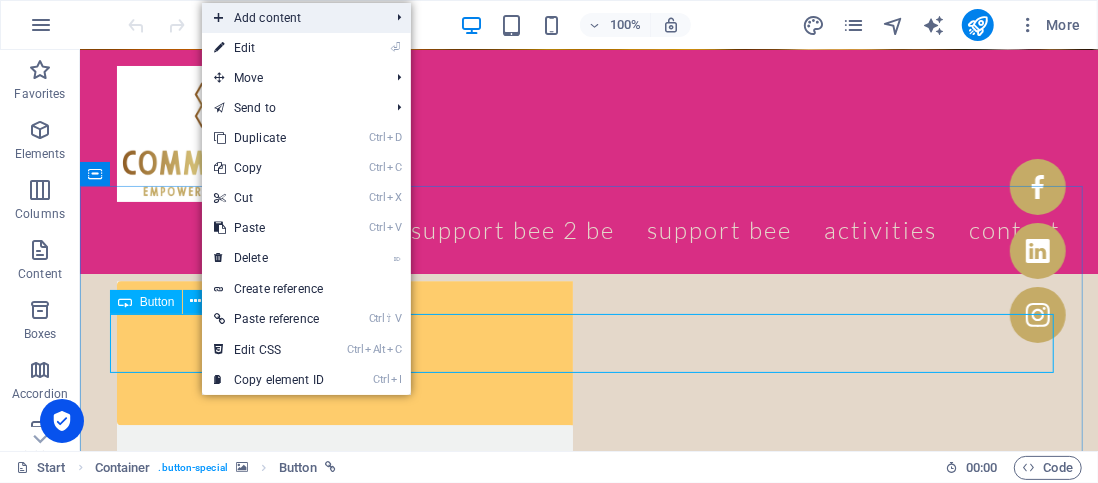 click at bounding box center [219, 18] 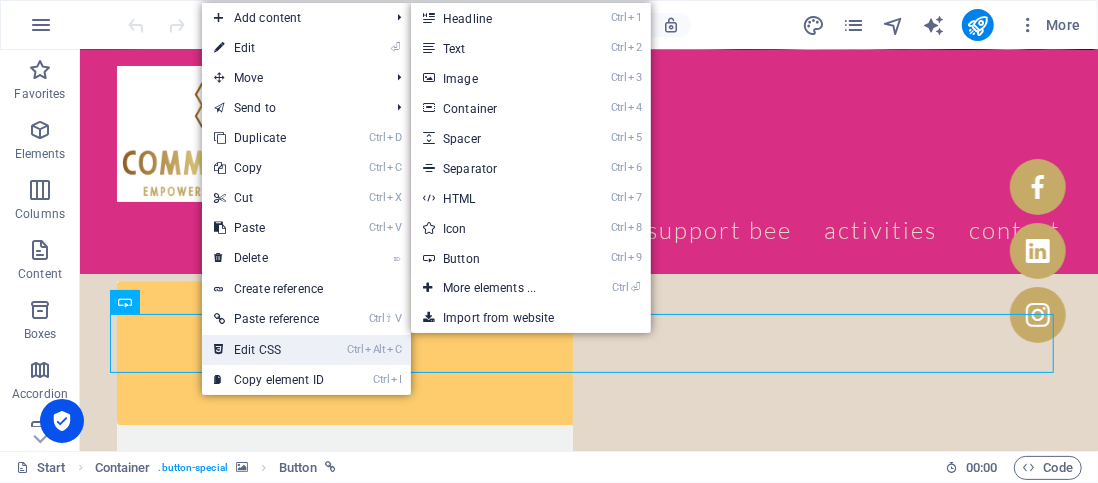 click on "Ctrl Alt C  Edit CSS" at bounding box center (269, 350) 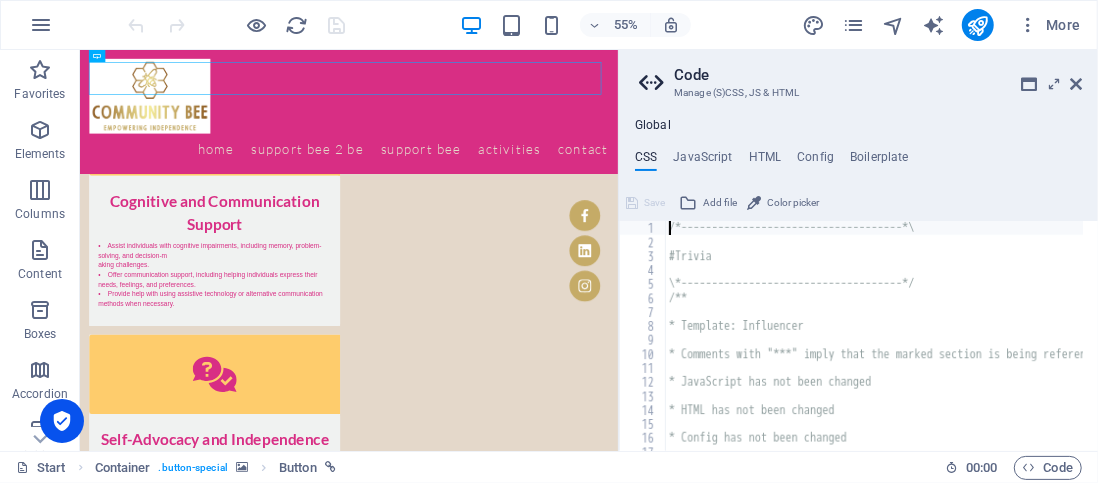 type on "&:before," 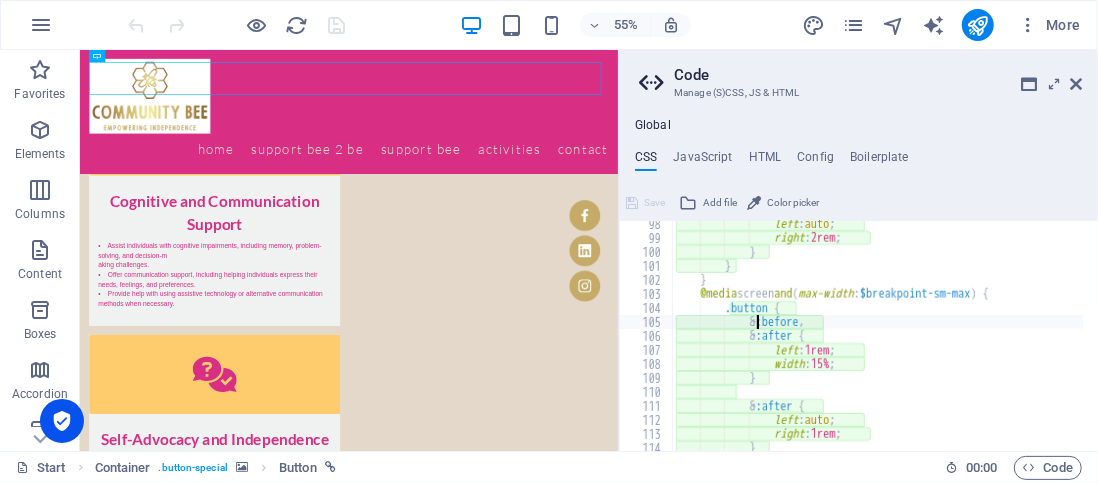 scroll, scrollTop: 1408, scrollLeft: 0, axis: vertical 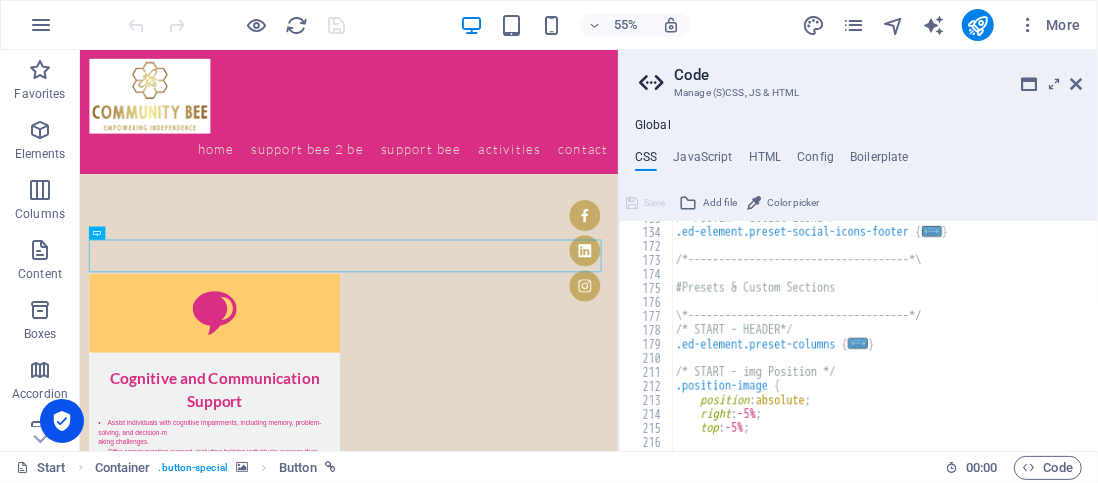 click on "CONTACT US" at bounding box center (569, 11236) 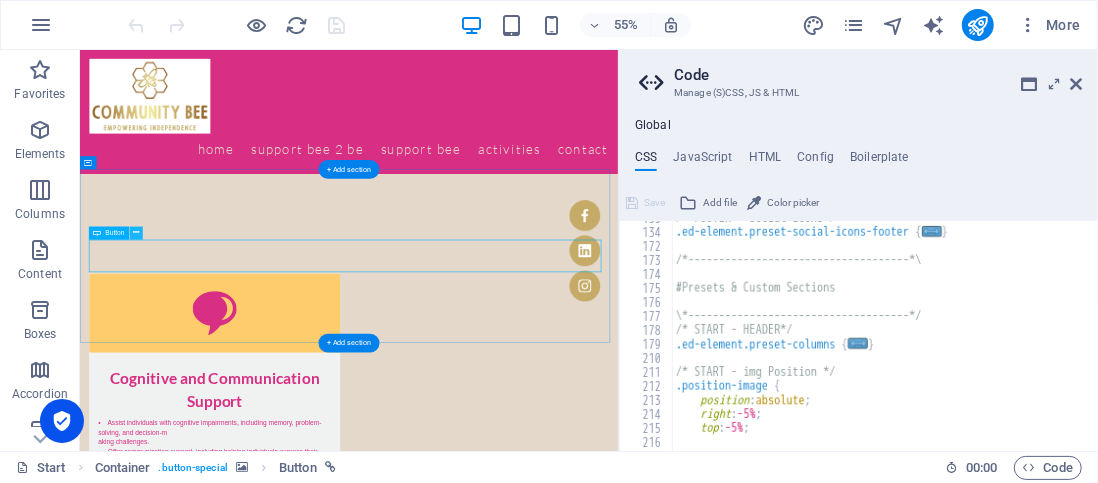 click at bounding box center [136, 233] 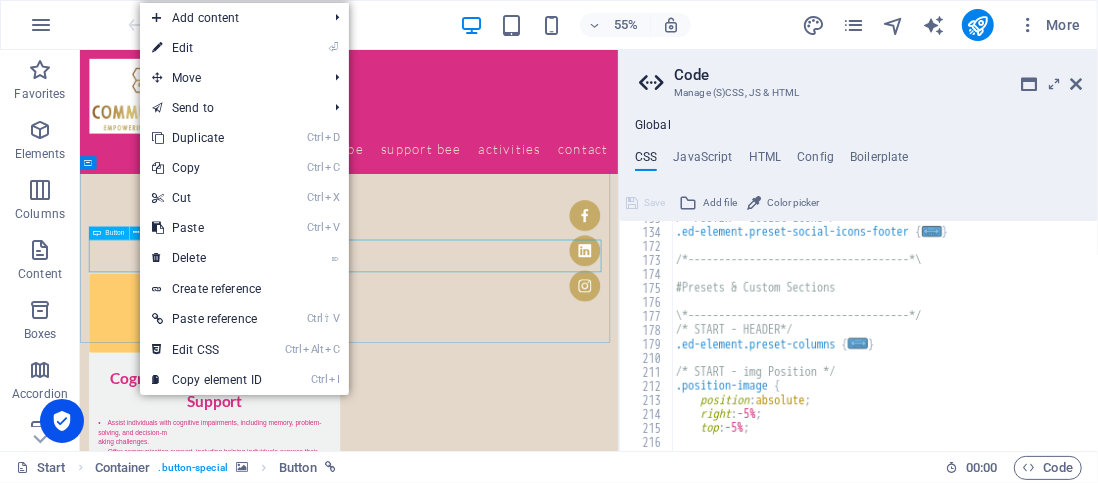 click at bounding box center [569, 10920] 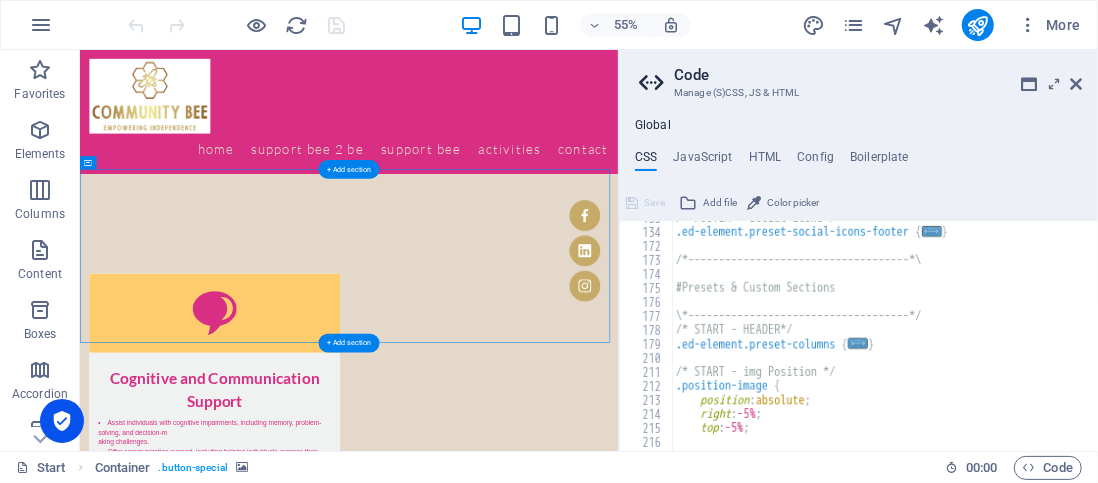 click on "CONTACT US" at bounding box center (569, 11236) 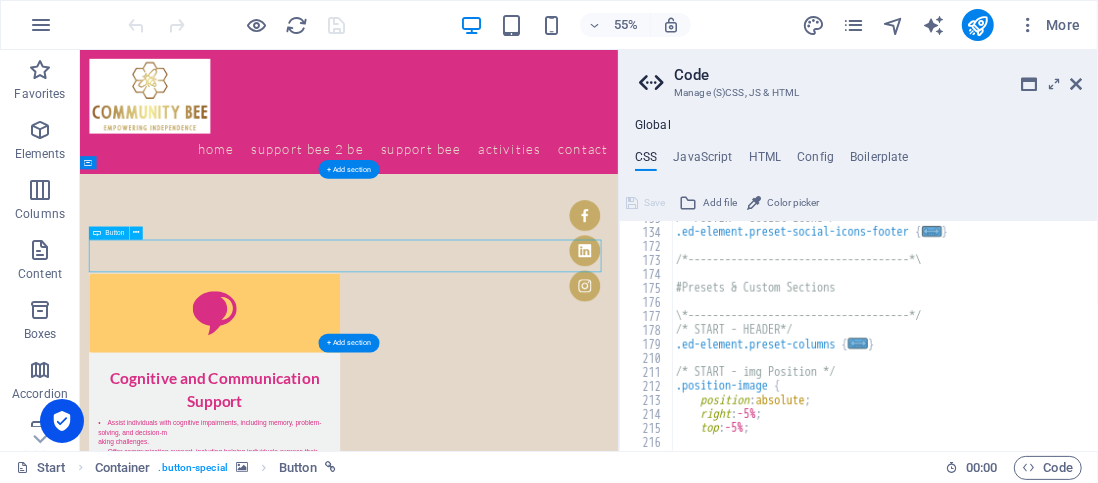 click on "CONTACT US" at bounding box center (569, 11236) 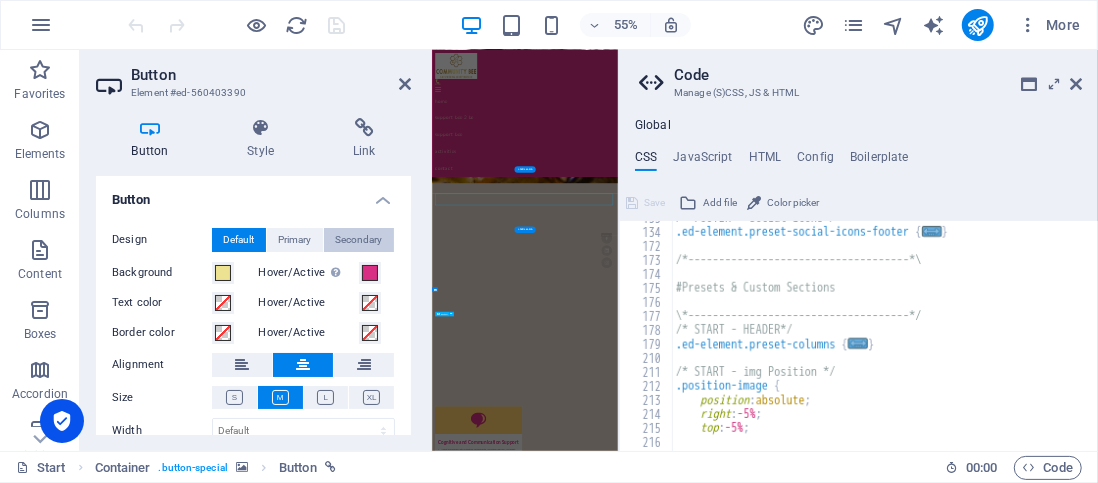 click on "Secondary" at bounding box center [359, 240] 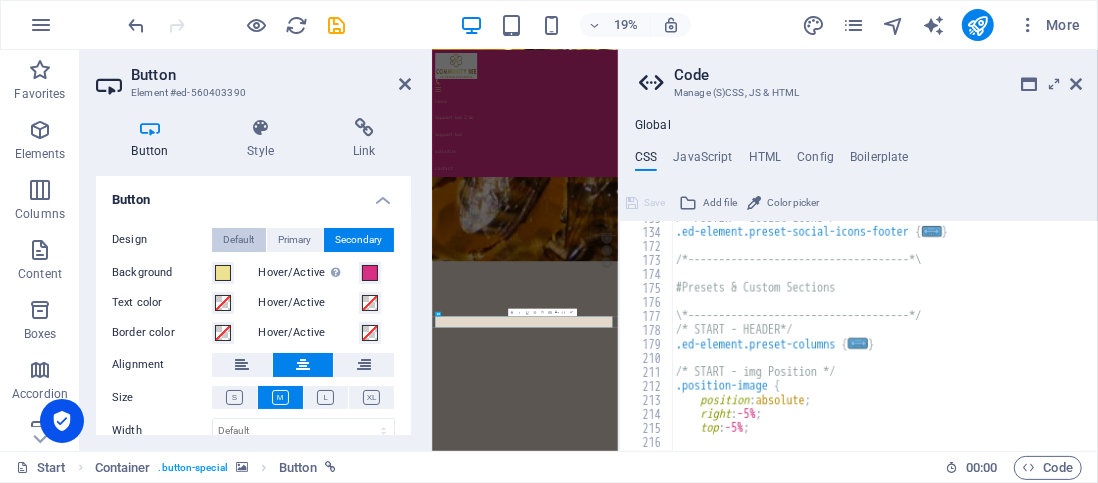 click on "Default" at bounding box center (239, 240) 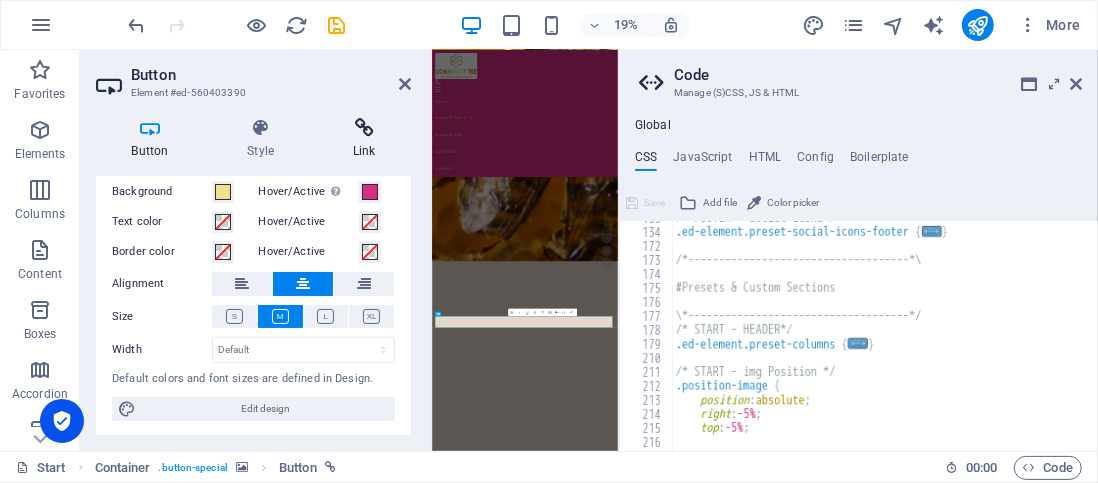 click on "Link" at bounding box center [364, 139] 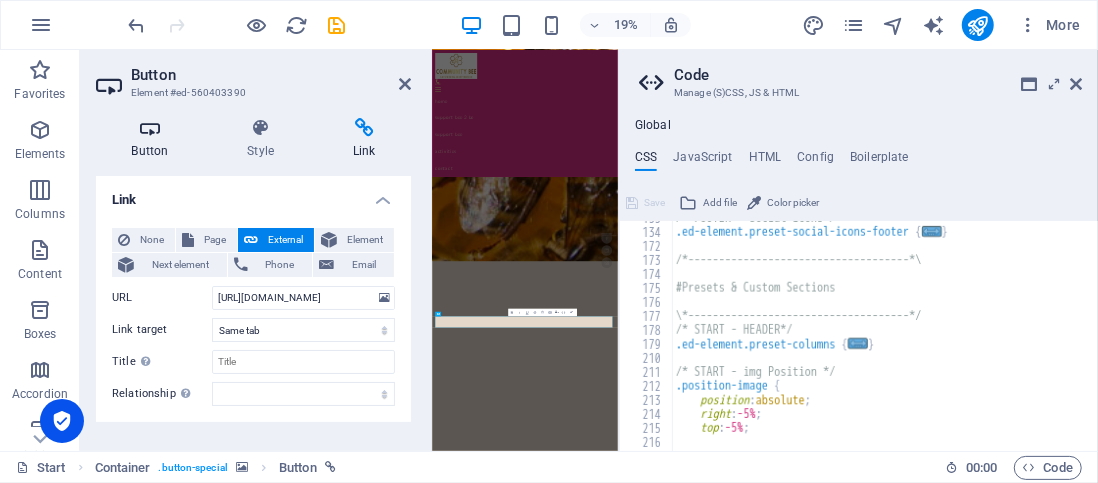 click on "Button" at bounding box center [154, 139] 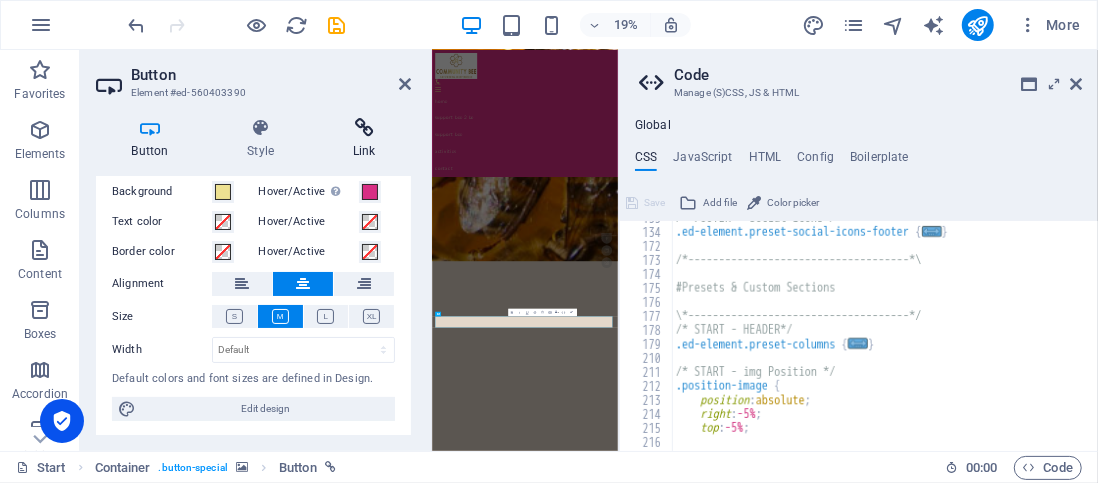 click at bounding box center [364, 128] 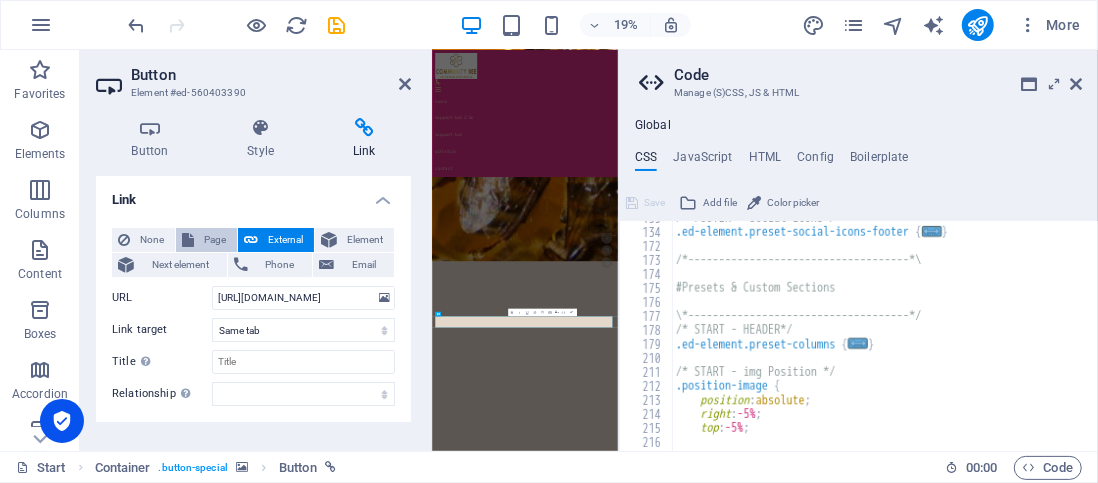 click on "Page" at bounding box center (206, 240) 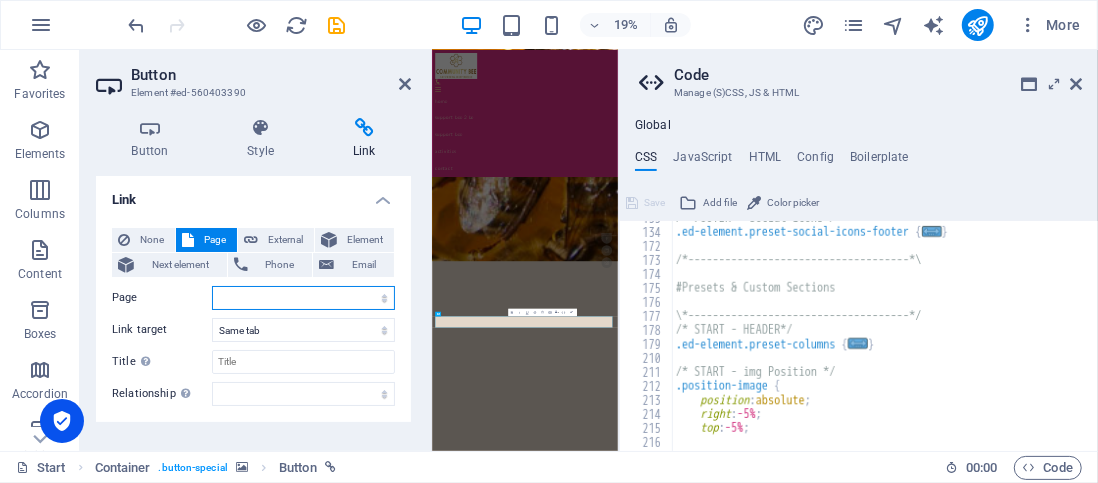 click on "Start Support Bee 2 be  Support Bee&#39;s Activities Referral form  Complements and Complaints  CONTACT FORM" at bounding box center (303, 298) 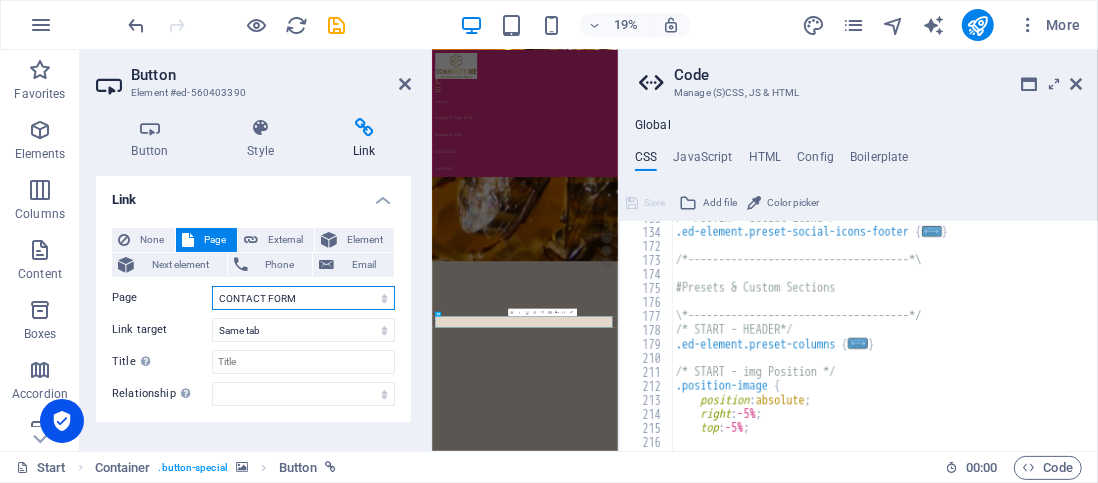click on "Start Support Bee 2 be  Support Bee&#39;s Activities Referral form  Complements and Complaints  CONTACT FORM" at bounding box center (303, 298) 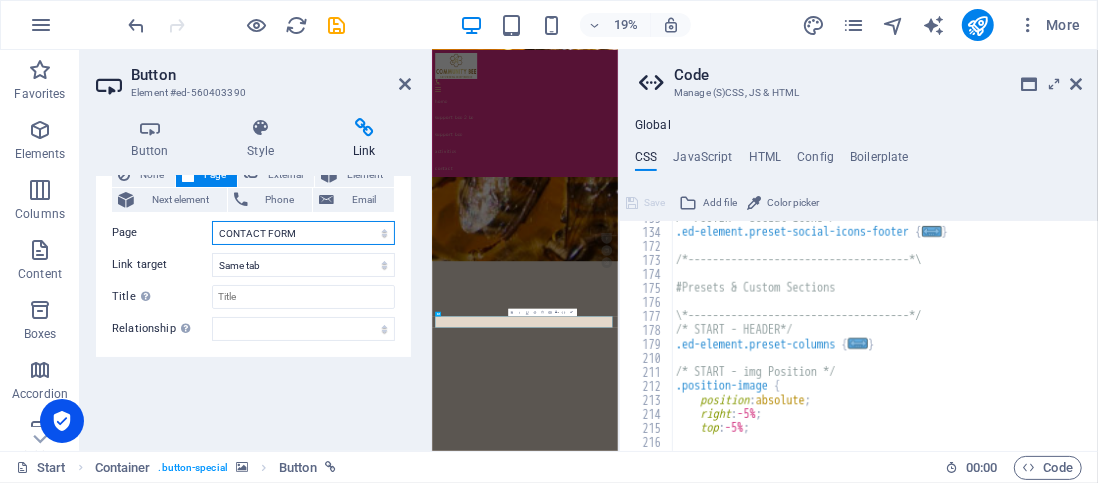 scroll, scrollTop: 67, scrollLeft: 0, axis: vertical 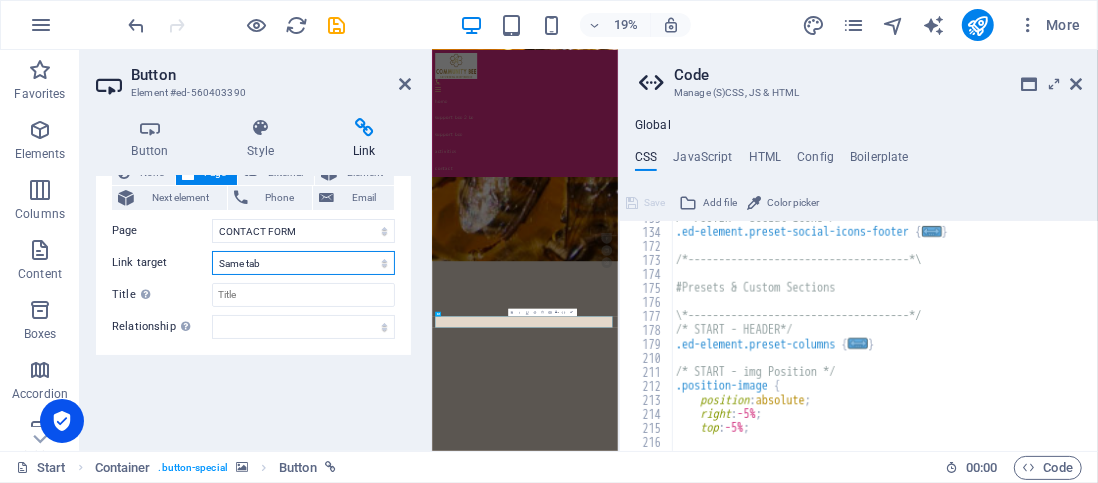 click on "New tab Same tab Overlay" at bounding box center [303, 263] 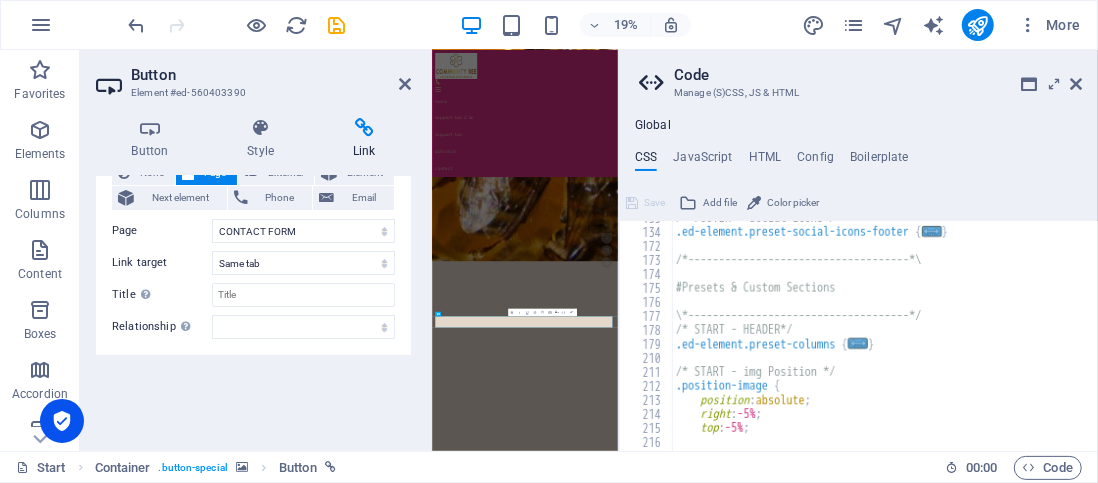 click on "Link target" at bounding box center (162, 263) 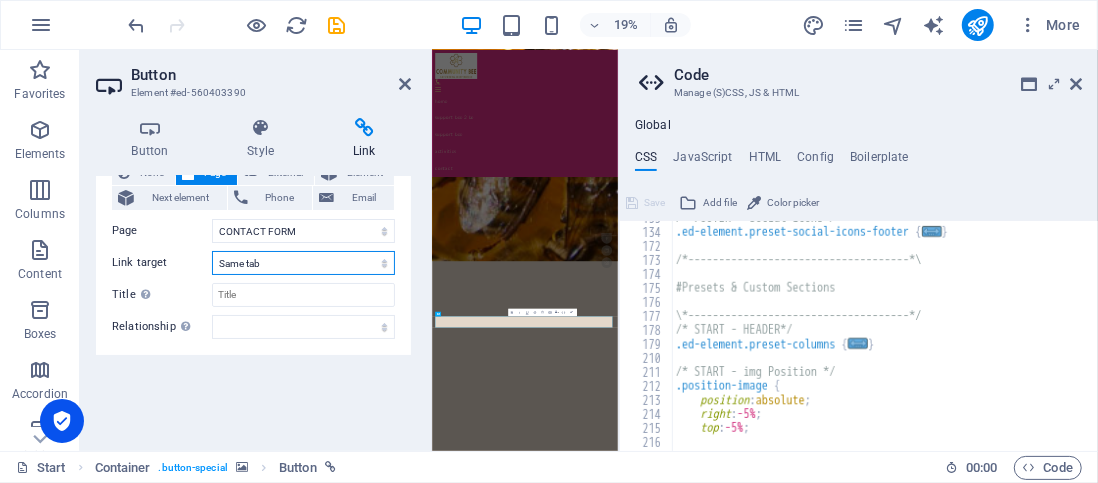 click on "New tab Same tab Overlay" at bounding box center [303, 263] 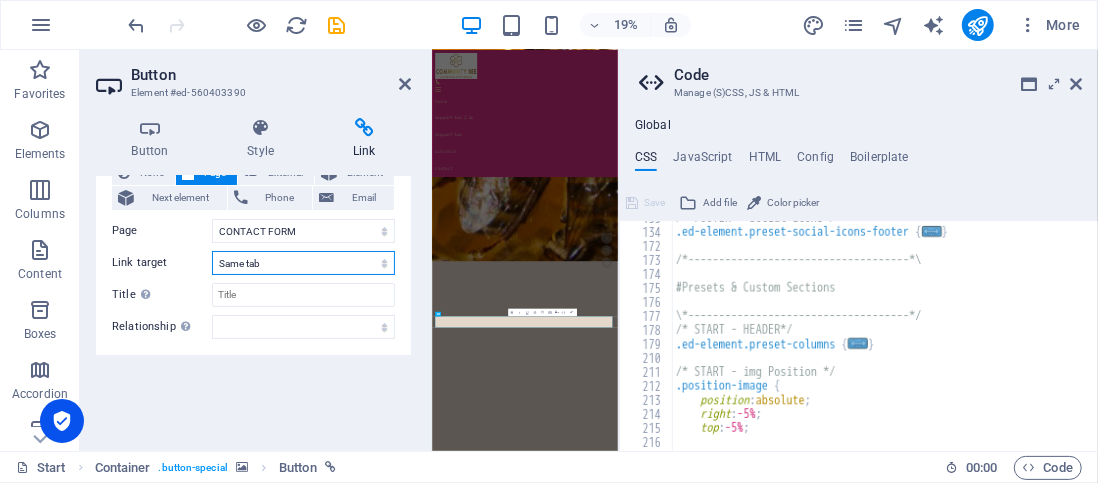 scroll, scrollTop: 73, scrollLeft: 0, axis: vertical 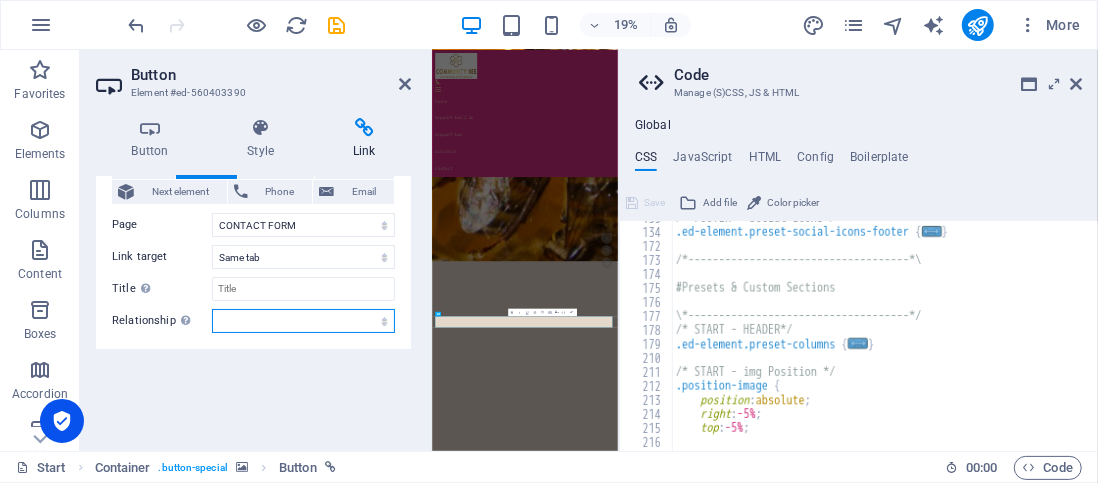 click on "alternate author bookmark external help license next nofollow noreferrer noopener prev search tag" at bounding box center (303, 321) 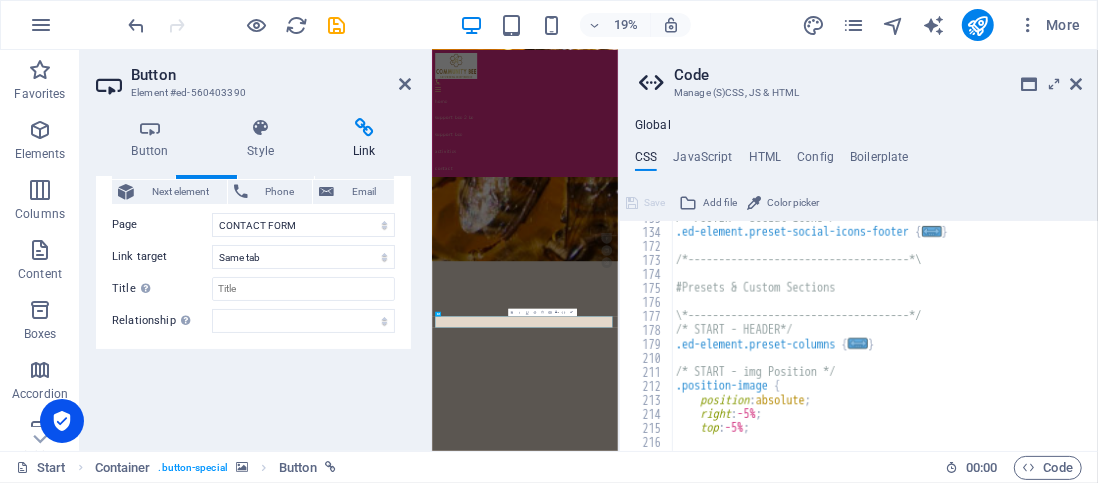 click on "Link None Page External Element Next element Phone Email Page Start Support Bee 2 be  Support Bee&#39;s Activities Referral form  Complements and Complaints  CONTACT FORM  Element
URL https://www.instagram.com/ Phone Email Link target New tab Same tab Overlay Title Additional link description, should not be the same as the link text. The title is most often shown as a tooltip text when the mouse moves over the element. Leave empty if uncertain. Relationship Sets the  relationship of this link to the link target . For example, the value "nofollow" instructs search engines not to follow the link. Can be left empty. alternate author bookmark external help license next nofollow noreferrer noopener prev search tag" at bounding box center [253, 305] 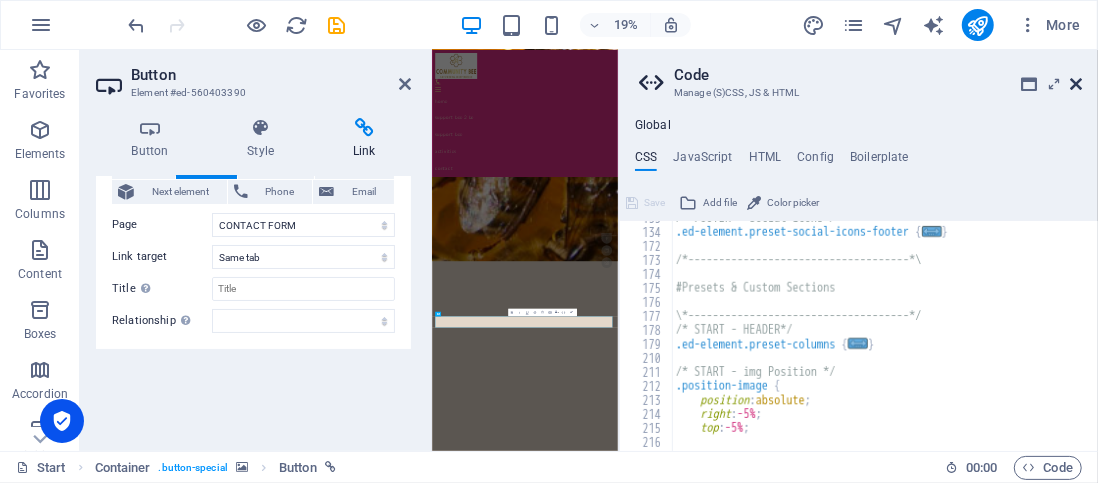 click at bounding box center [1076, 84] 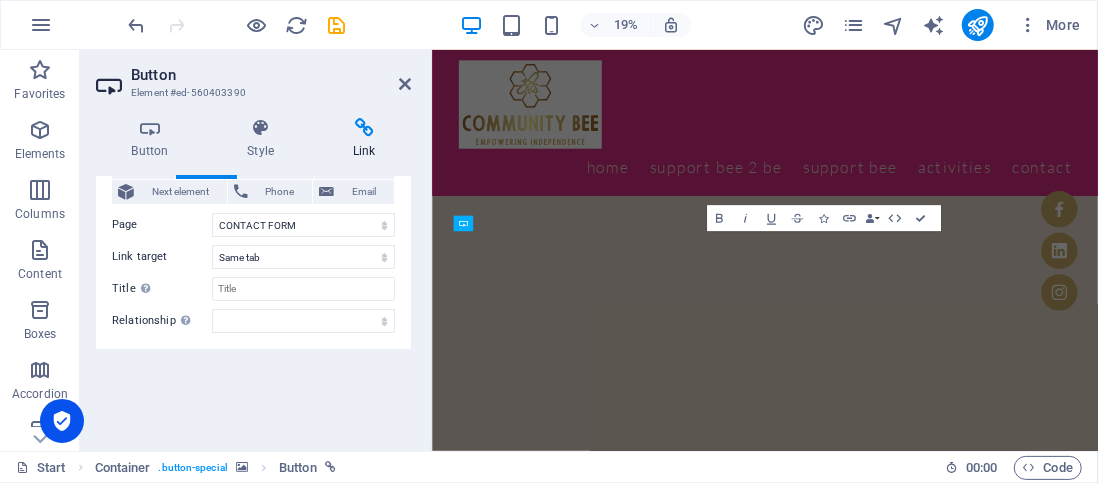 scroll, scrollTop: 6093, scrollLeft: 0, axis: vertical 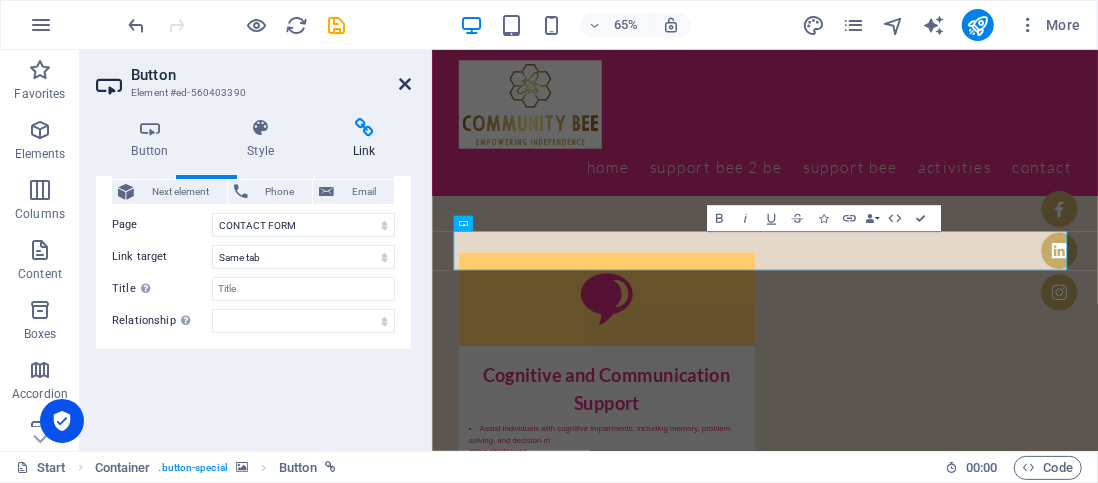 click at bounding box center (405, 84) 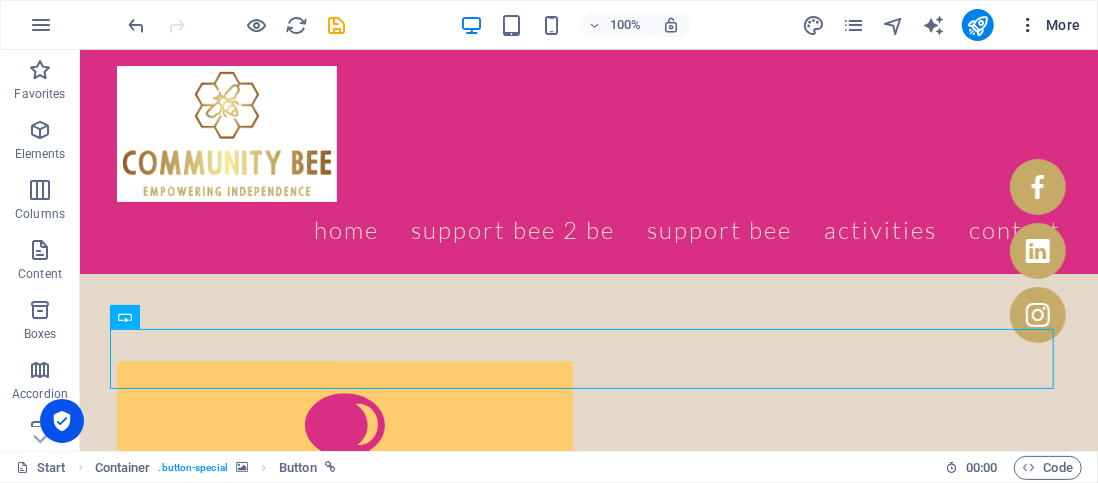 click on "More" at bounding box center [1049, 25] 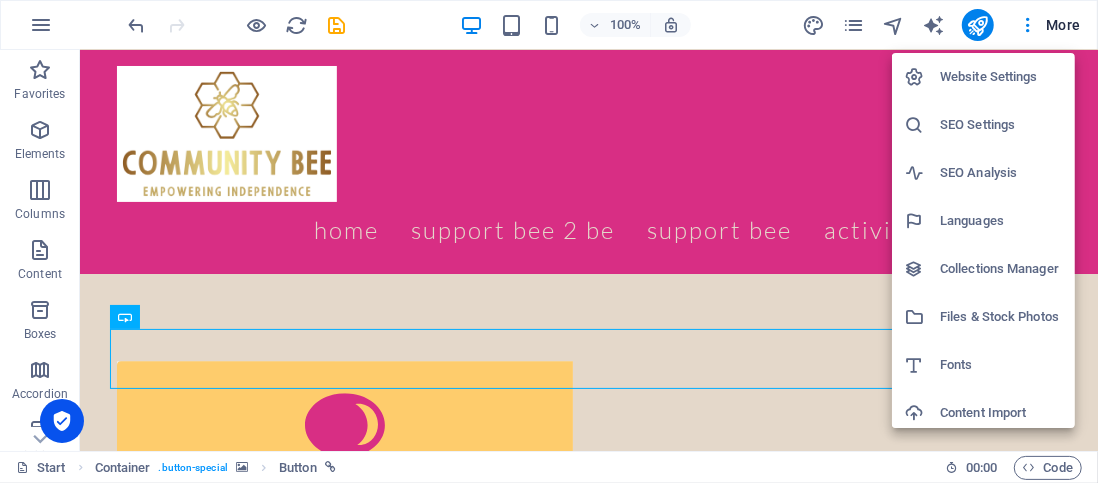 click at bounding box center (549, 241) 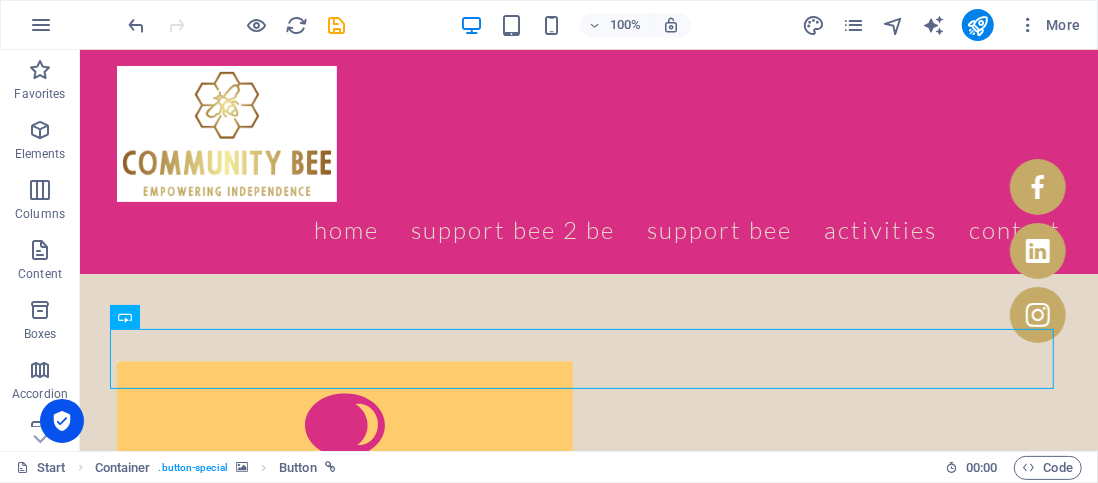 click at bounding box center (1028, 25) 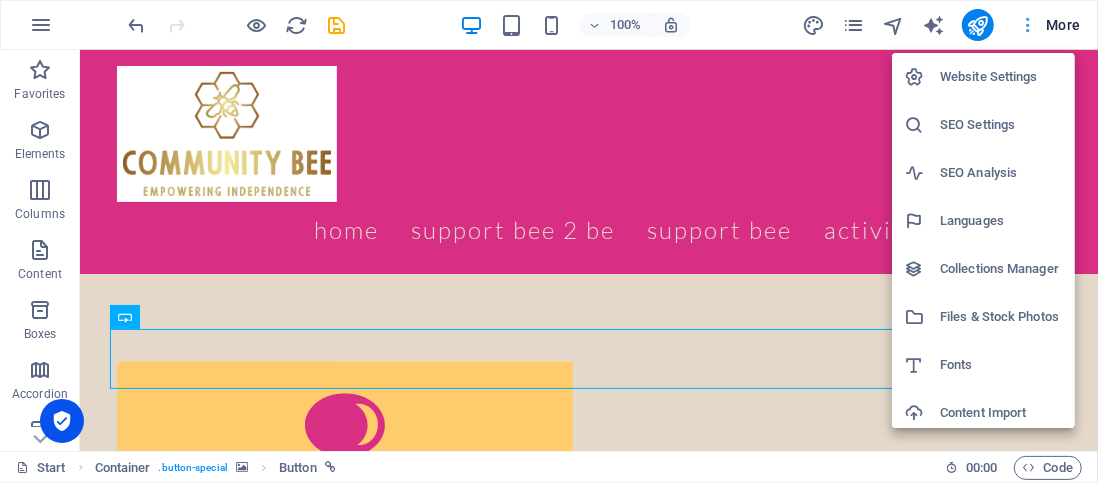 click at bounding box center [549, 241] 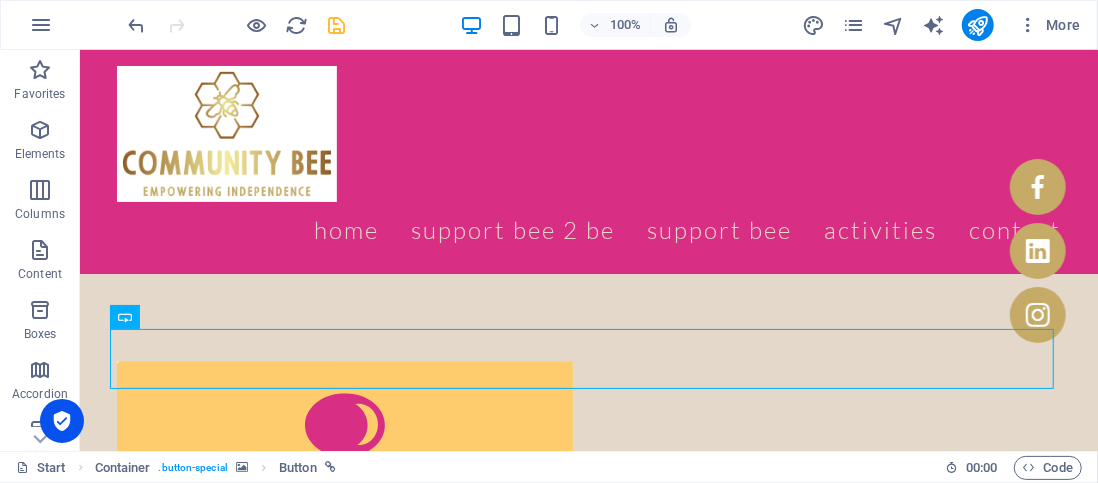 click at bounding box center (337, 25) 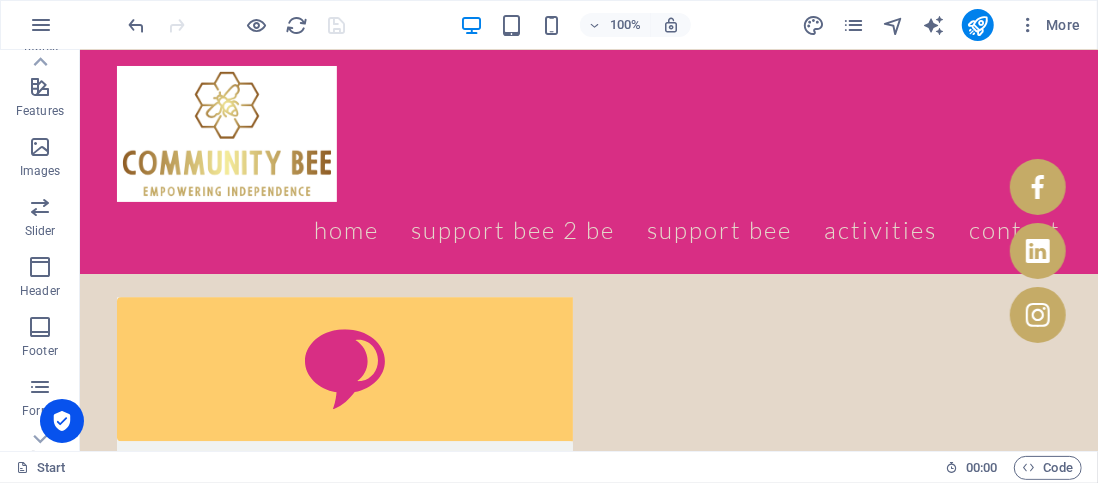 scroll, scrollTop: 498, scrollLeft: 0, axis: vertical 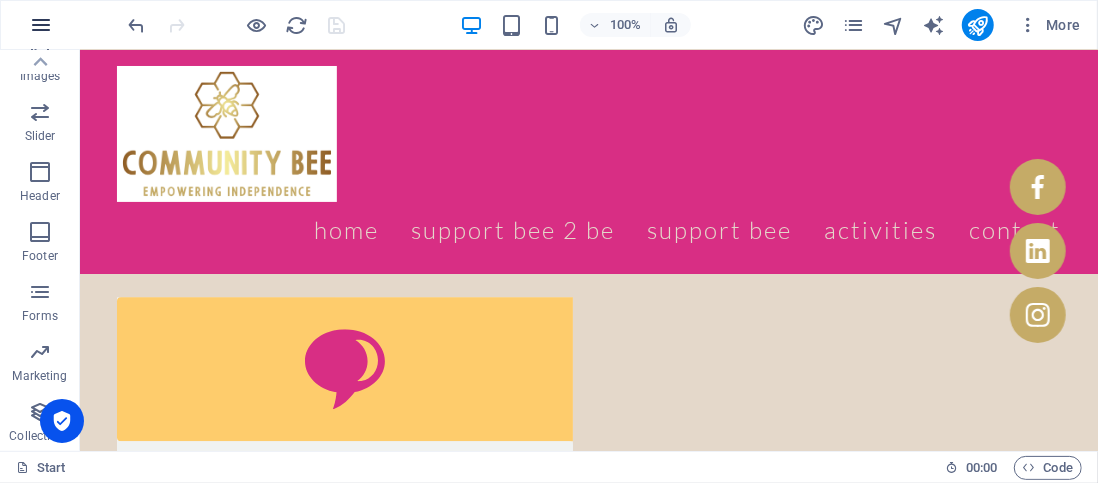 click at bounding box center [41, 25] 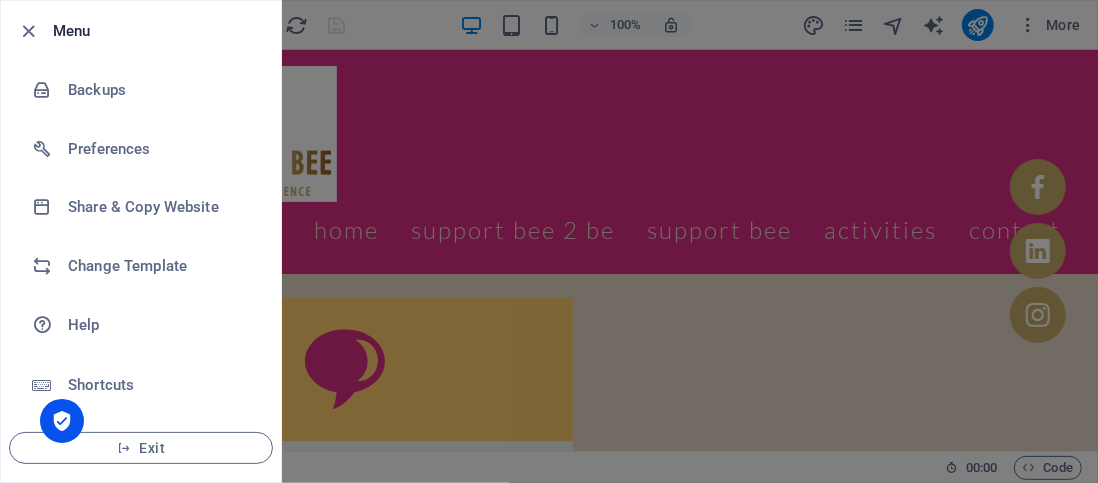 click at bounding box center [549, 241] 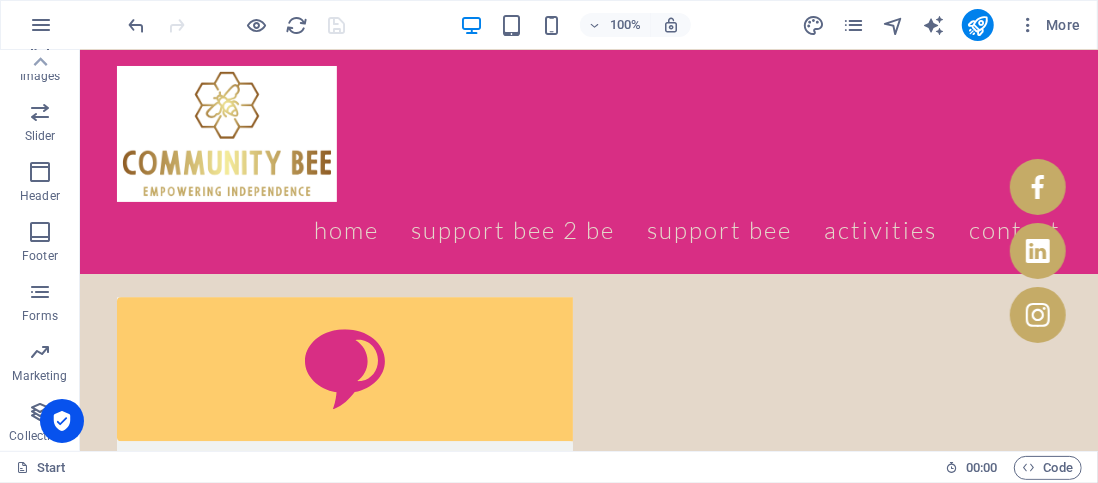 click at bounding box center (41, 25) 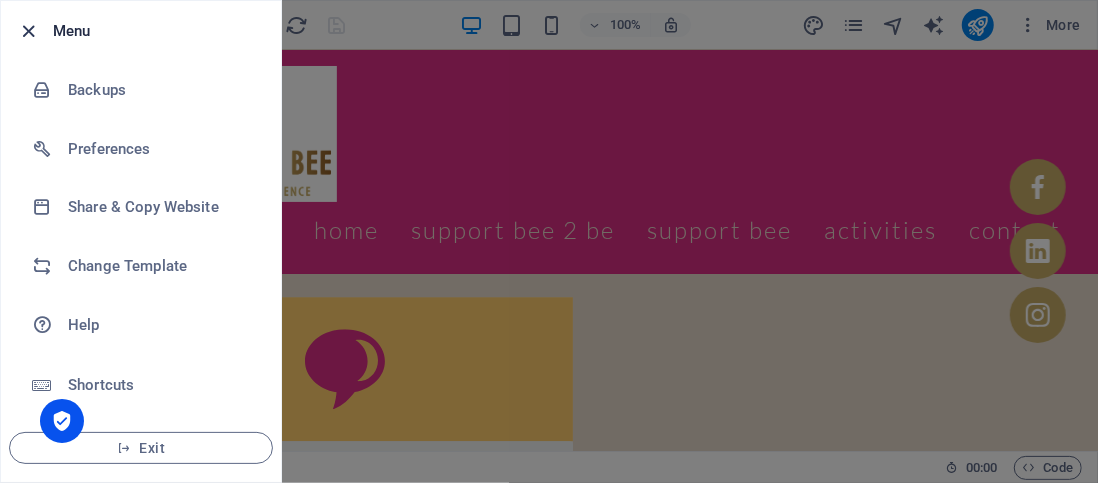click at bounding box center [29, 31] 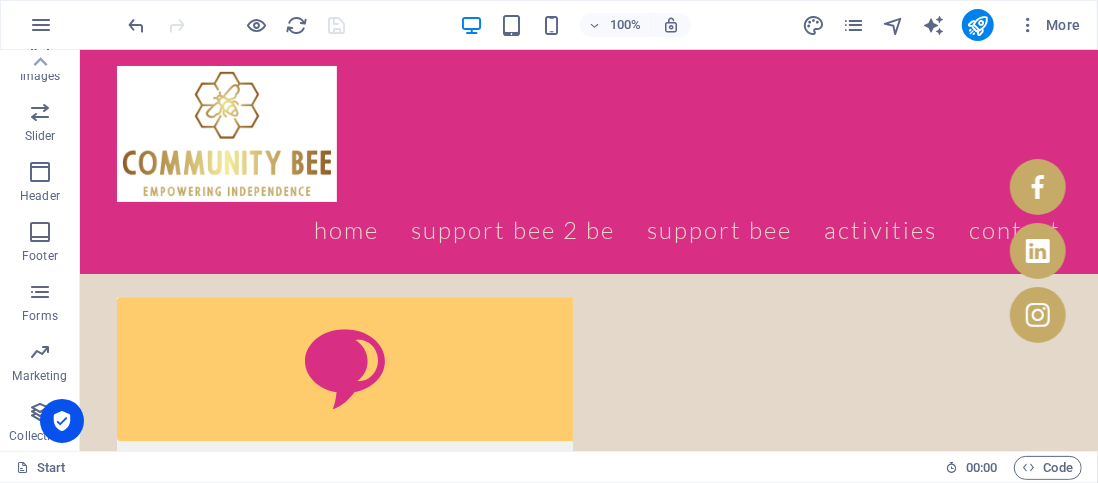 click on "Home Support Bee 2 Be Support Bee Activities Contact" at bounding box center [588, 229] 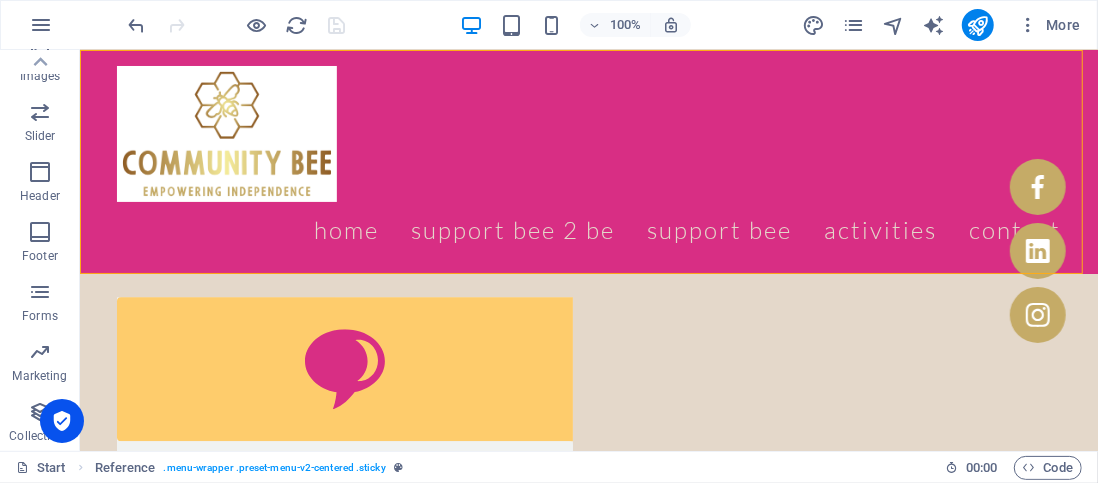 click on "Home Support Bee 2 Be Support Bee Activities Contact" at bounding box center (588, 229) 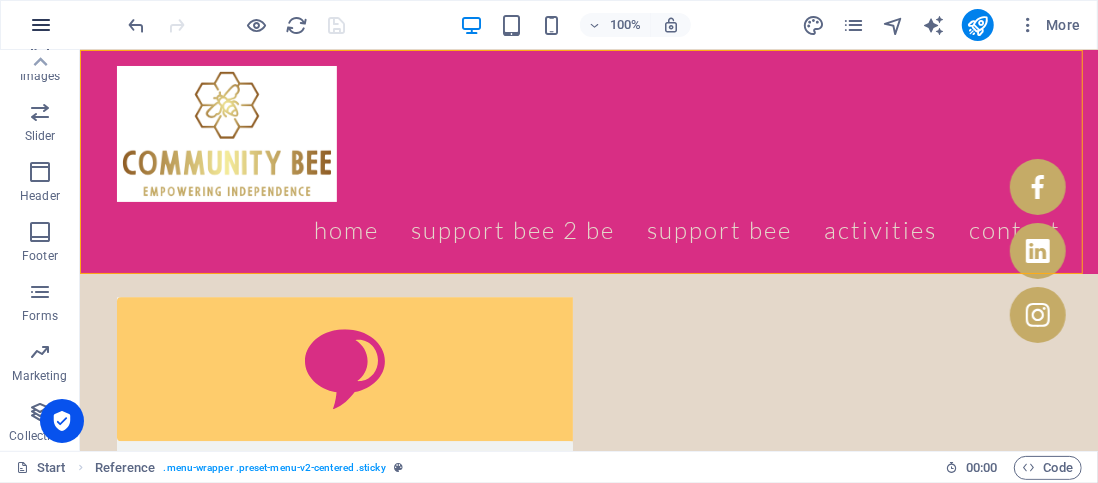 click at bounding box center [41, 25] 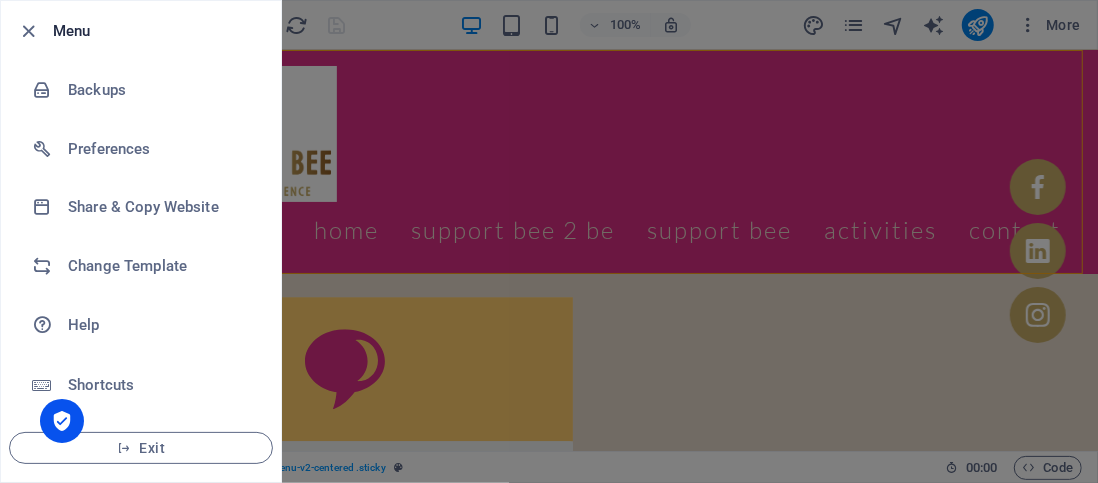 click at bounding box center (549, 241) 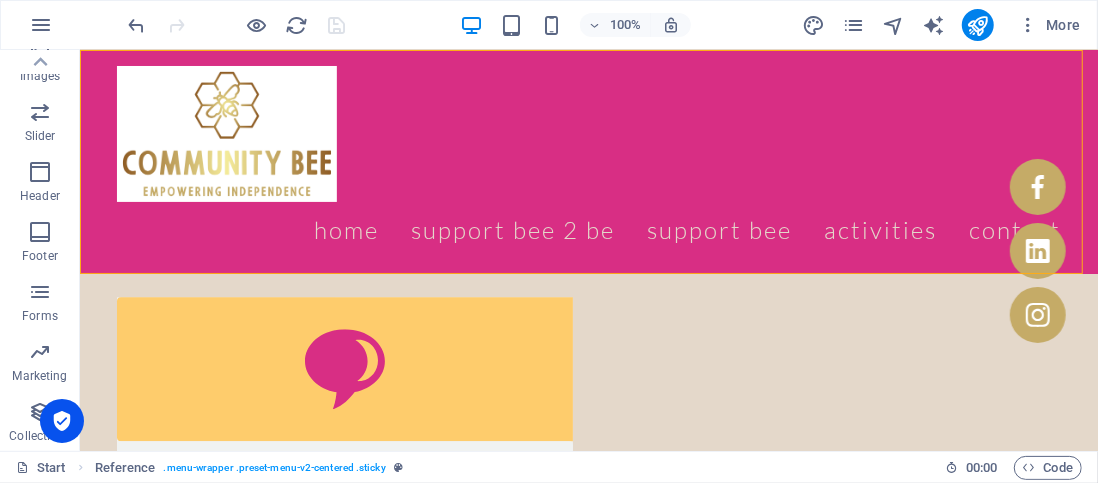 click at bounding box center [40, 62] 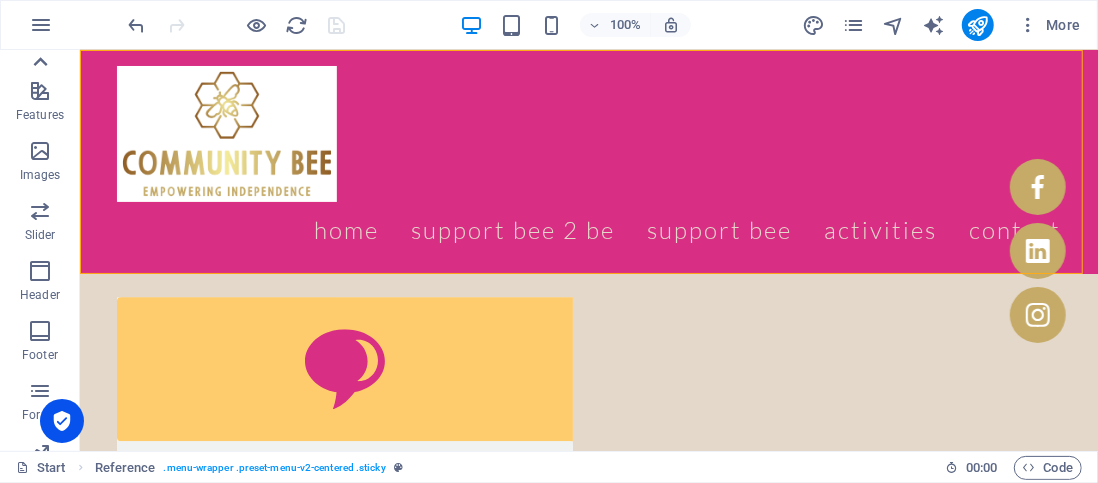 scroll, scrollTop: 97, scrollLeft: 0, axis: vertical 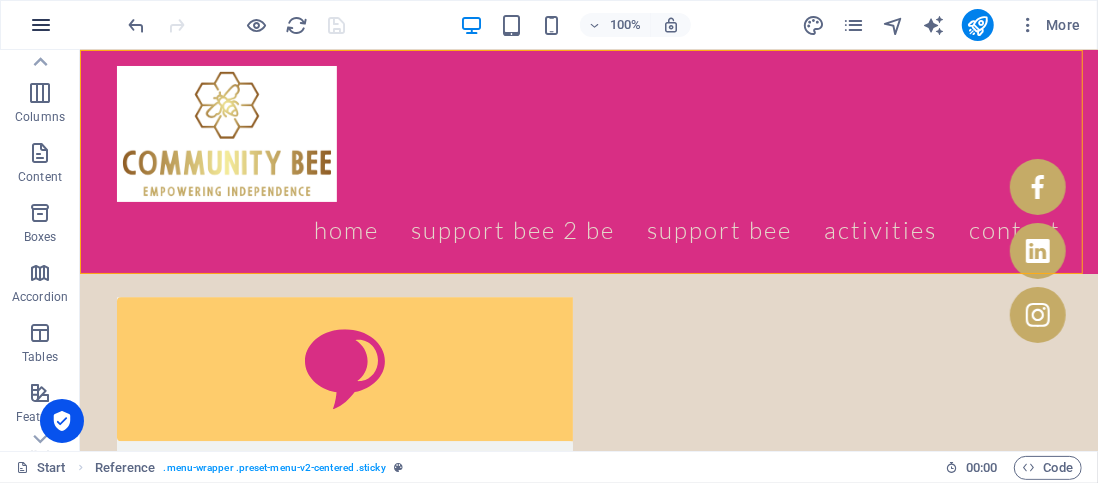 click at bounding box center (41, 25) 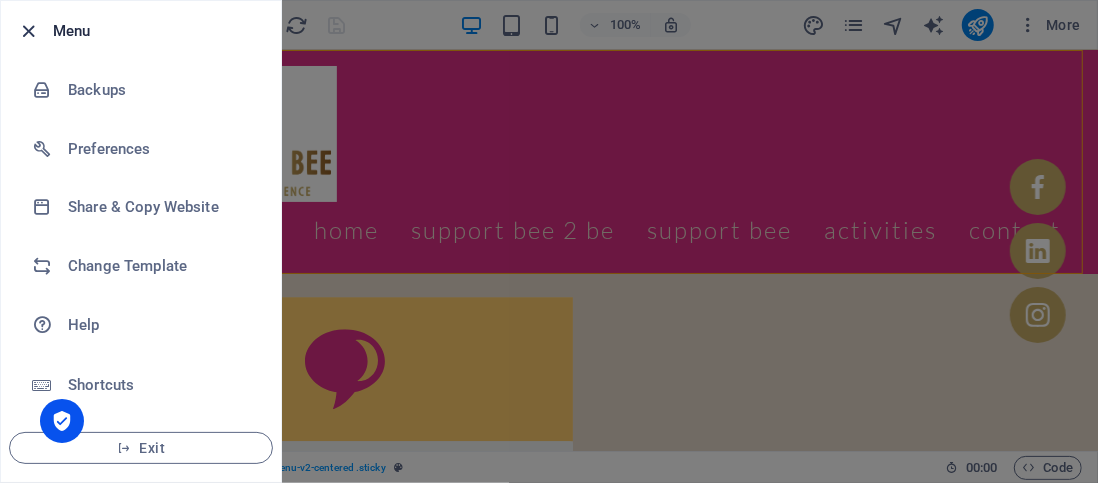 click at bounding box center (29, 31) 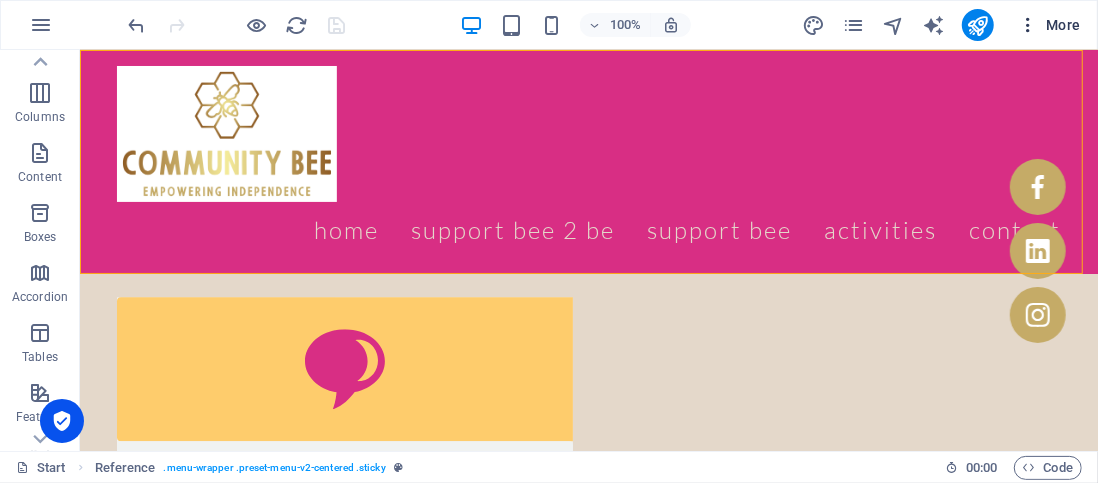 click on "More" at bounding box center (1049, 25) 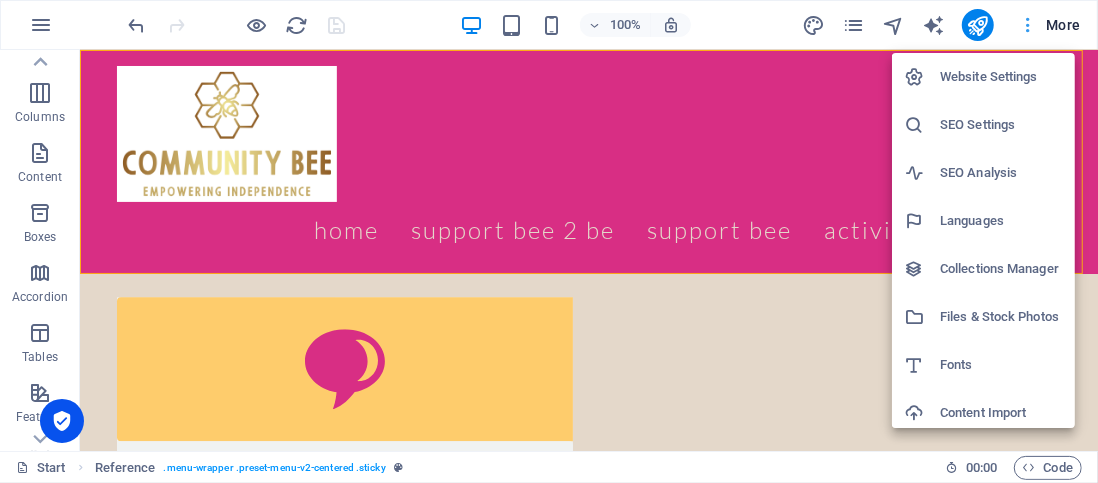 click at bounding box center [549, 241] 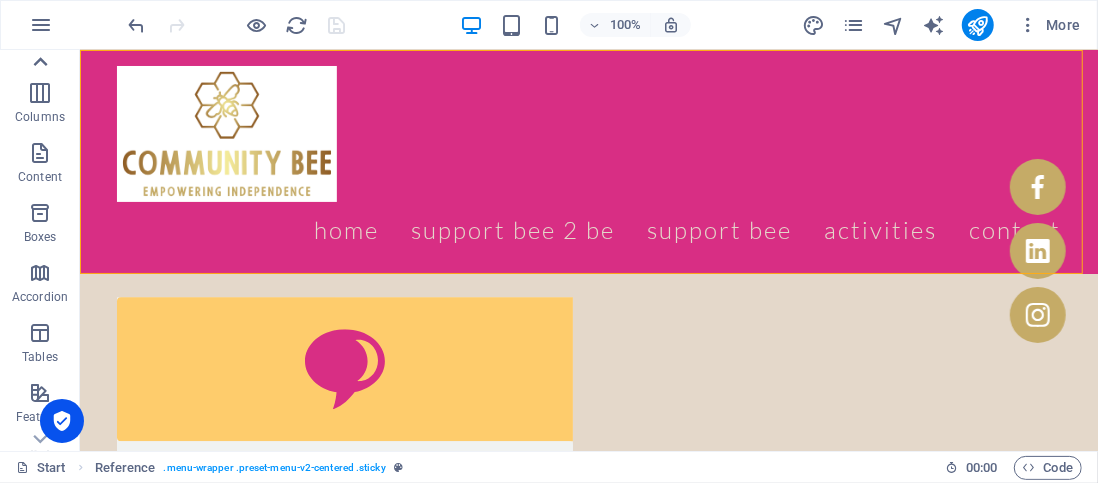 click 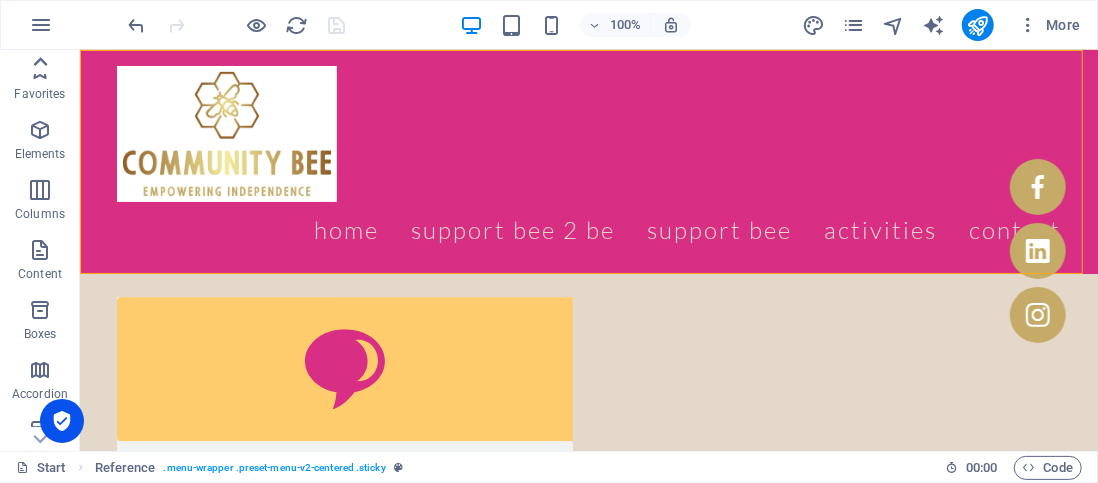 scroll, scrollTop: 0, scrollLeft: 0, axis: both 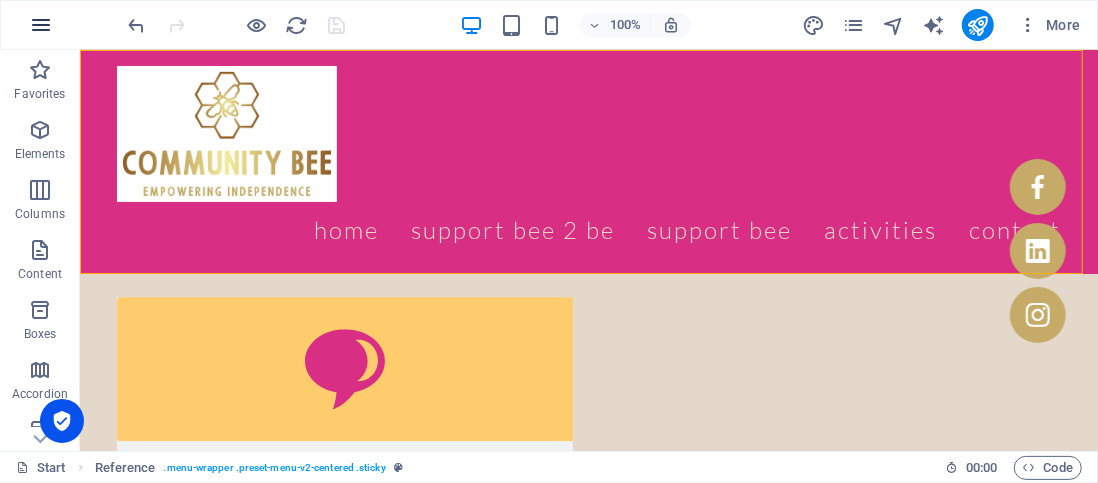 click at bounding box center (41, 25) 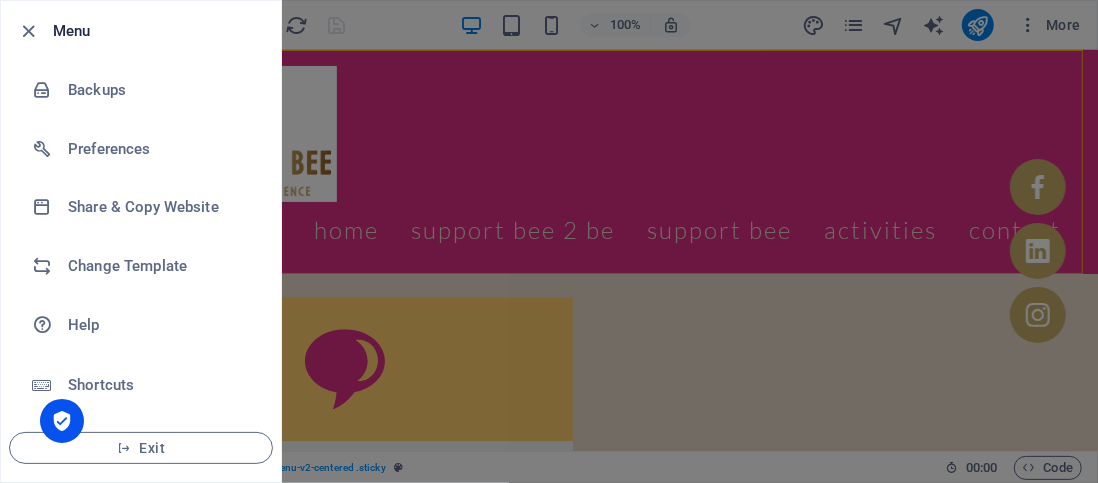 click at bounding box center [549, 241] 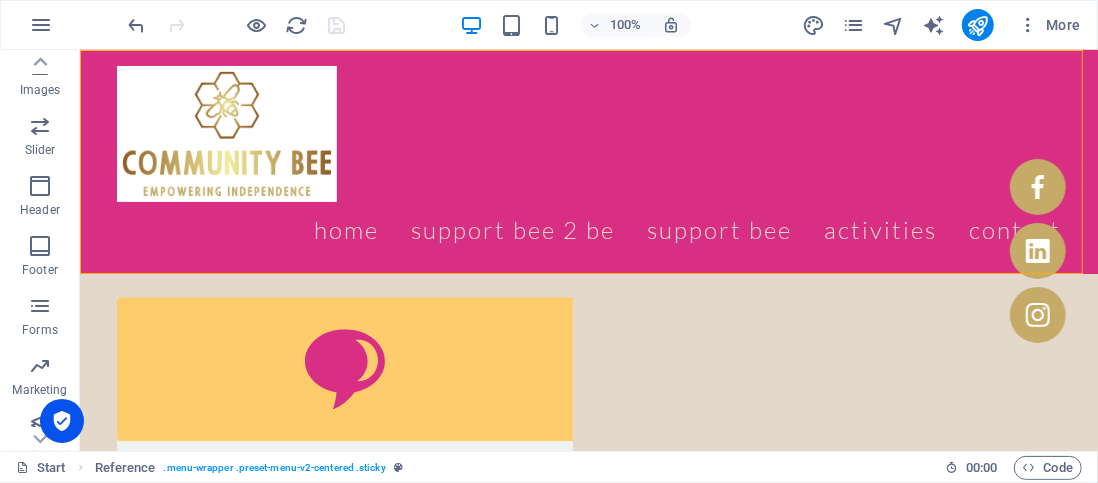 scroll, scrollTop: 498, scrollLeft: 0, axis: vertical 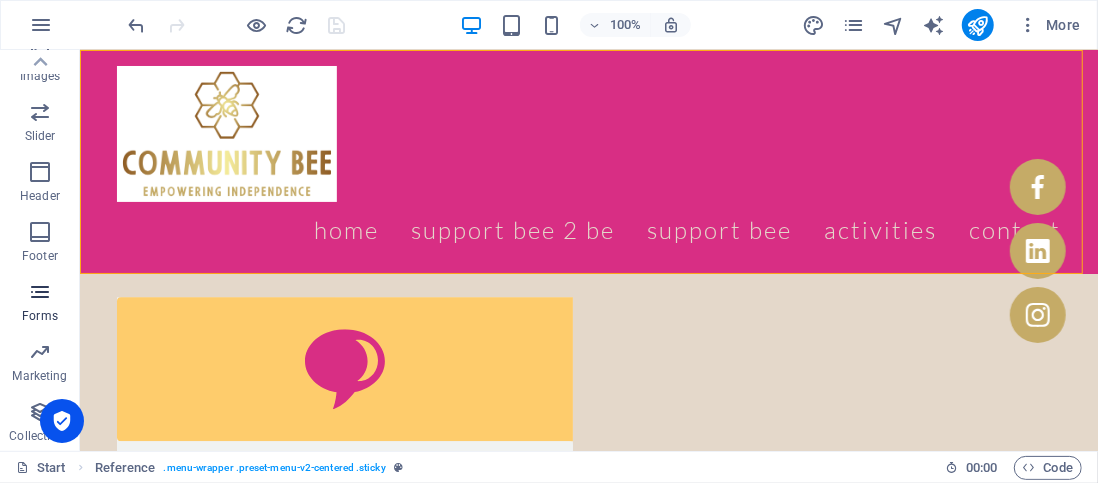 click on "Forms" at bounding box center (40, 316) 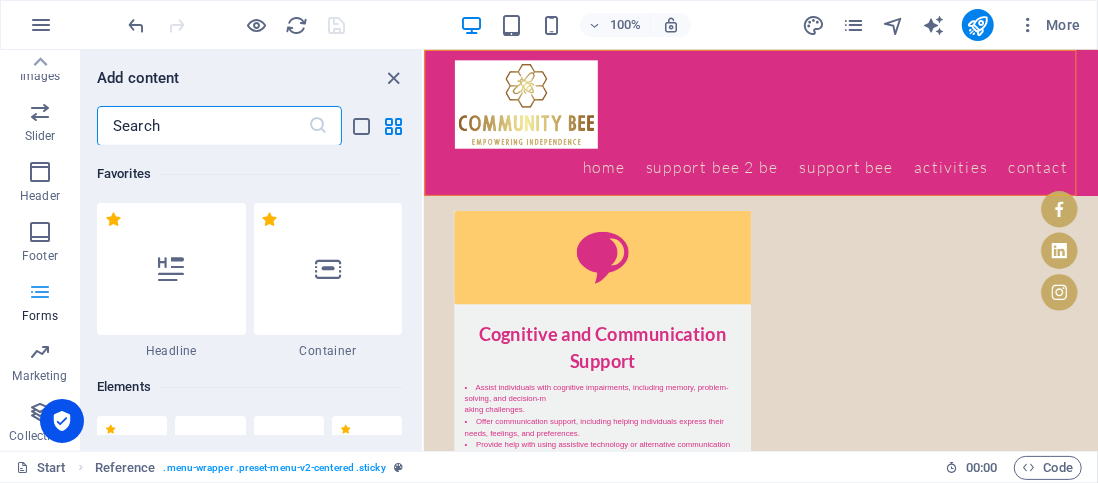 click at bounding box center [40, 292] 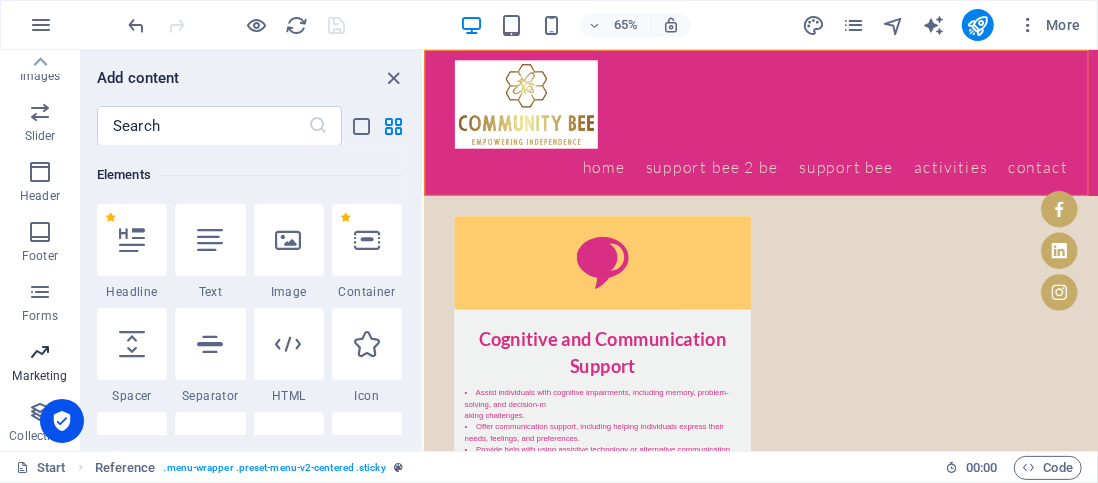 click on "Marketing" at bounding box center (40, 364) 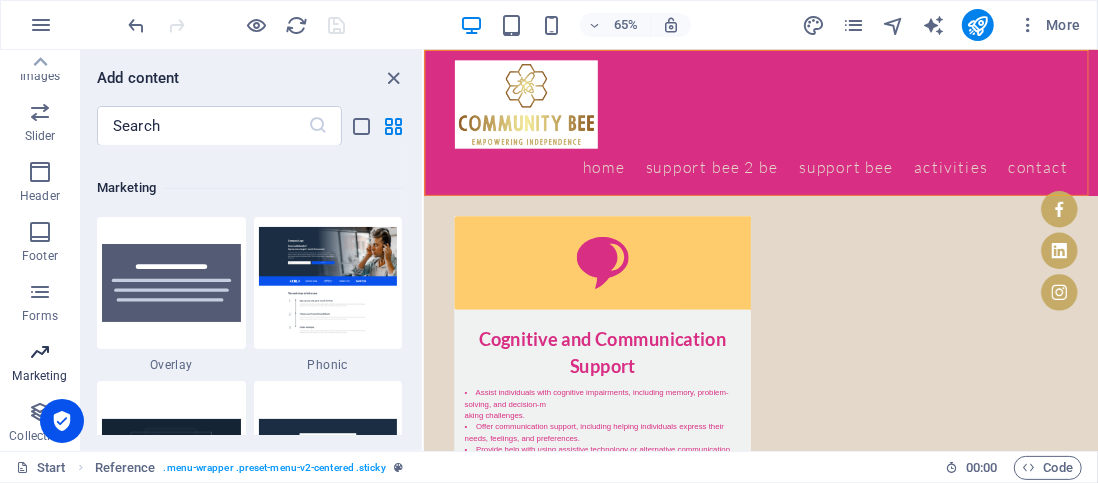 scroll, scrollTop: 16124, scrollLeft: 0, axis: vertical 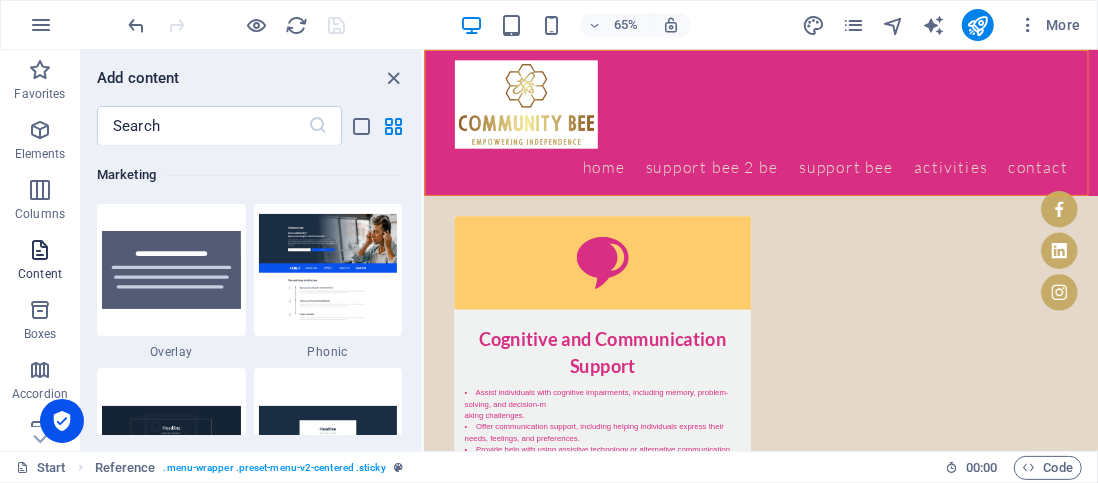 click at bounding box center (40, 250) 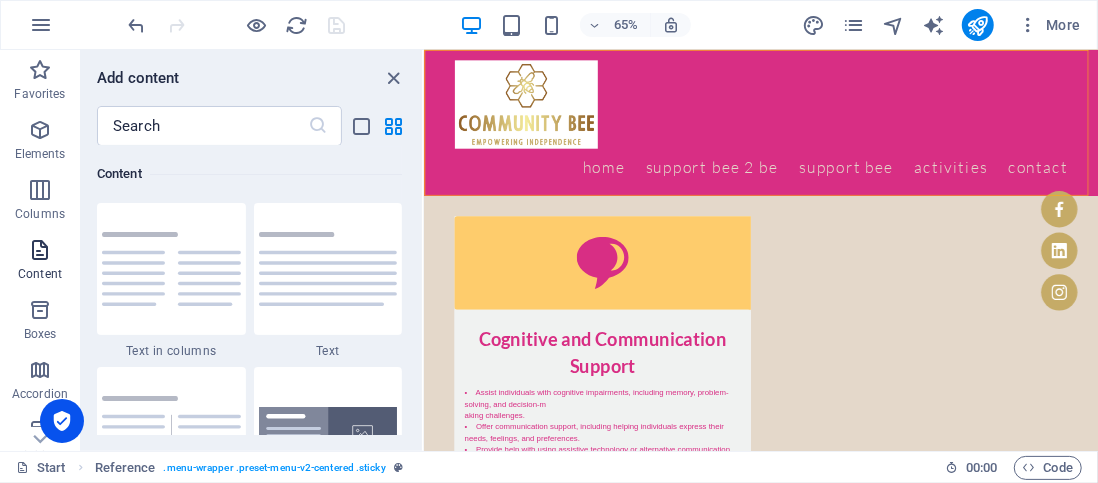 scroll, scrollTop: 3498, scrollLeft: 0, axis: vertical 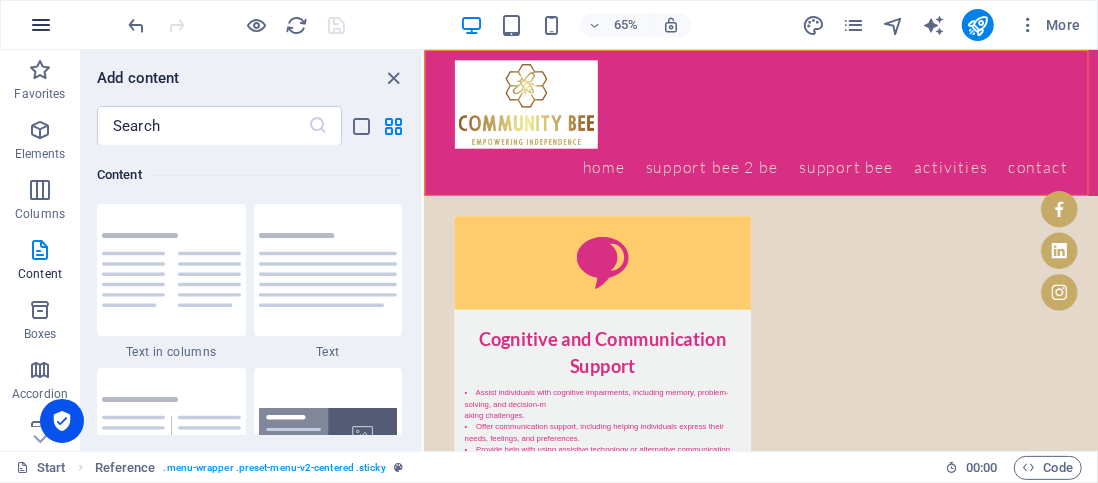 click at bounding box center (41, 25) 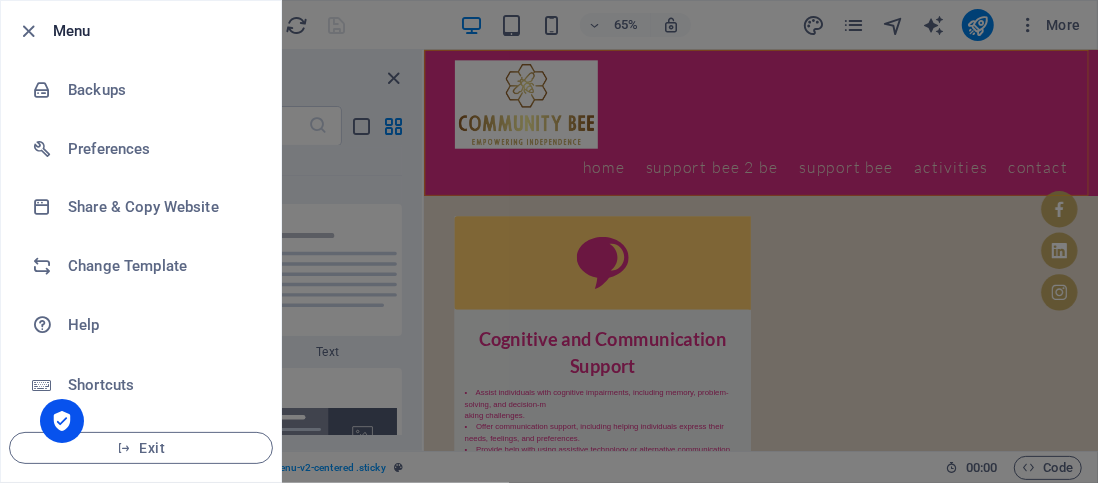 click at bounding box center (549, 241) 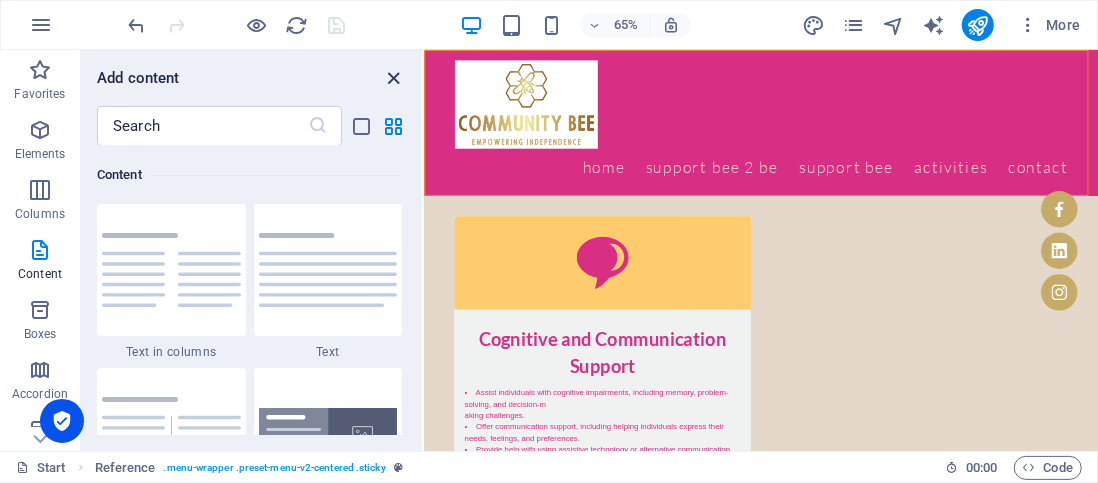 click at bounding box center (394, 78) 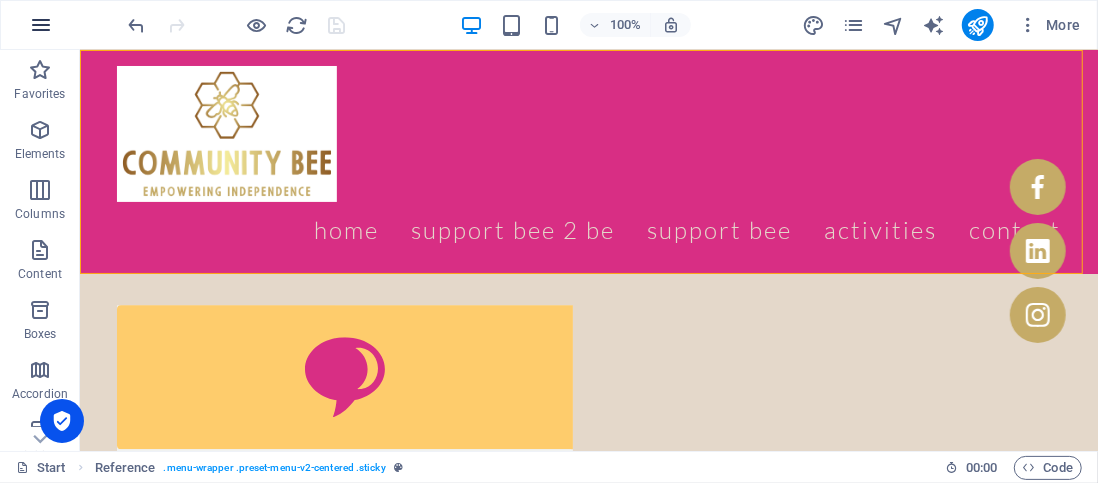 click at bounding box center (41, 25) 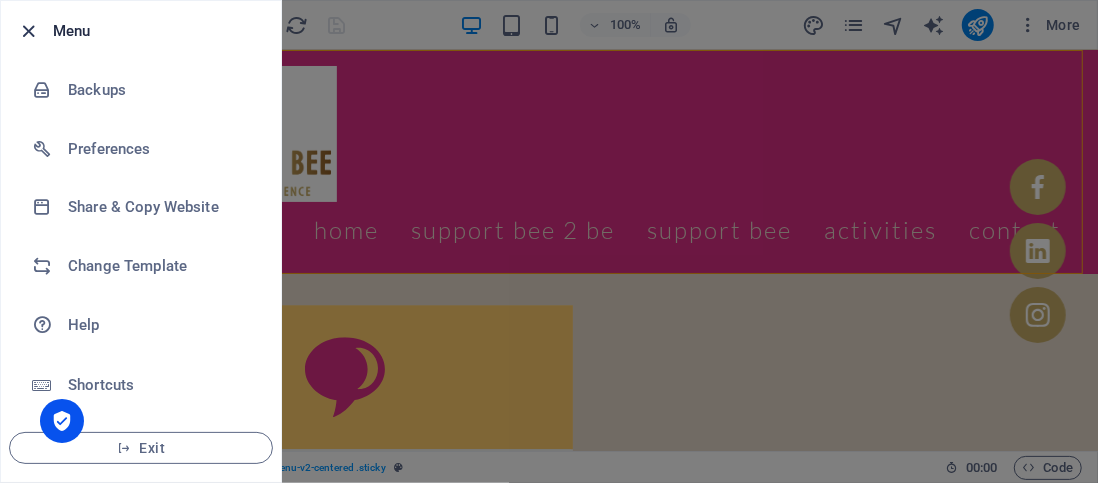 click at bounding box center (29, 31) 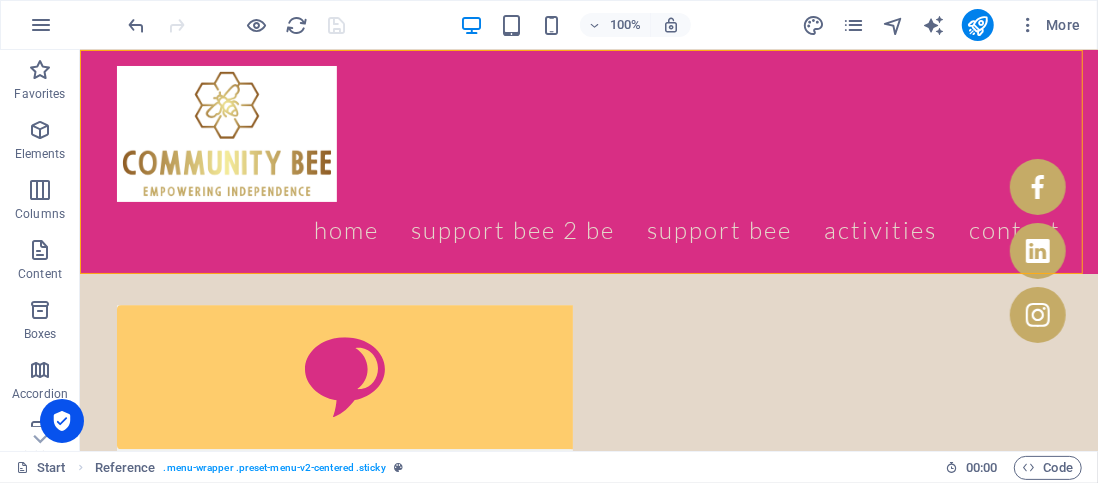 click on "Home Support Bee 2 Be Support Bee Activities Contact" at bounding box center [588, 229] 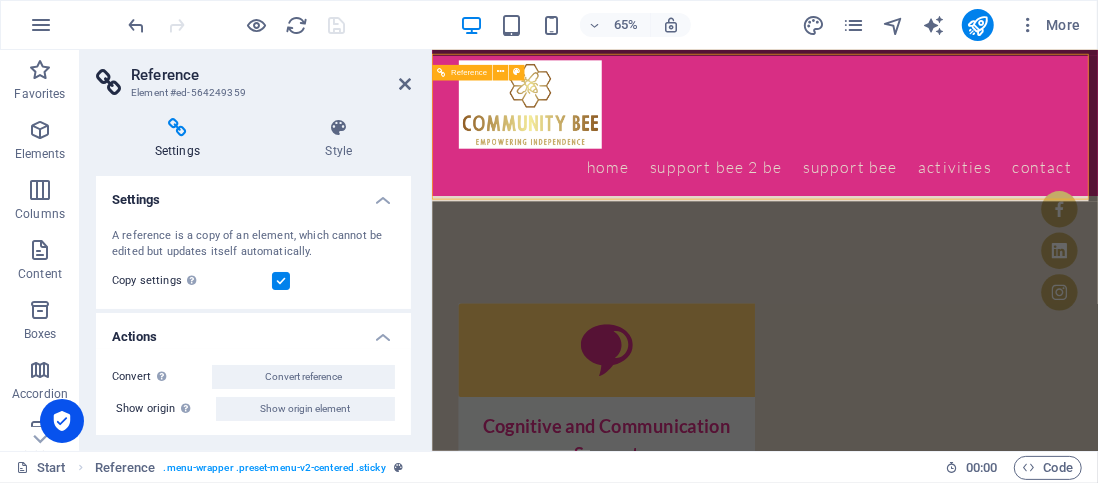 scroll, scrollTop: 6000, scrollLeft: 0, axis: vertical 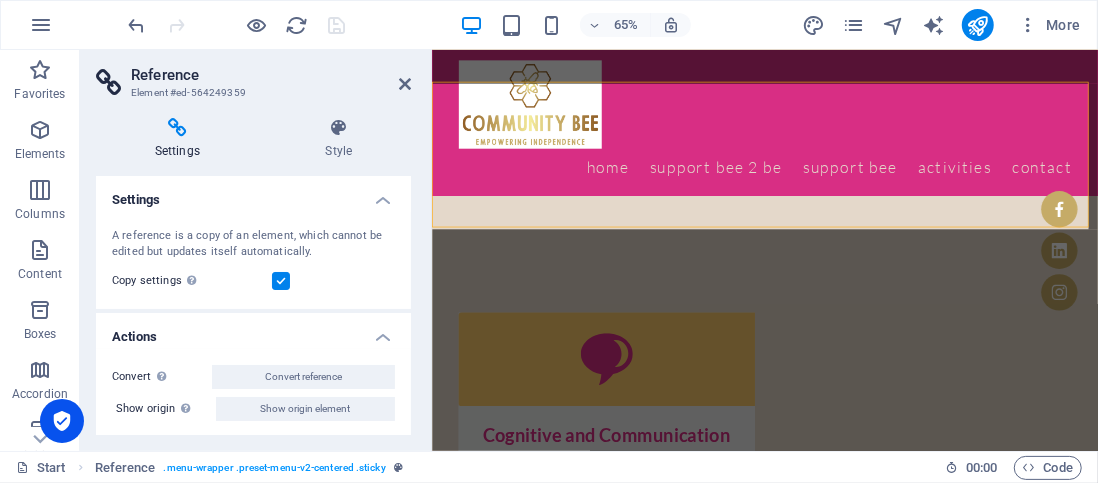 click on "Home Support Bee 2 Be Support Bee Activities Contact" at bounding box center (944, 230) 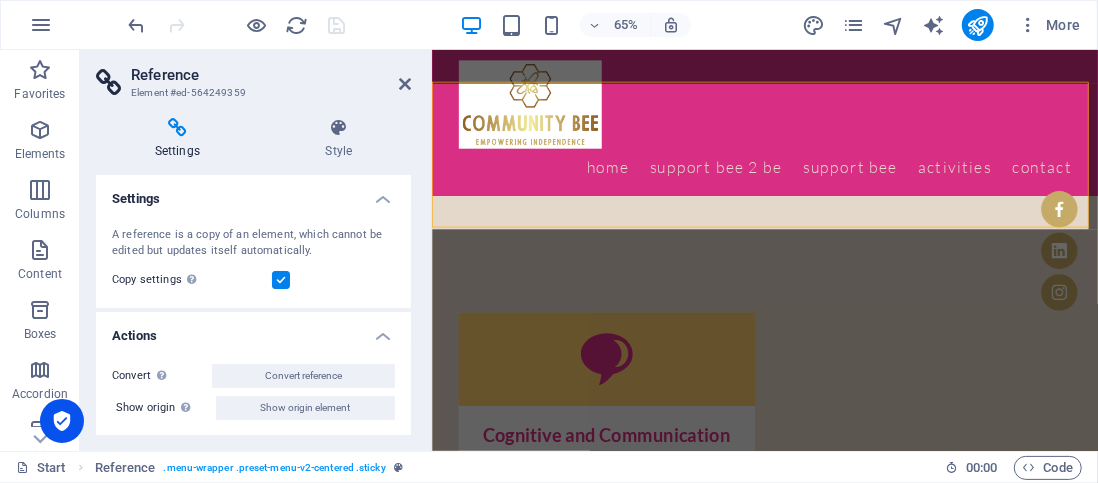 click on "Settings" at bounding box center (253, 193) 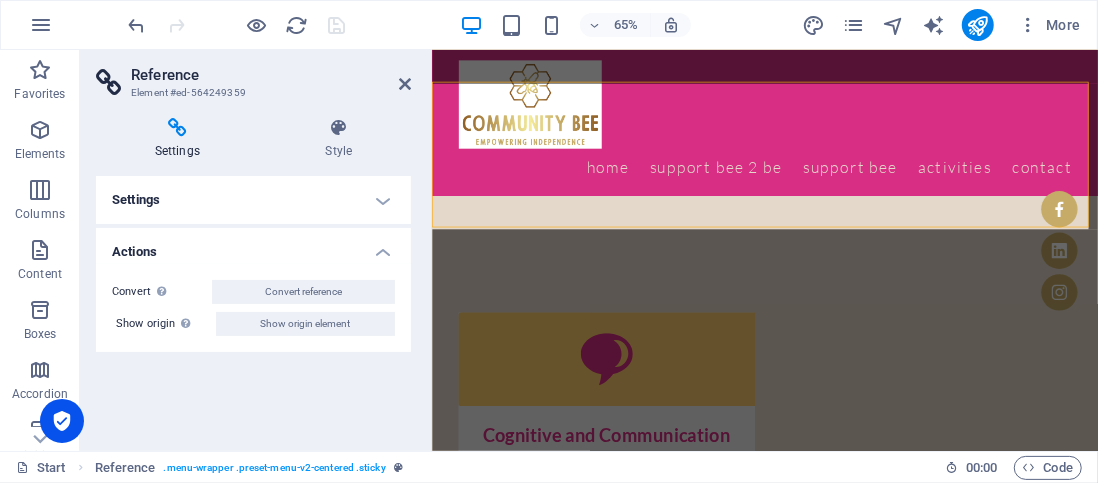 scroll, scrollTop: 0, scrollLeft: 0, axis: both 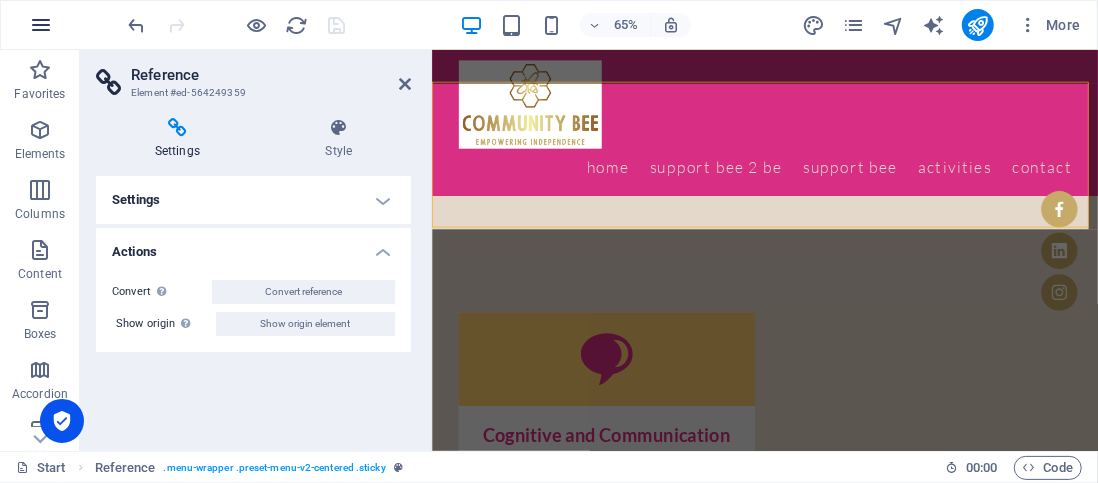 click at bounding box center (41, 25) 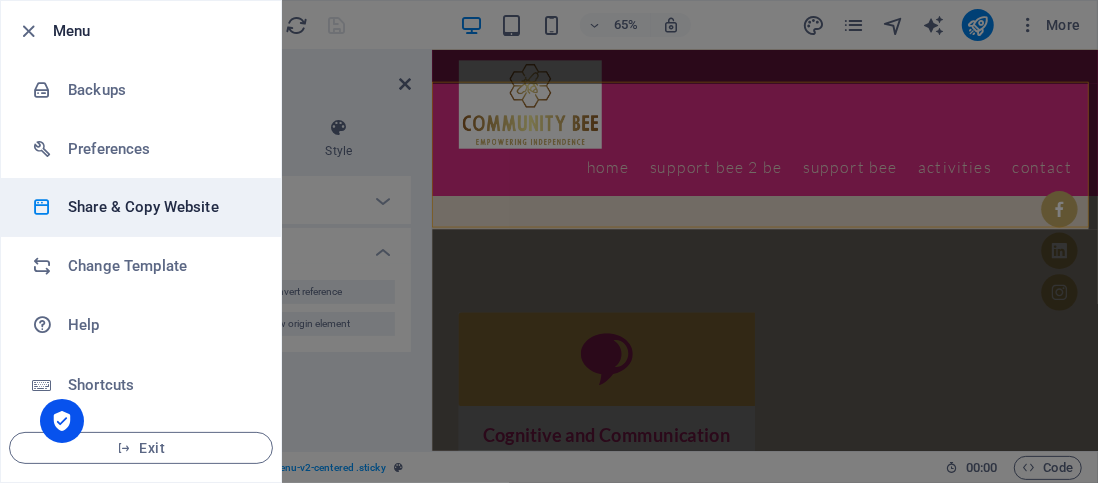 click on "Share & Copy Website" at bounding box center [160, 207] 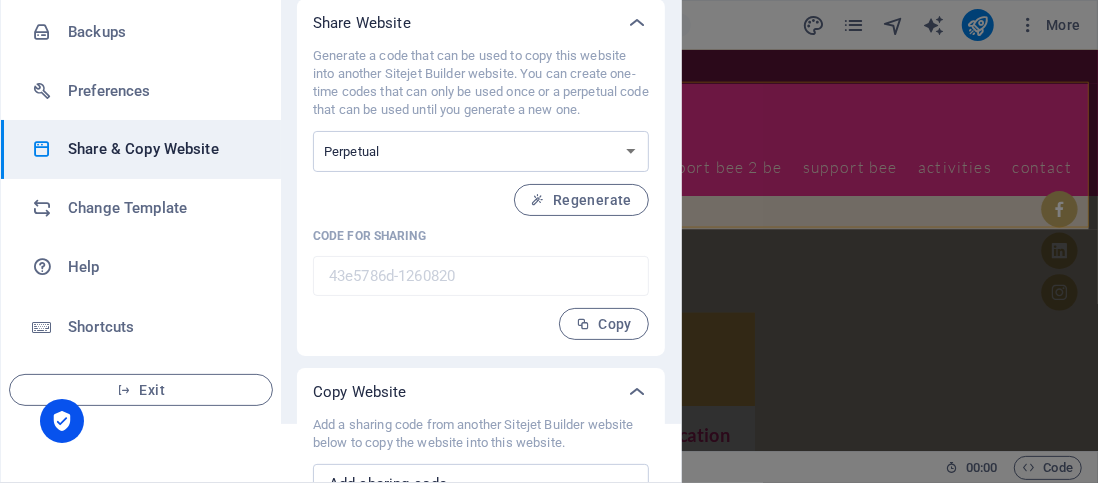 scroll, scrollTop: 138, scrollLeft: 0, axis: vertical 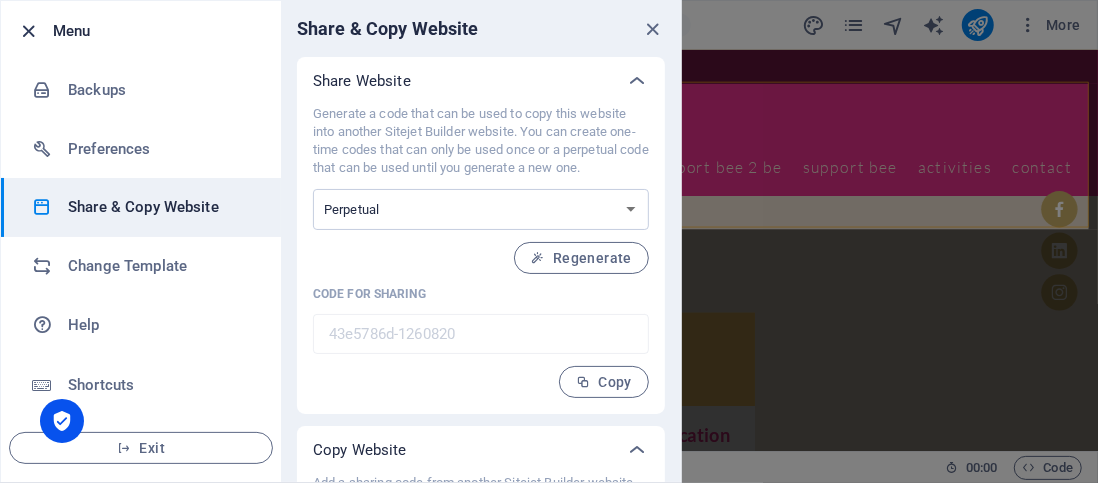 click at bounding box center [29, 31] 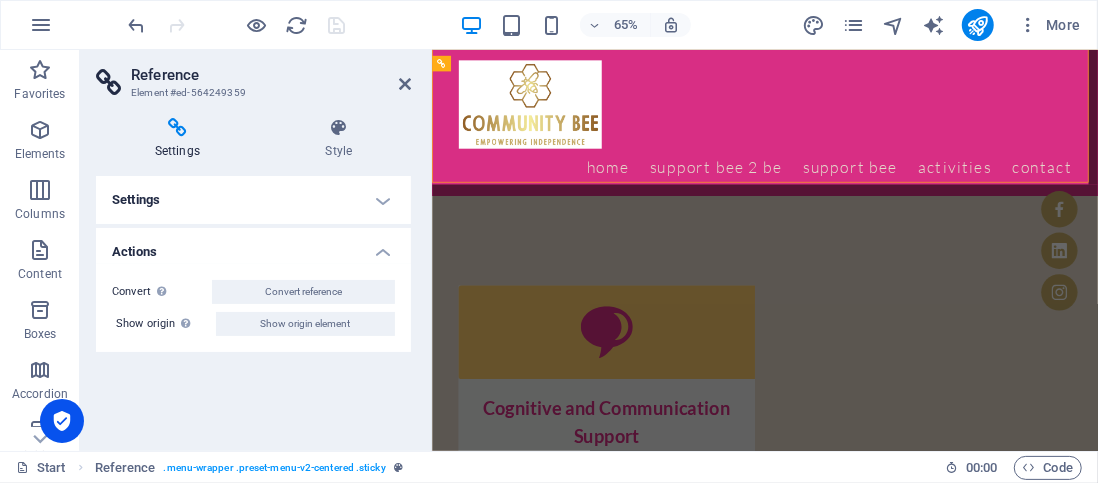 scroll, scrollTop: 6036, scrollLeft: 0, axis: vertical 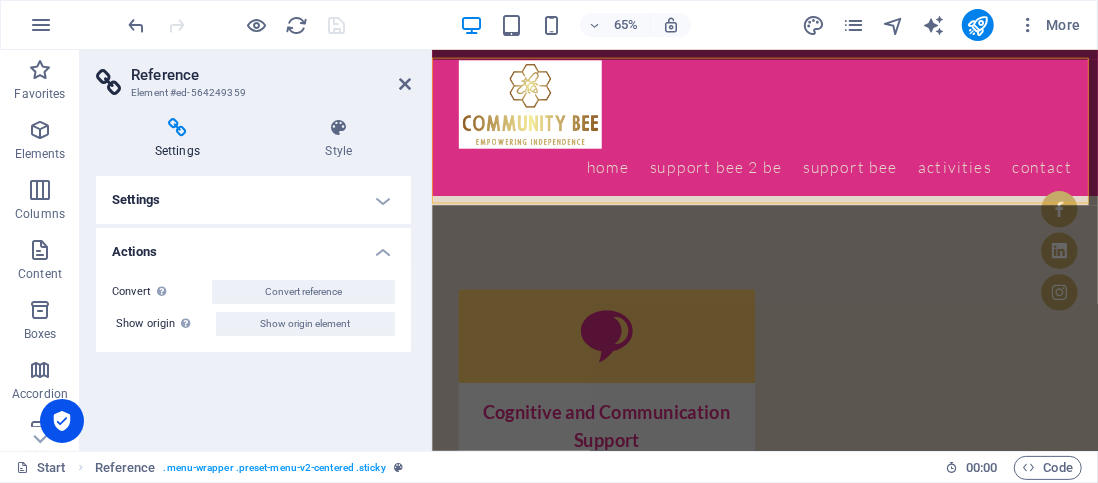 click at bounding box center [943, 10825] 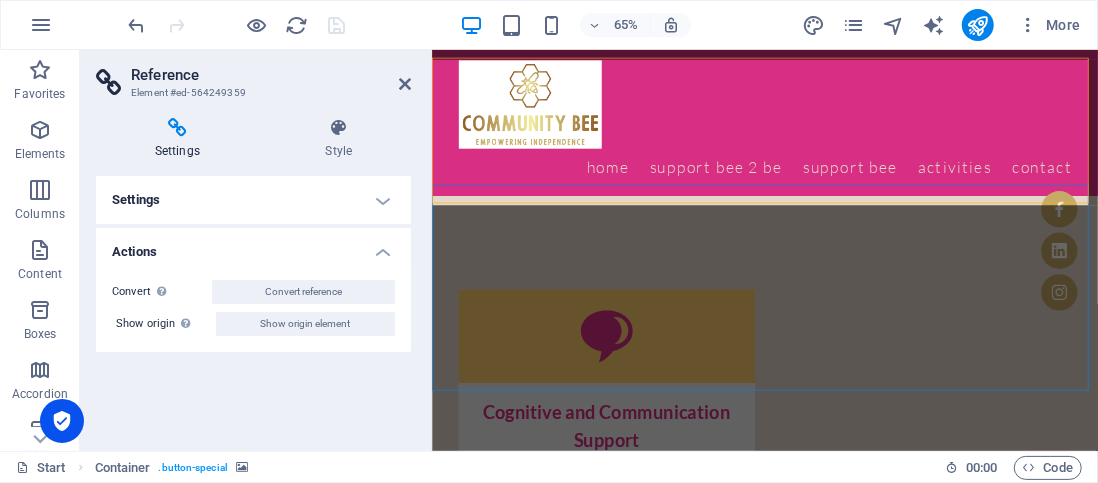 click at bounding box center [943, 10825] 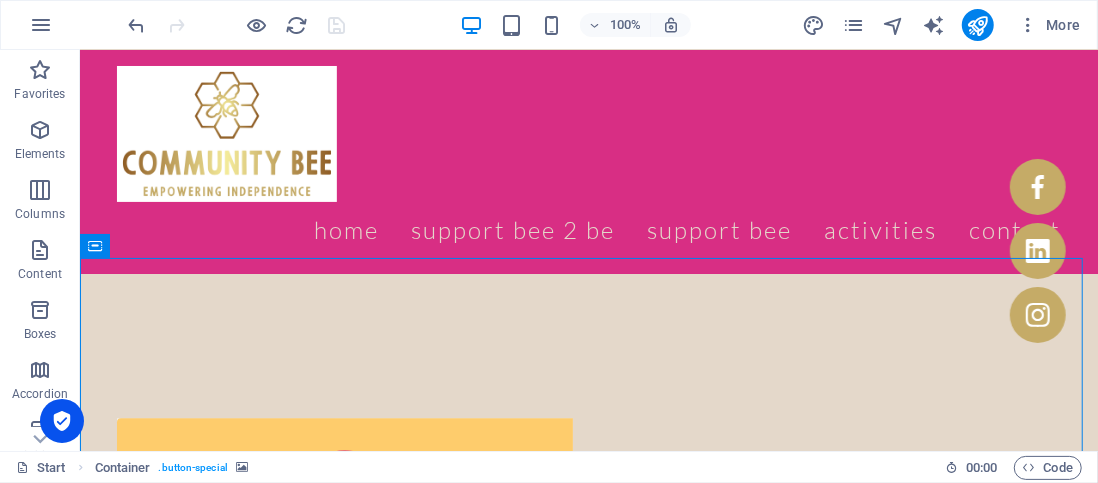 click on "CONTACT US" at bounding box center (588, 11140) 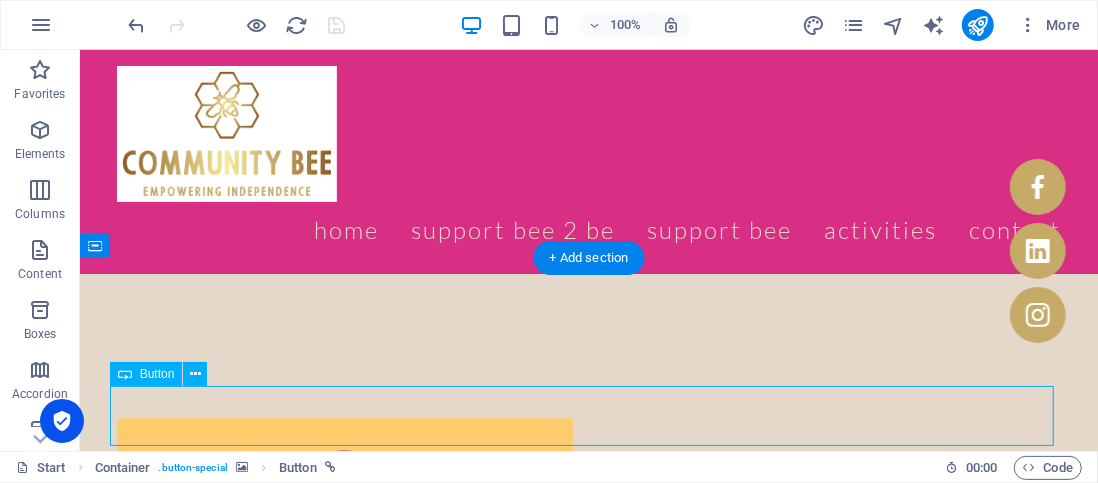 click on "CONTACT US" at bounding box center (588, 11140) 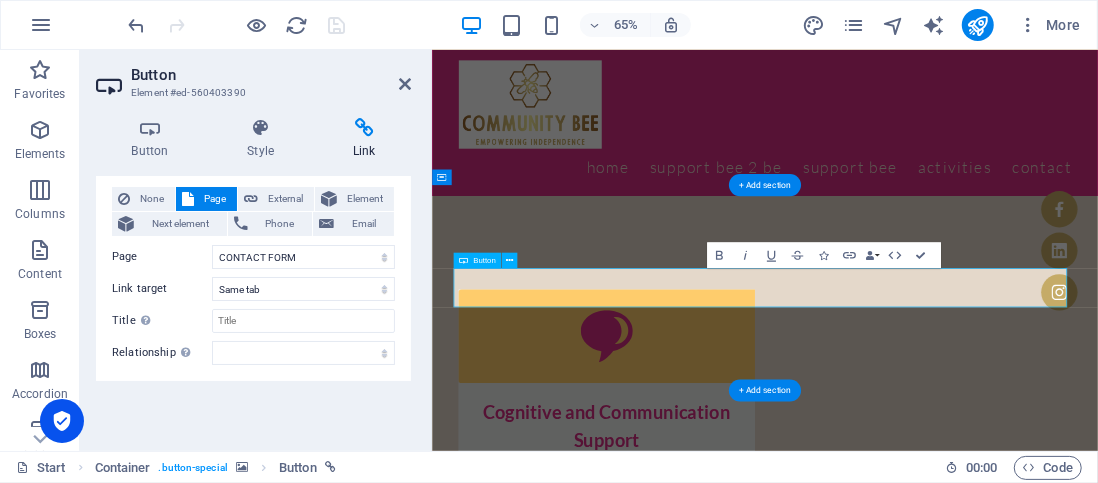scroll, scrollTop: 40, scrollLeft: 0, axis: vertical 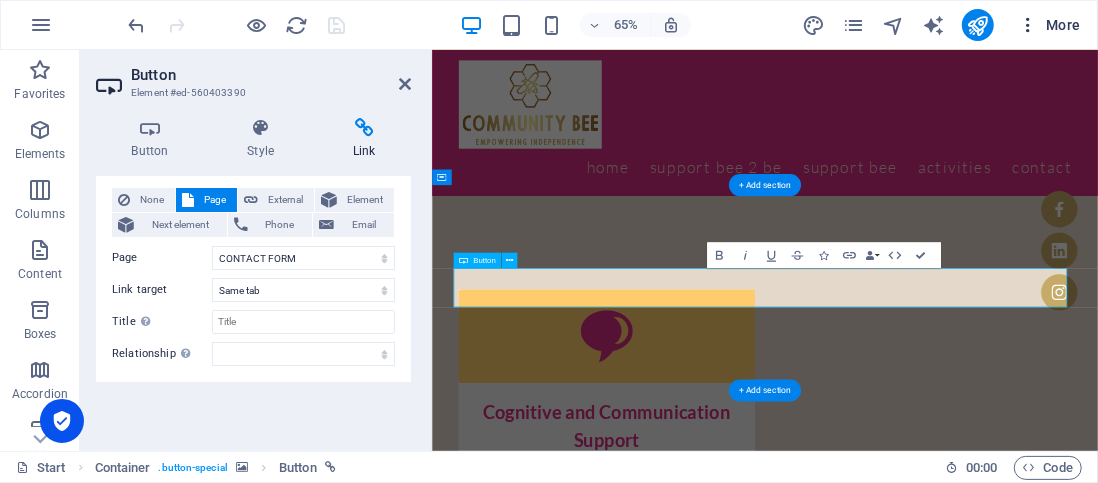 click at bounding box center (1028, 25) 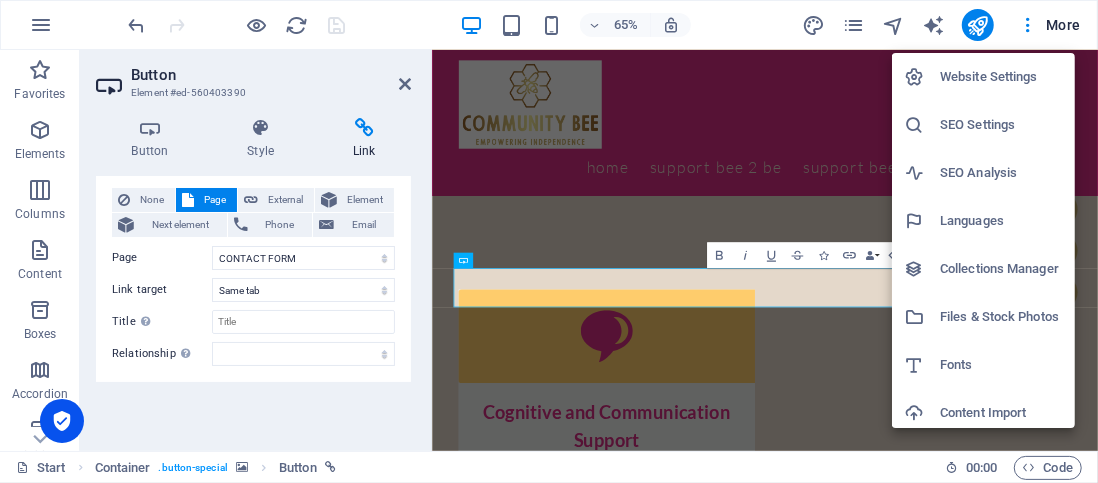 click at bounding box center (549, 241) 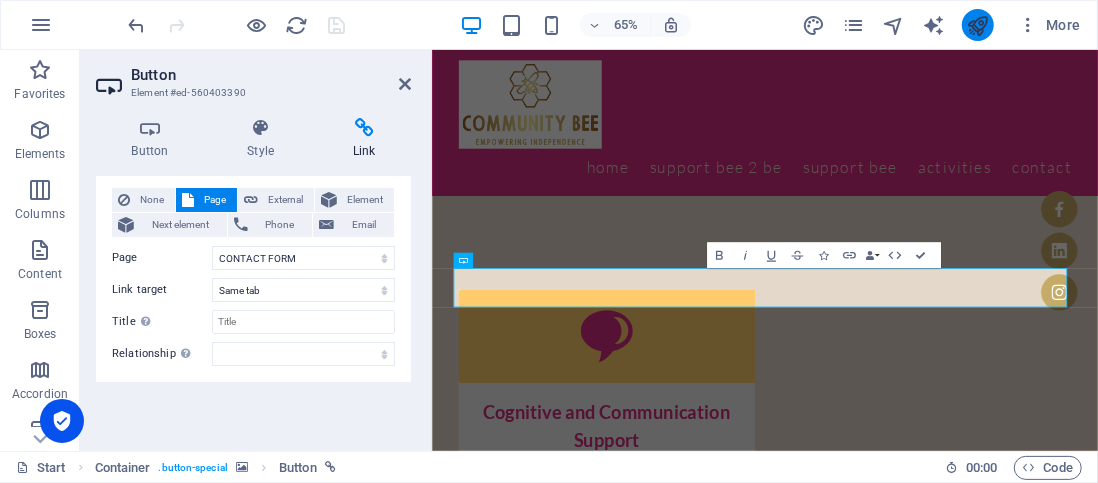 click at bounding box center [977, 25] 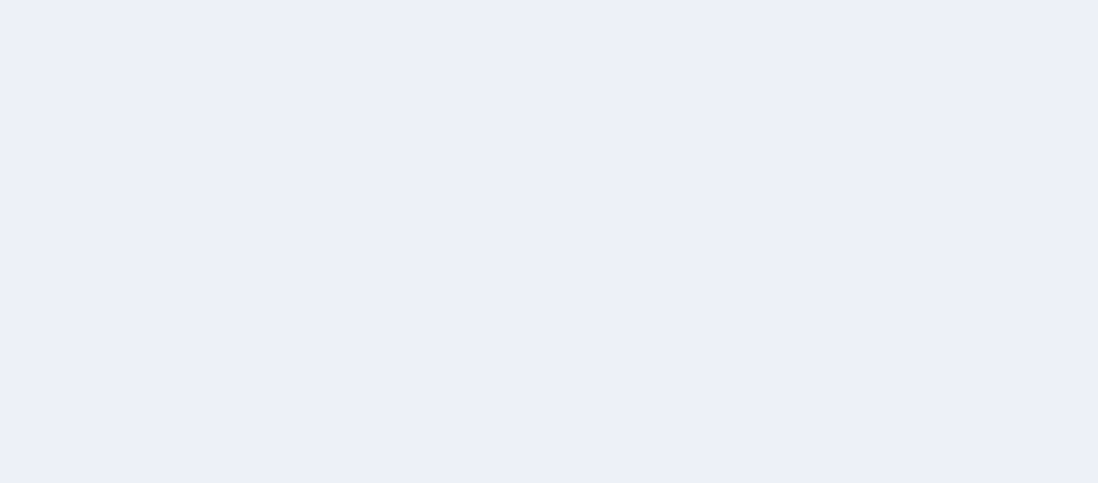 scroll, scrollTop: 0, scrollLeft: 0, axis: both 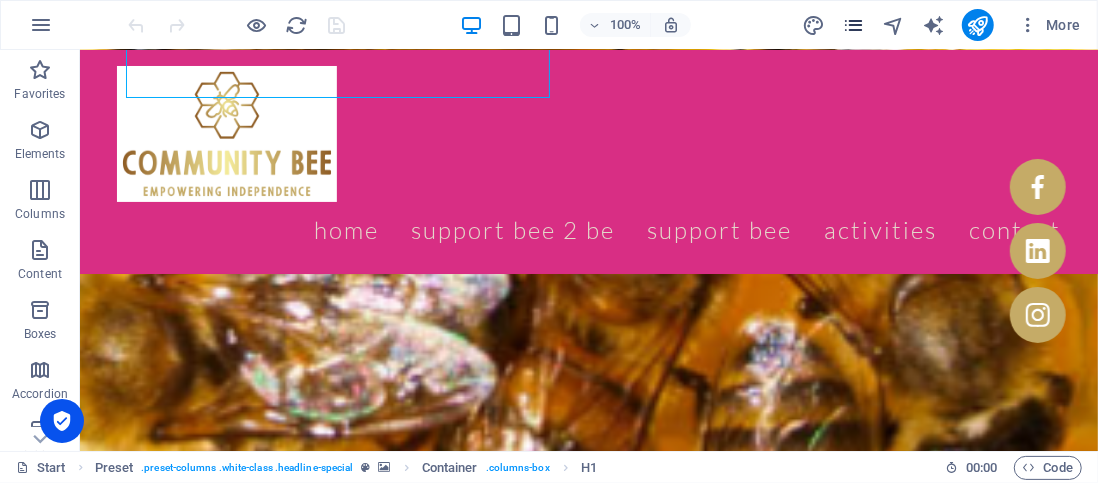 click at bounding box center (853, 25) 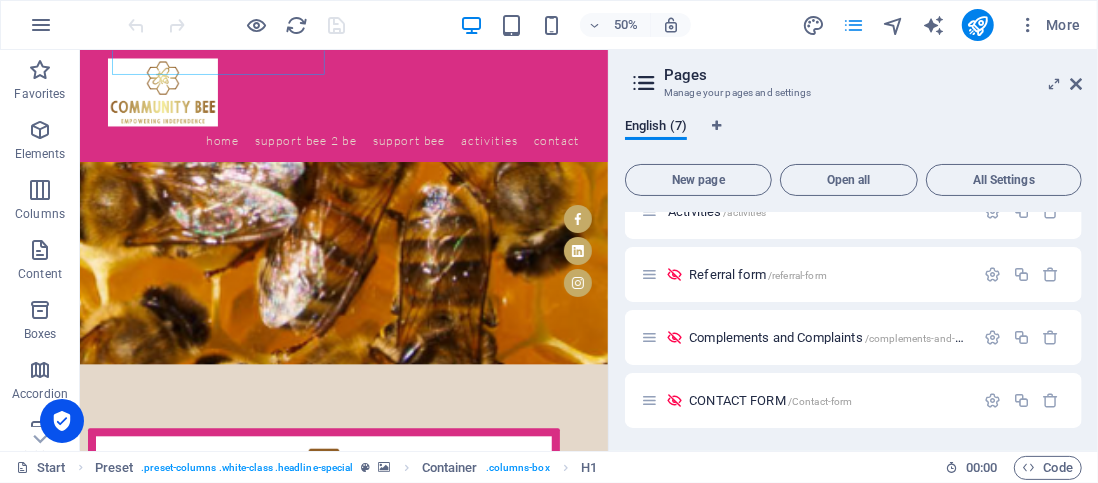 scroll, scrollTop: 217, scrollLeft: 0, axis: vertical 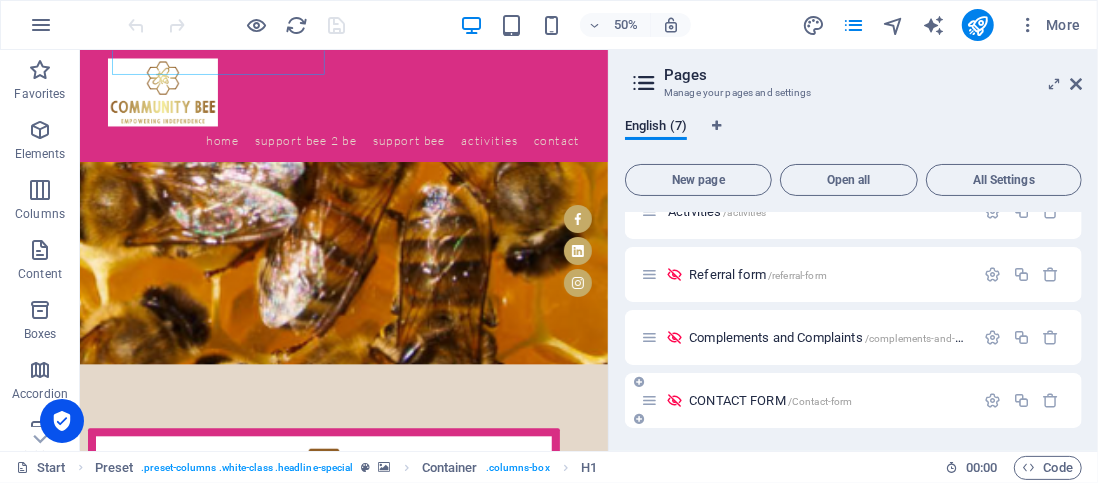 click on "CONTACT FORM  /Contact-form" at bounding box center [828, 400] 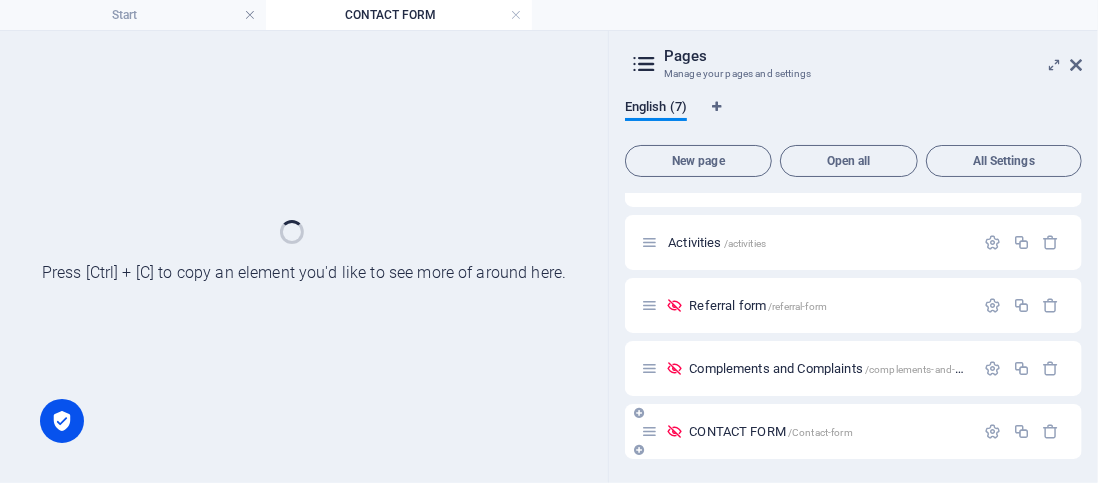 scroll, scrollTop: 166, scrollLeft: 0, axis: vertical 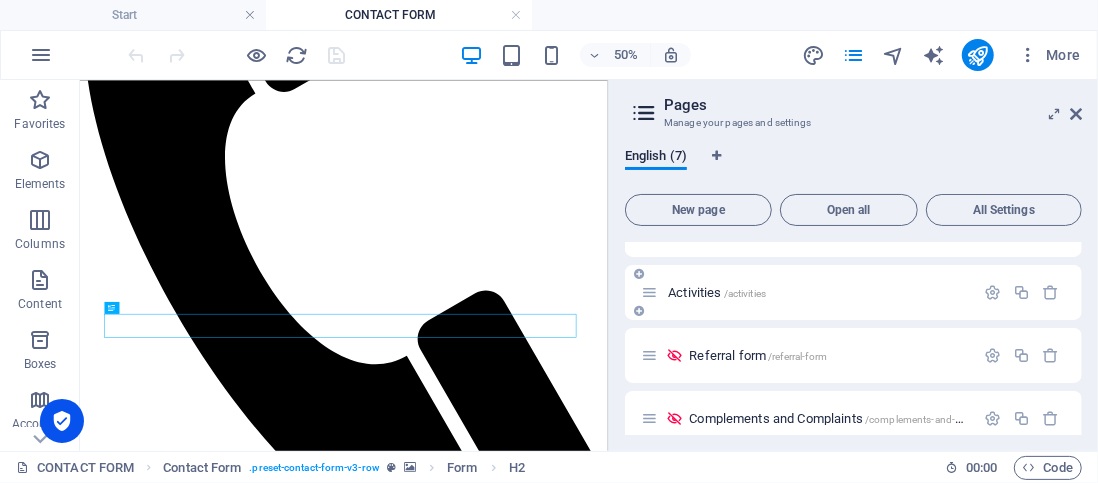 click on "Activities /activities" at bounding box center (818, 292) 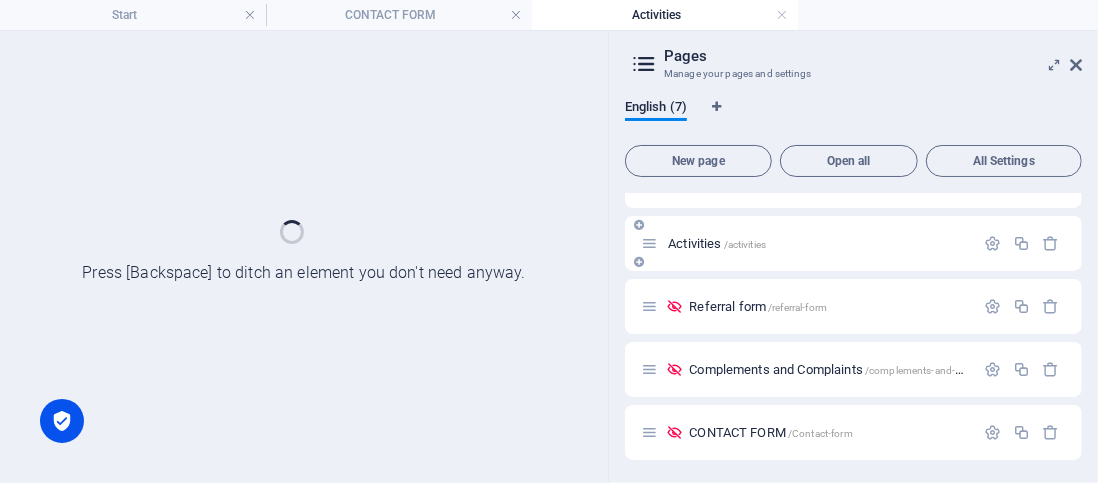 scroll, scrollTop: 0, scrollLeft: 0, axis: both 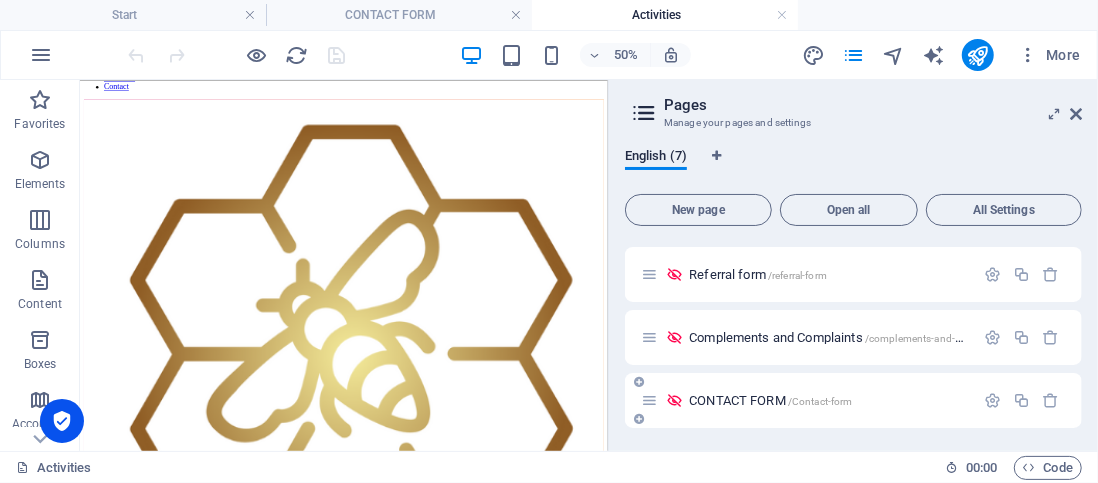 click on "CONTACT FORM  /Contact-form" at bounding box center [770, 400] 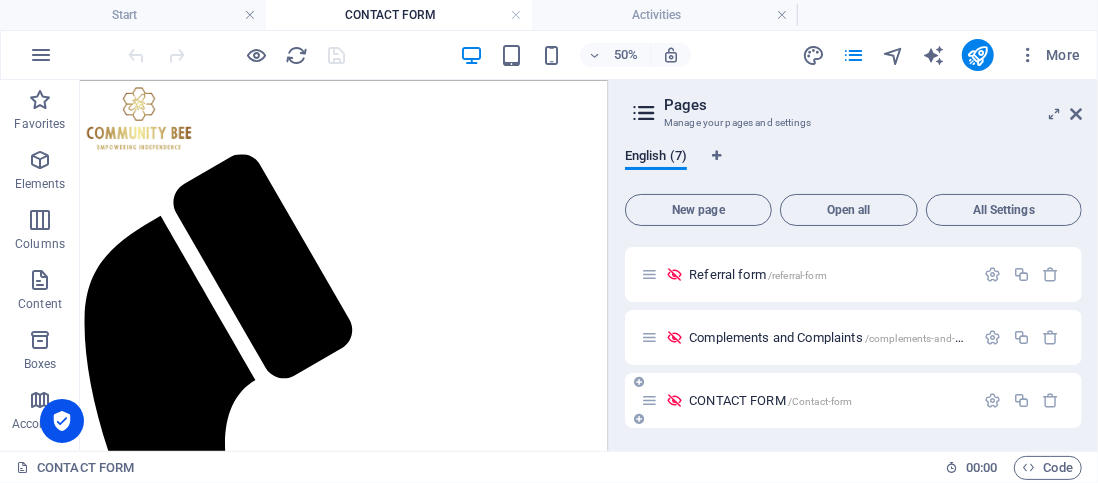 scroll, scrollTop: 0, scrollLeft: 0, axis: both 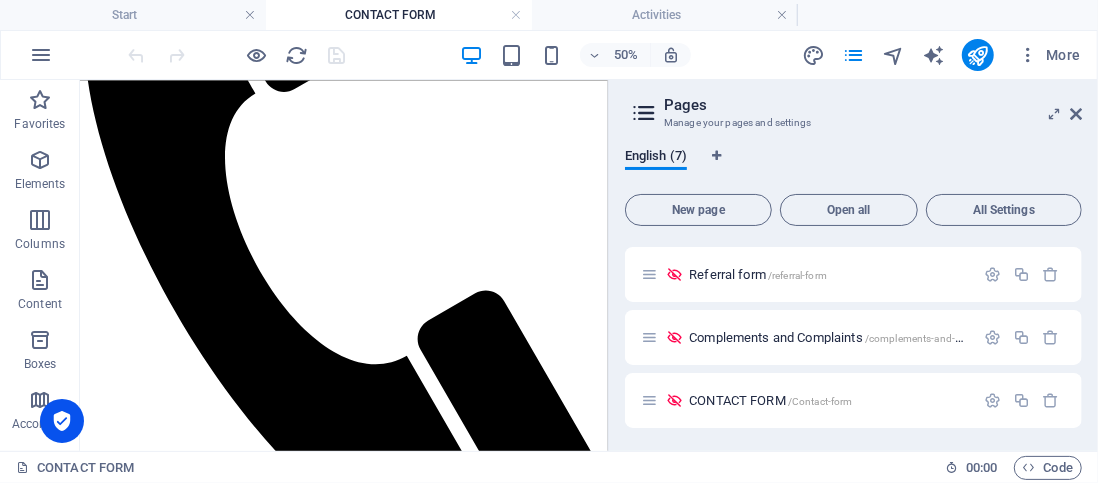 click at bounding box center [607, 8600] 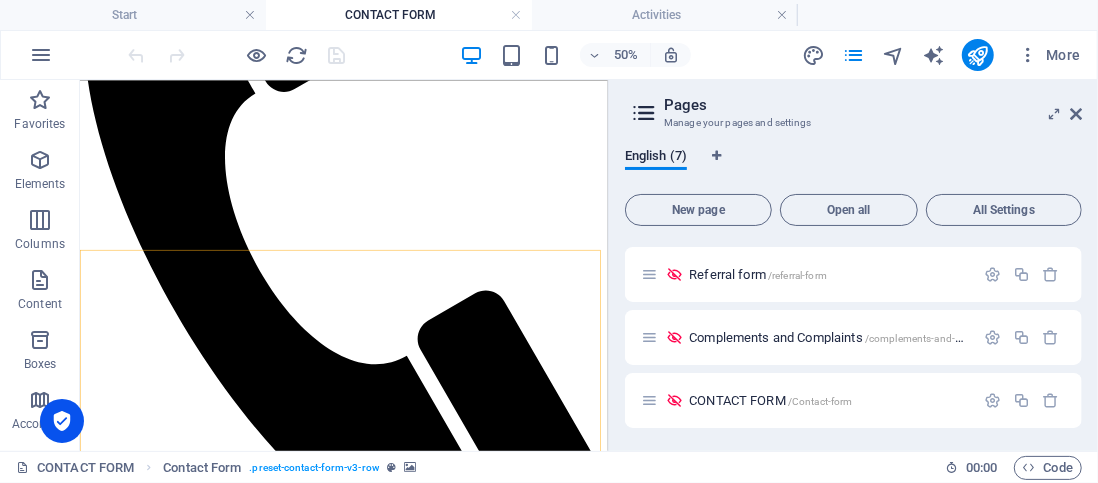 click at bounding box center [607, 8600] 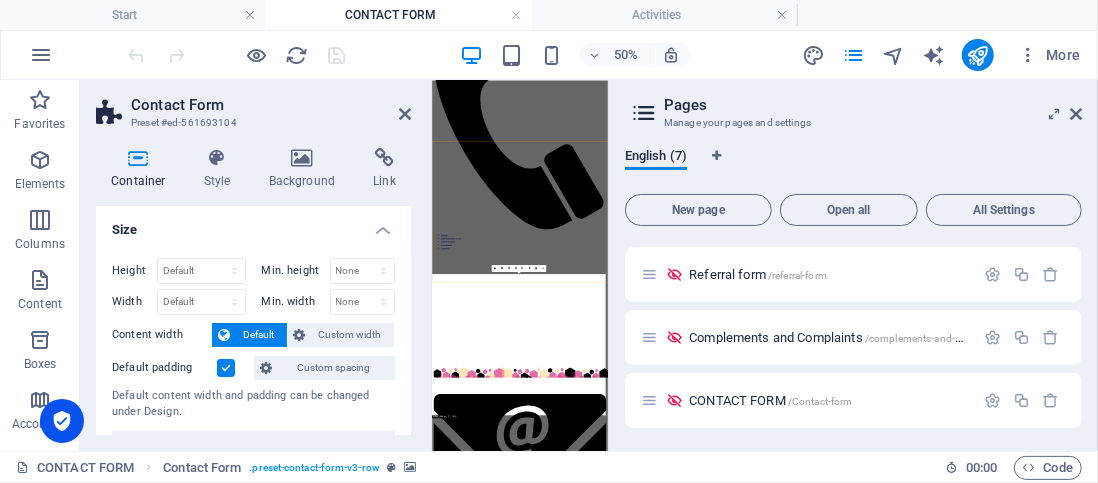 select on "rem" 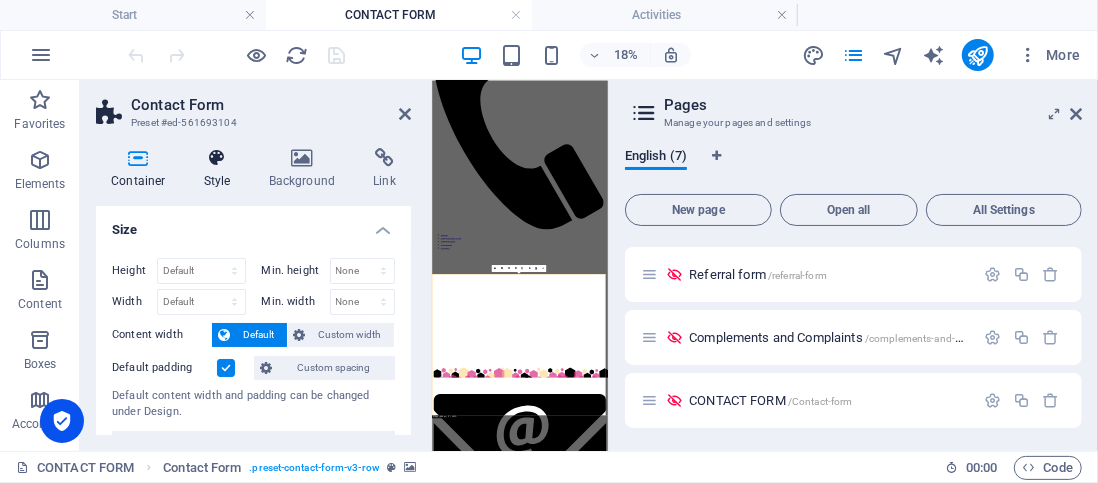 click at bounding box center [217, 158] 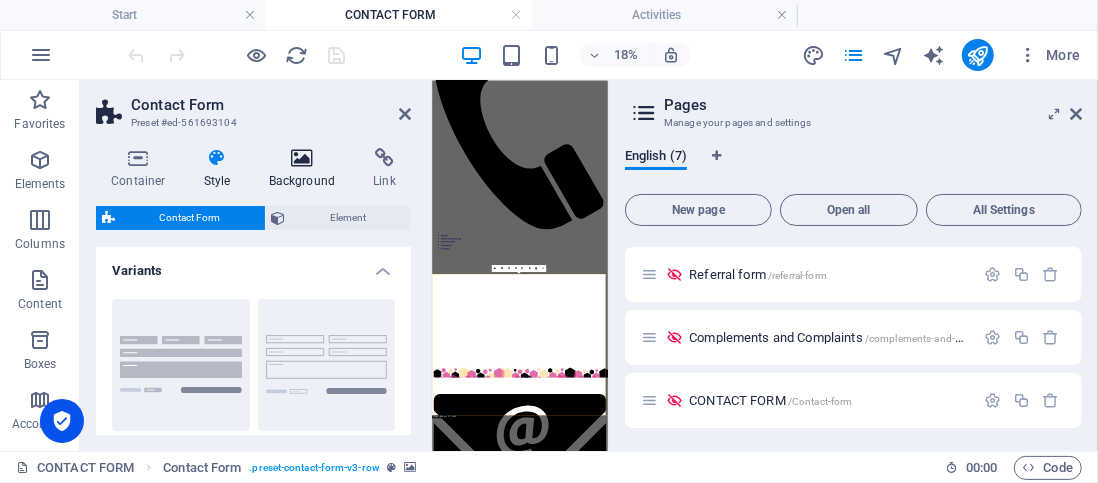 click on "Background" at bounding box center [306, 169] 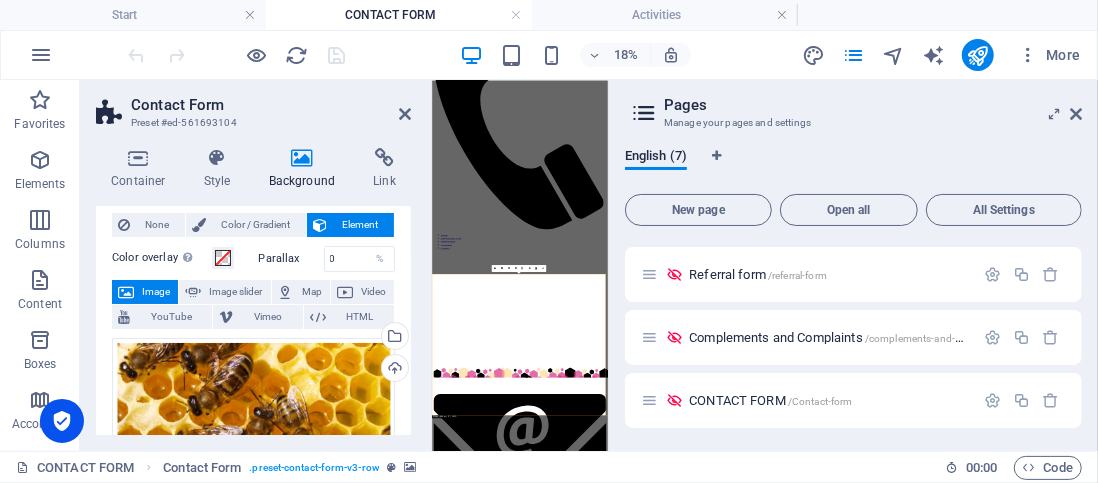 scroll, scrollTop: 0, scrollLeft: 0, axis: both 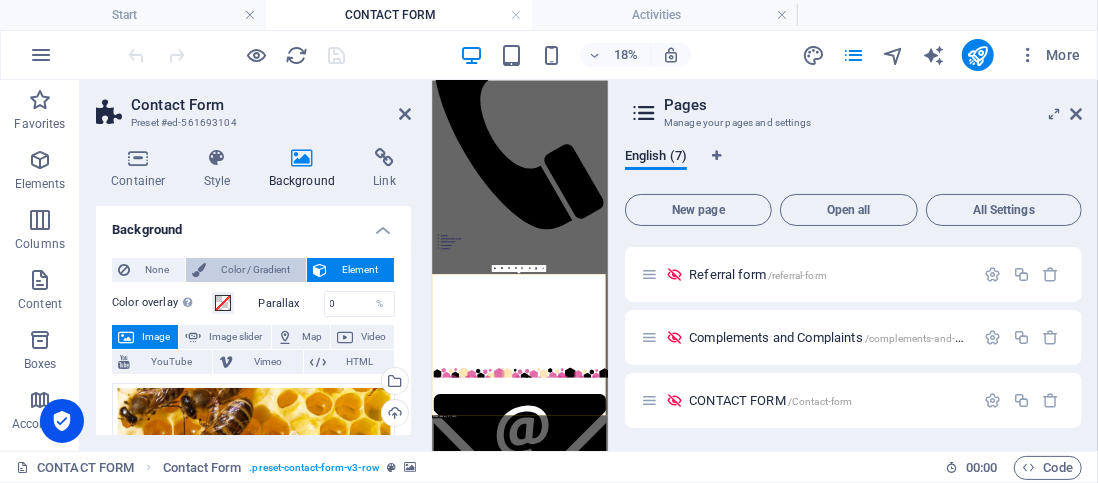 click on "Color / Gradient" at bounding box center (256, 270) 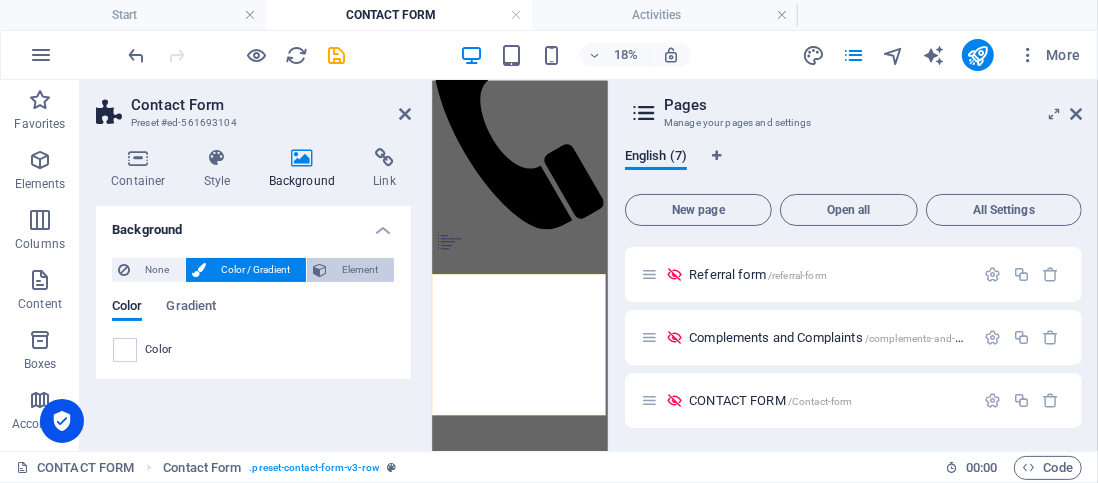 click on "Element" at bounding box center [360, 270] 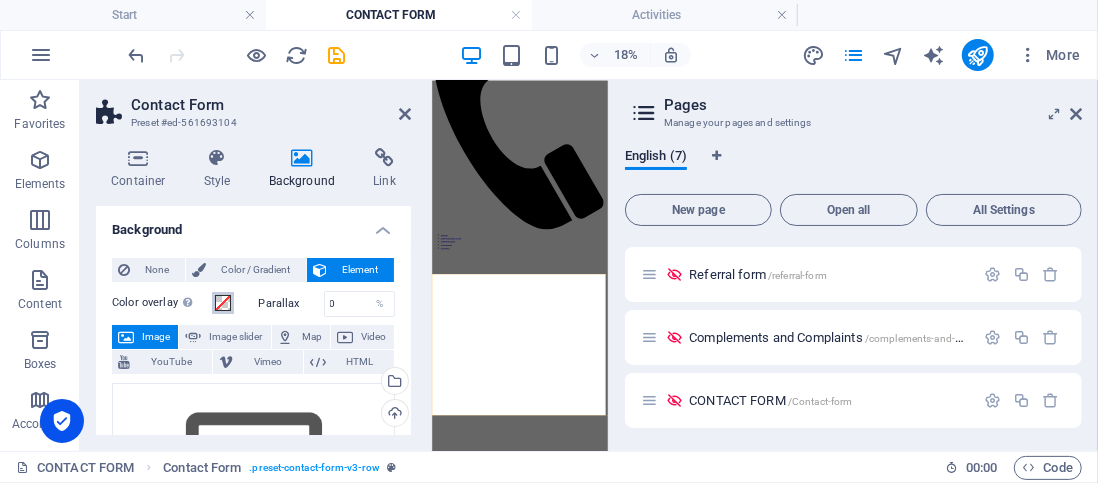 click at bounding box center [223, 303] 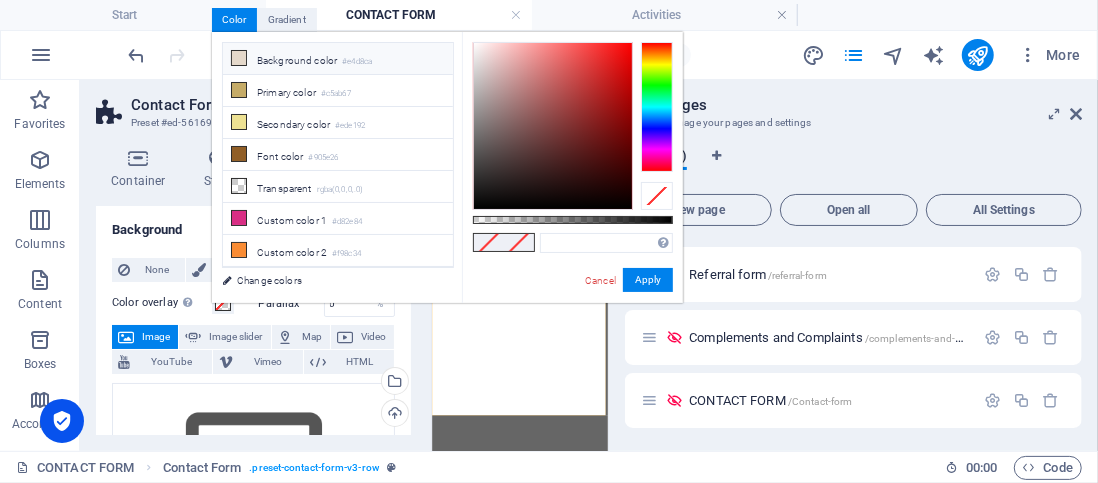 click on "Background color
#e4d8ca" at bounding box center [338, 59] 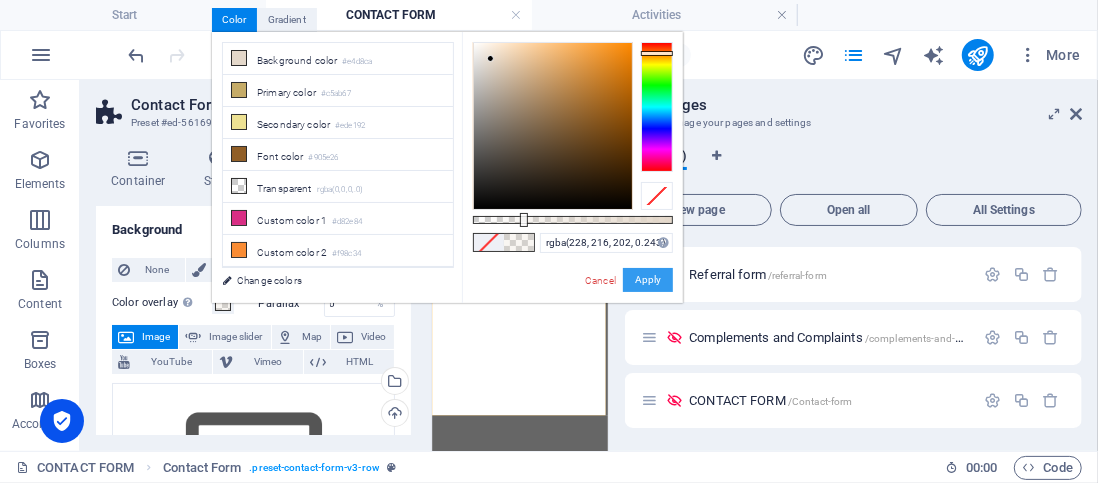 click on "Apply" at bounding box center (648, 280) 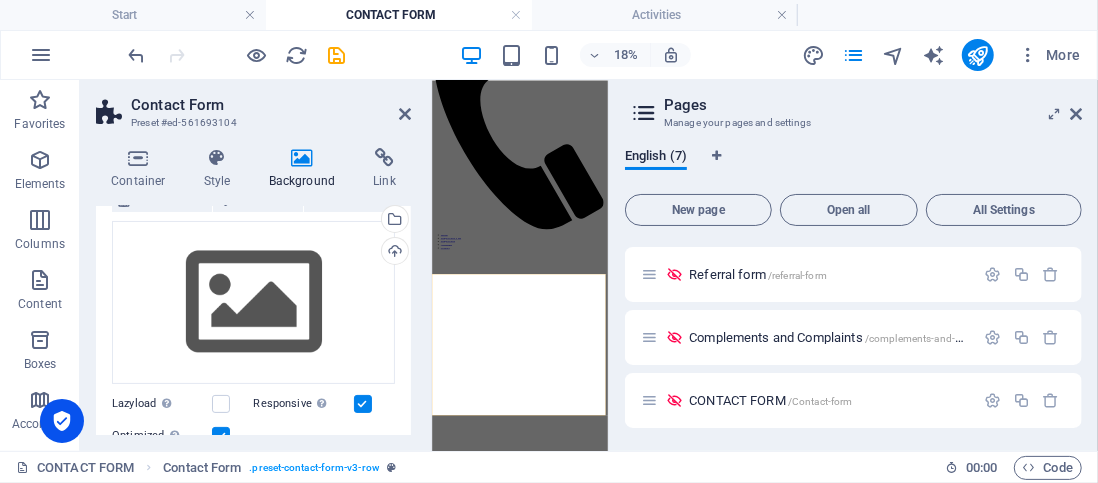 scroll, scrollTop: 166, scrollLeft: 0, axis: vertical 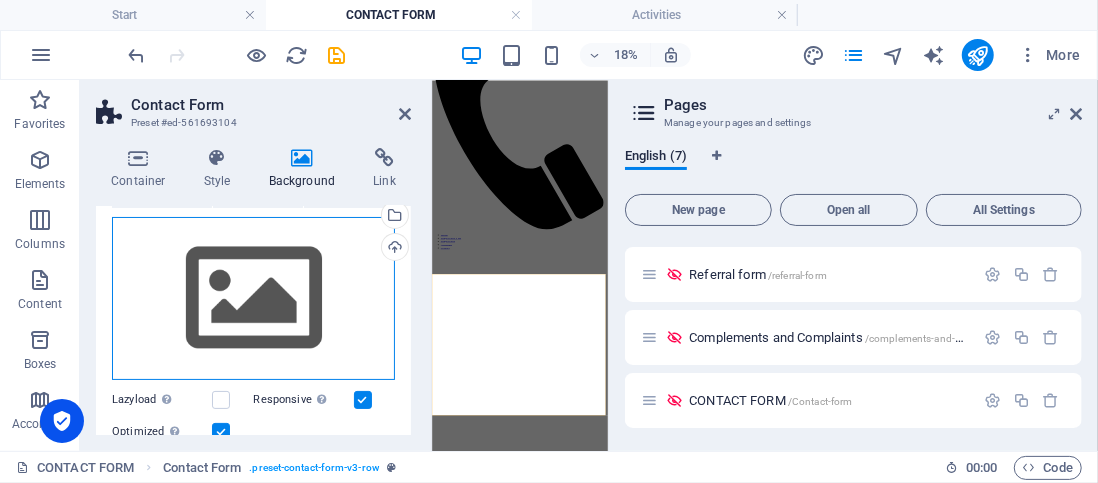 click on "Drag files here, click to choose files or select files from Files or our free stock photos & videos" at bounding box center (253, 299) 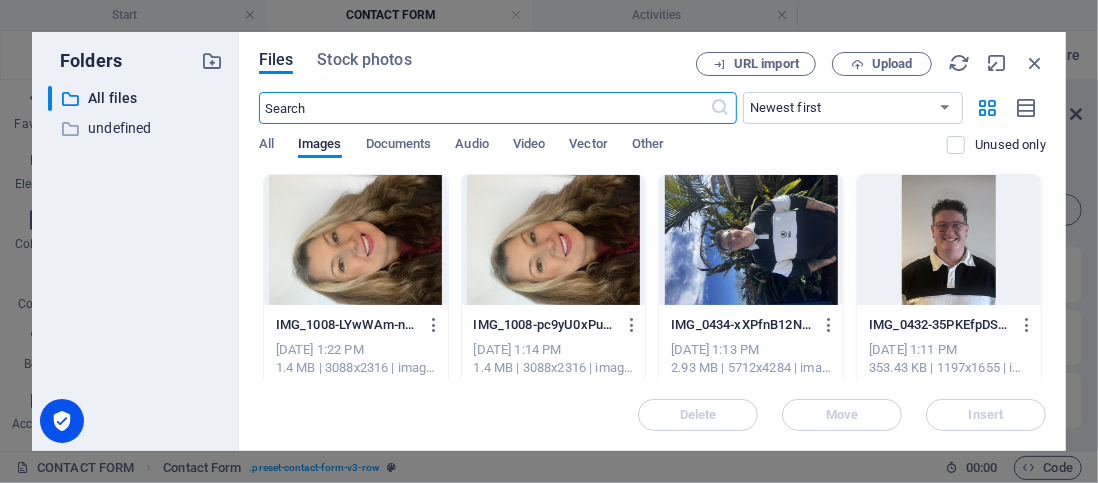 scroll, scrollTop: 1966, scrollLeft: 0, axis: vertical 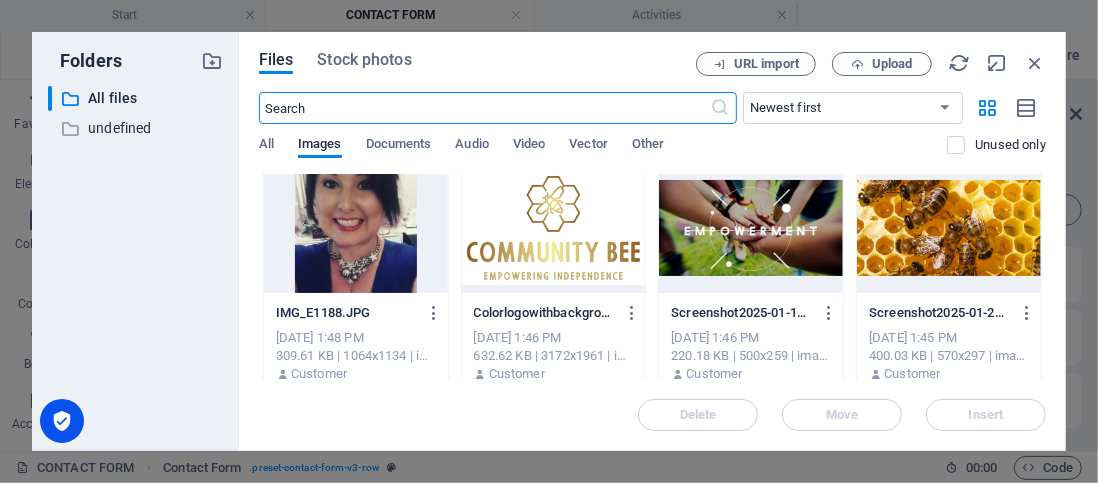 click at bounding box center [949, 228] 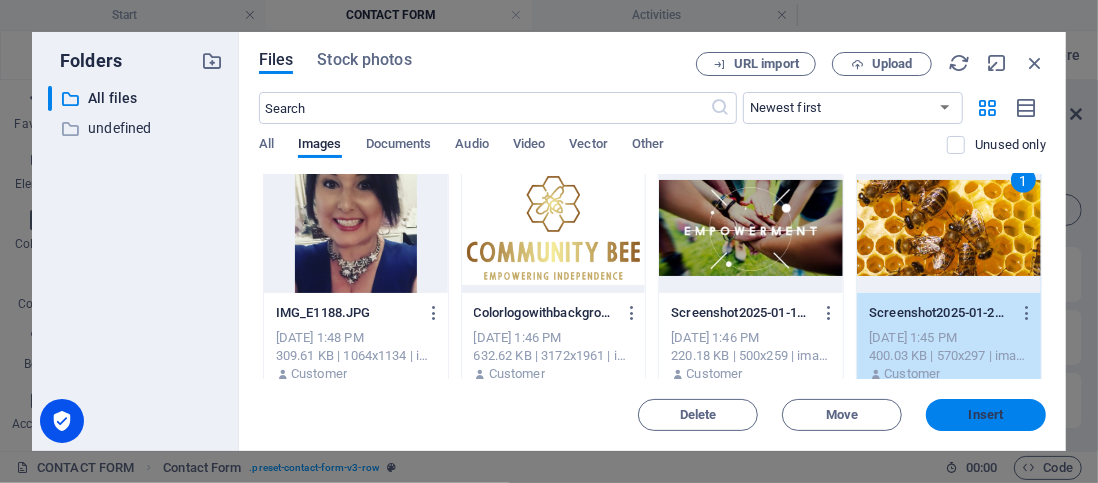 click on "Insert" at bounding box center (986, 415) 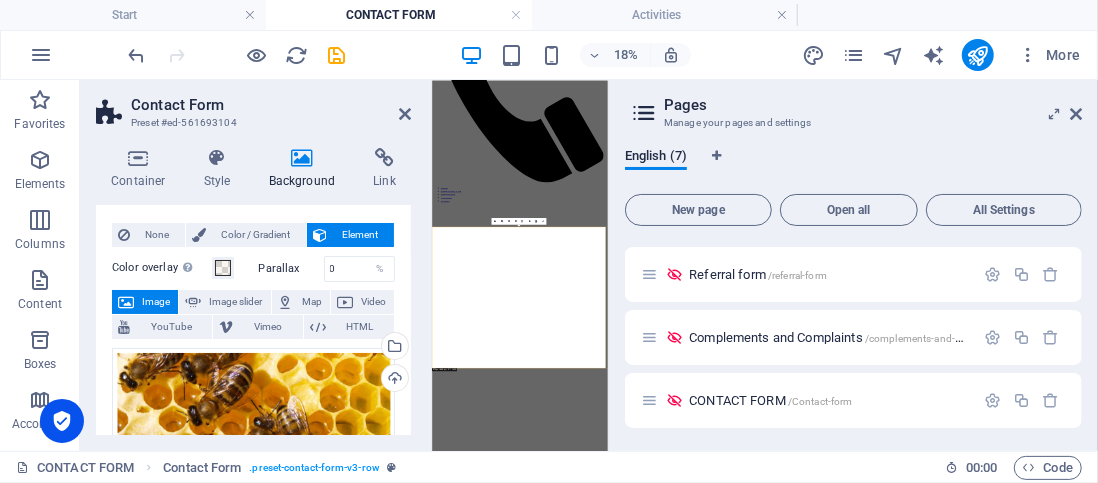 scroll, scrollTop: 34, scrollLeft: 0, axis: vertical 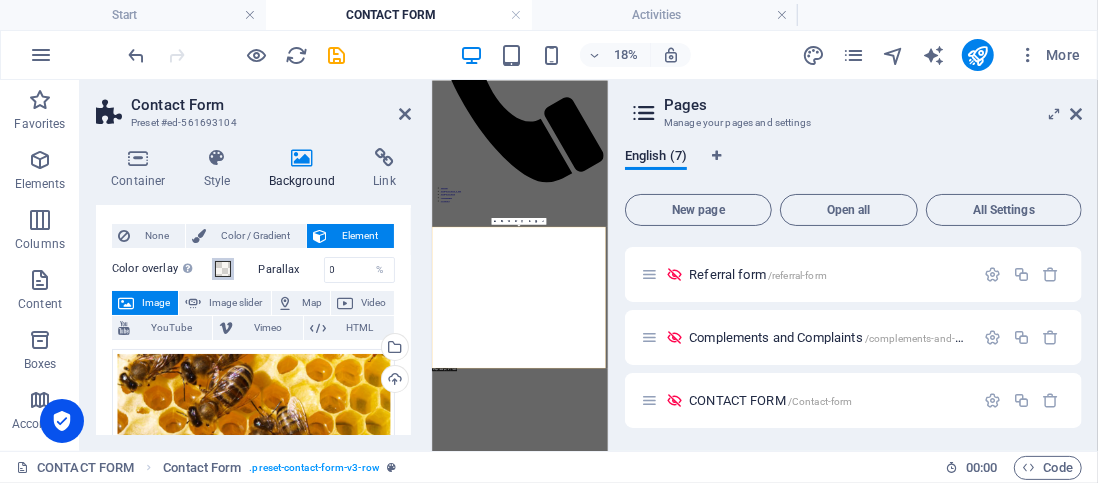 click at bounding box center [223, 269] 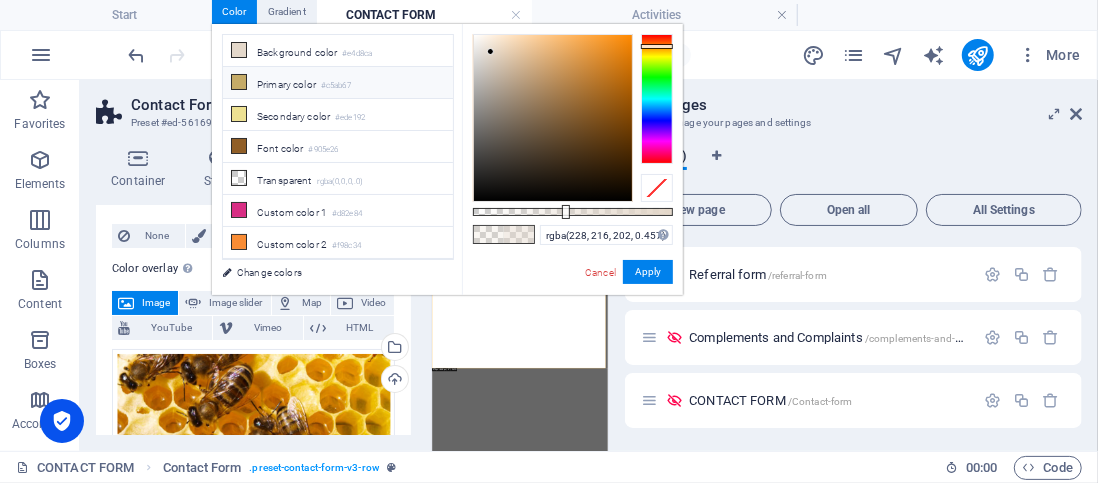 click on "Primary color
#c5ab67" at bounding box center (338, 83) 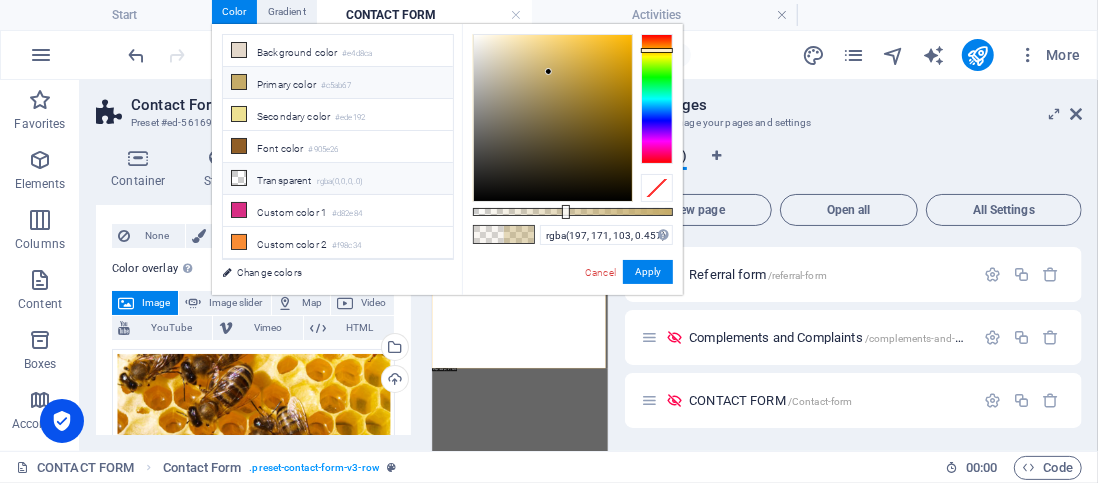 click on "Transparent
rgba(0,0,0,.0)" at bounding box center (338, 179) 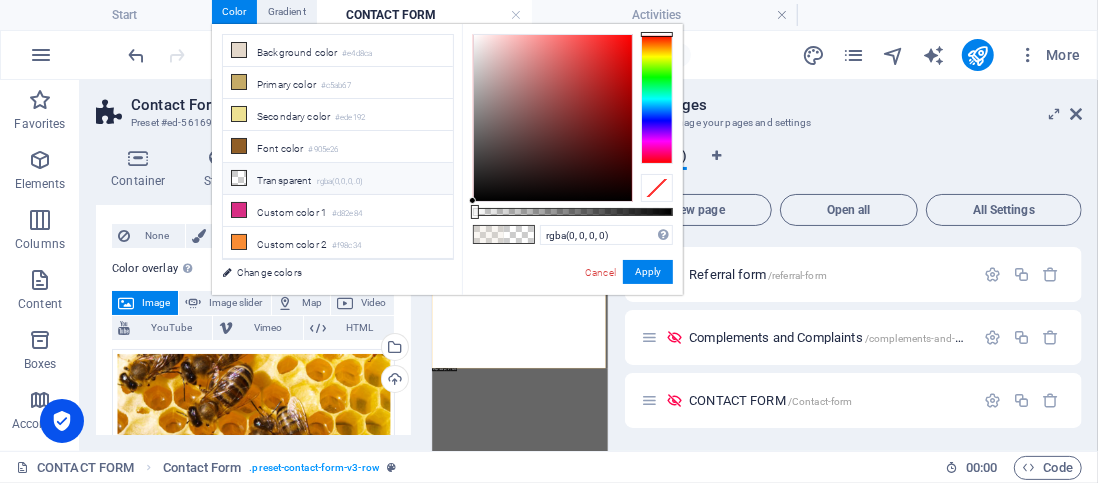 scroll, scrollTop: 19, scrollLeft: 0, axis: vertical 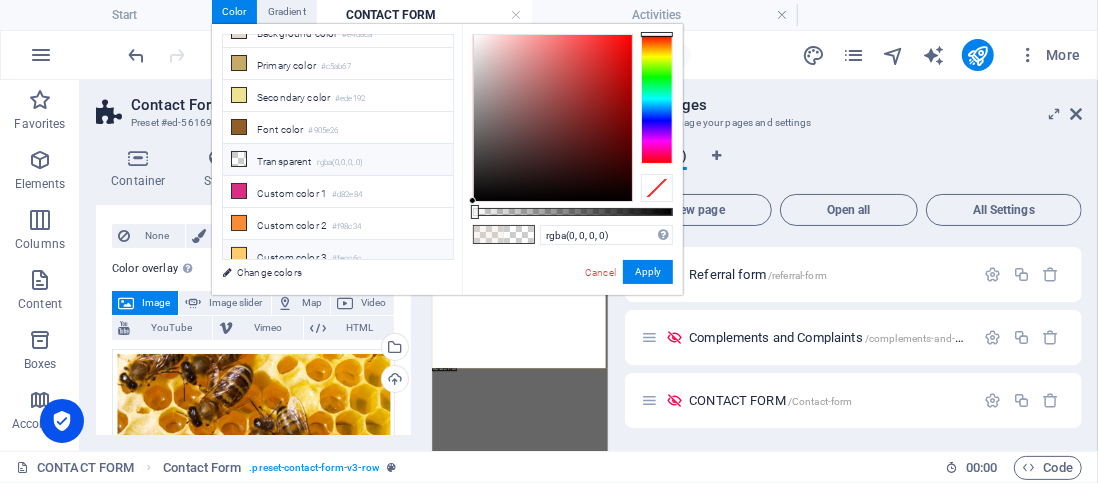 click on "#fecc6c" at bounding box center [346, 259] 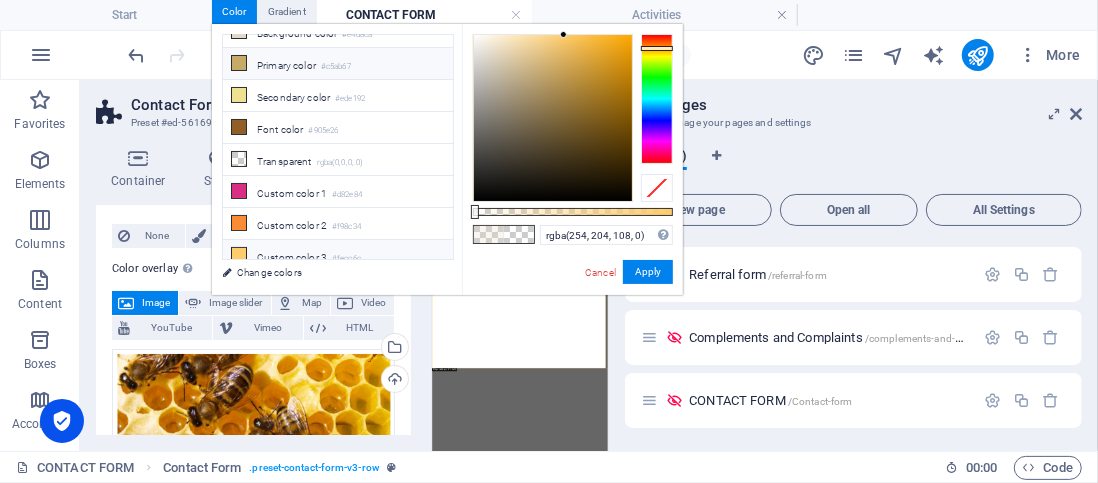 click on "Primary color
#c5ab67" at bounding box center (338, 64) 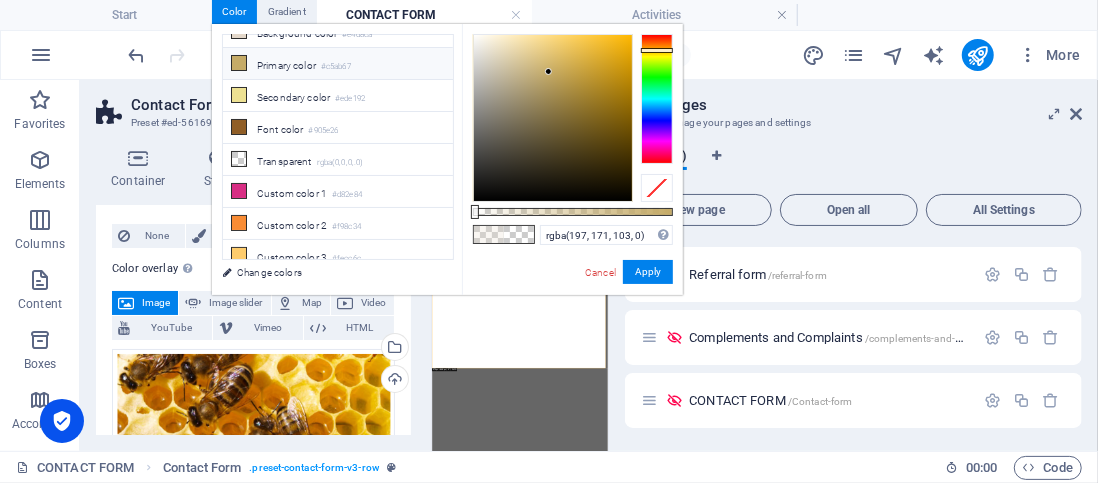 scroll, scrollTop: 0, scrollLeft: 0, axis: both 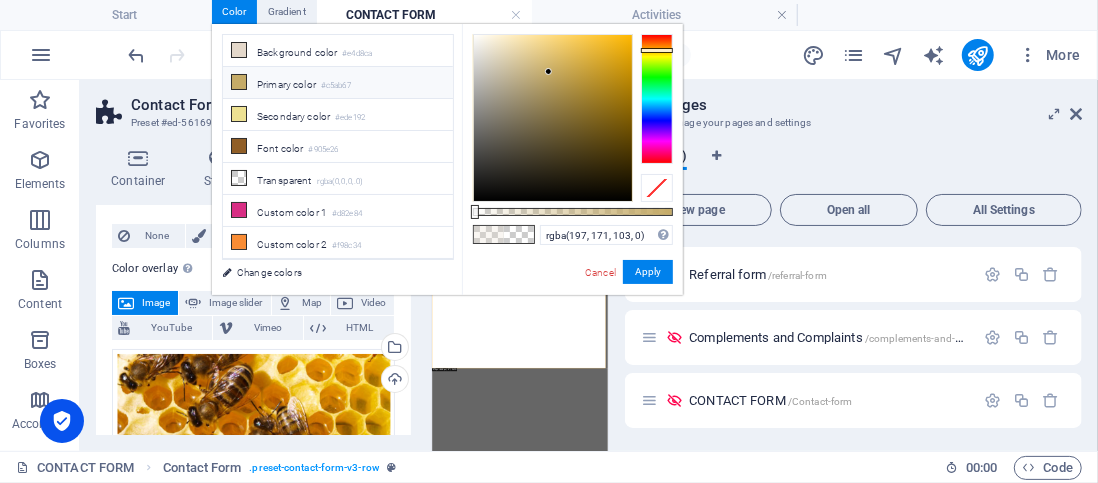 click on "Primary color
#c5ab67" at bounding box center [338, 83] 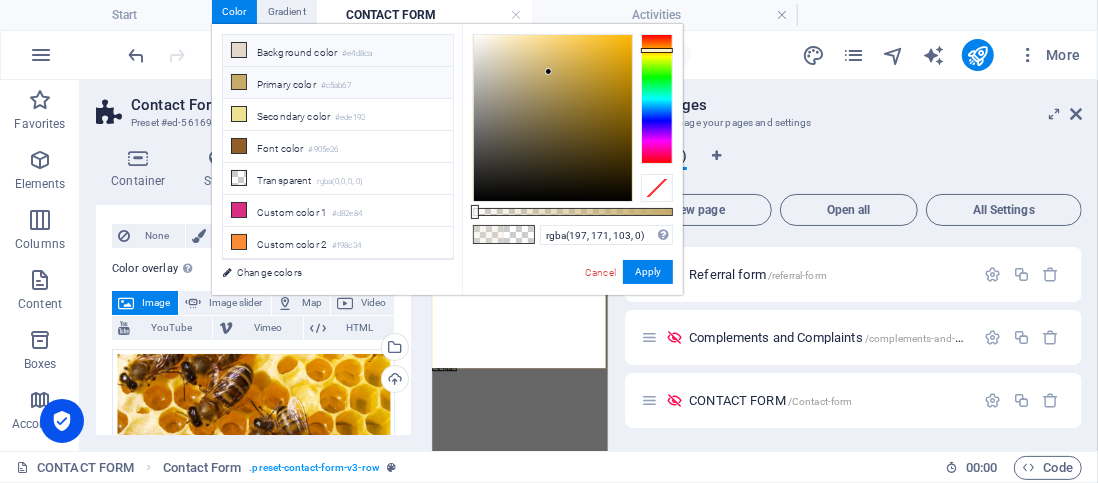 click on "Background color
#e4d8ca" at bounding box center (338, 51) 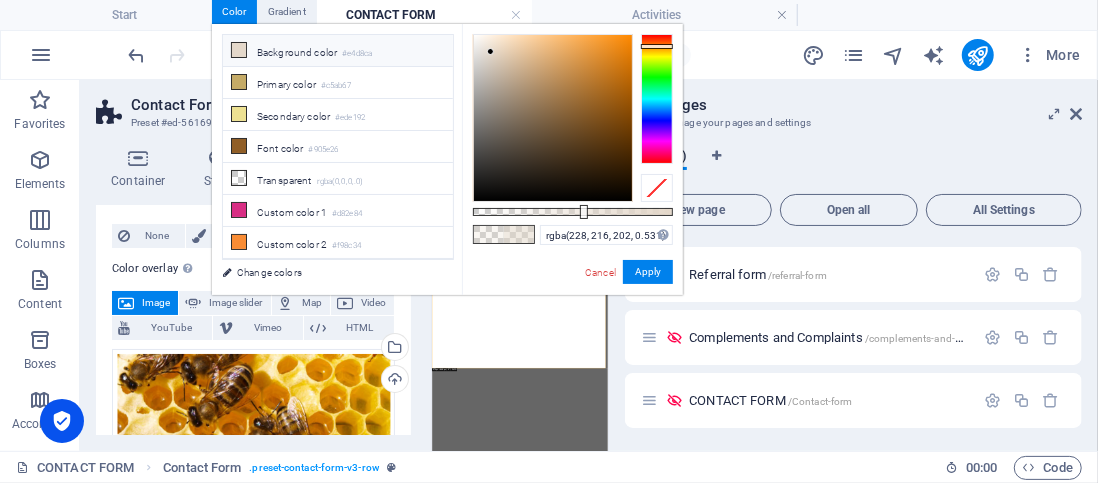 type on "rgba(228, 216, 202, 0.529)" 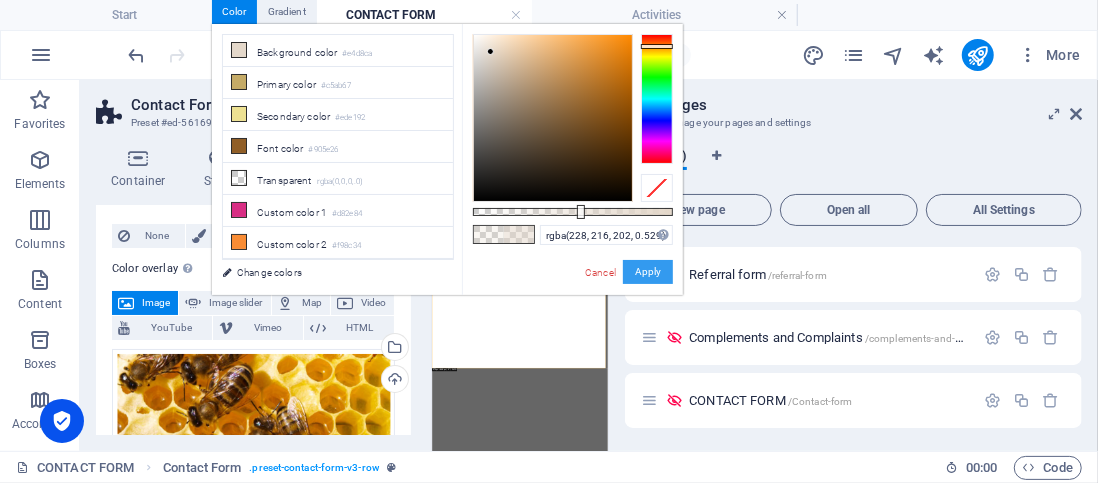 click on "Apply" at bounding box center (648, 272) 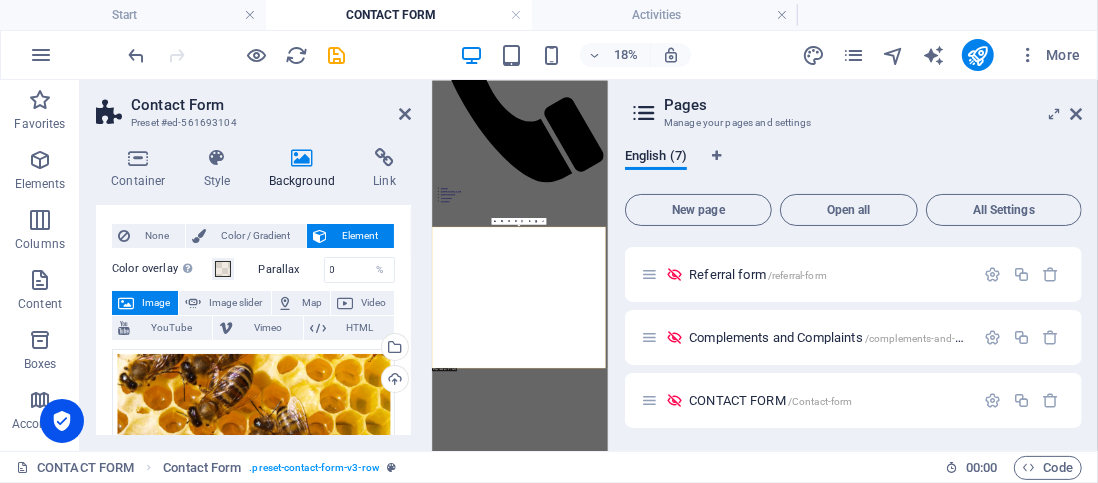 click on "[EMAIL_ADDRESS][DOMAIN_NAME]     0433818281     [DOMAIN_NAME]     COMMUNITY BEE SUPPORT      COMMUNITY BEE SUPPORT      COMMUNITY BEE SUPPORT" at bounding box center [918, 5632] 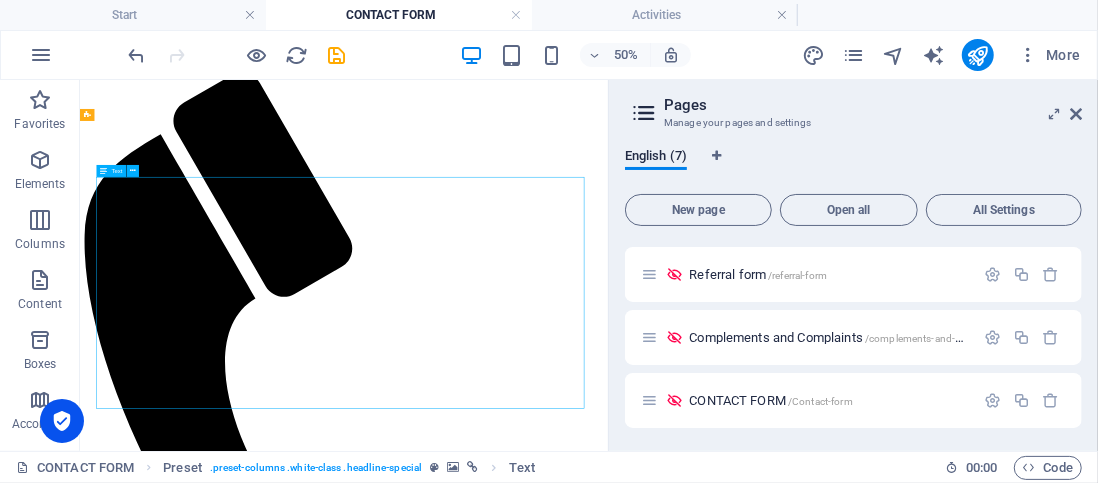 scroll, scrollTop: 168, scrollLeft: 0, axis: vertical 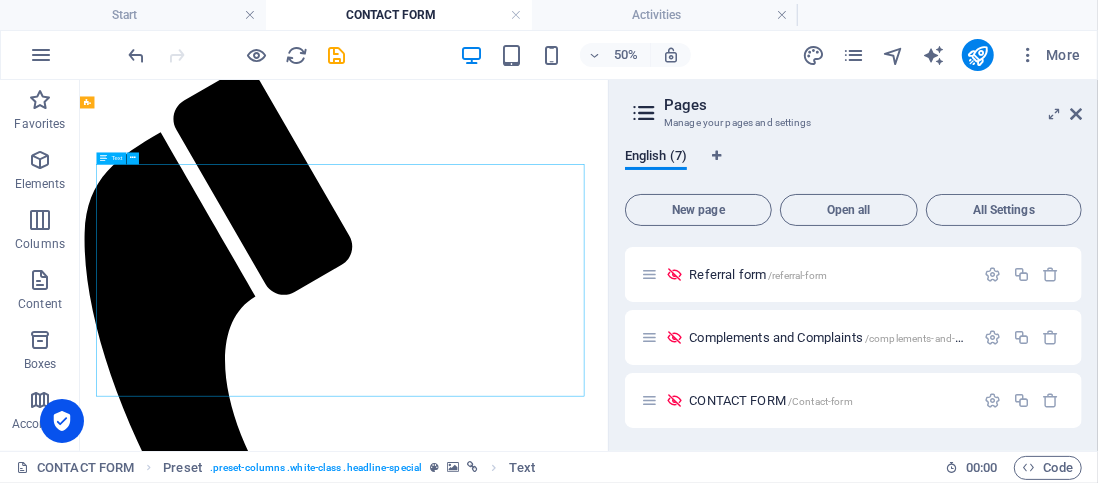 click on "Home Support Bee 2 Be Support Bee Activities Contact" at bounding box center (607, 1484) 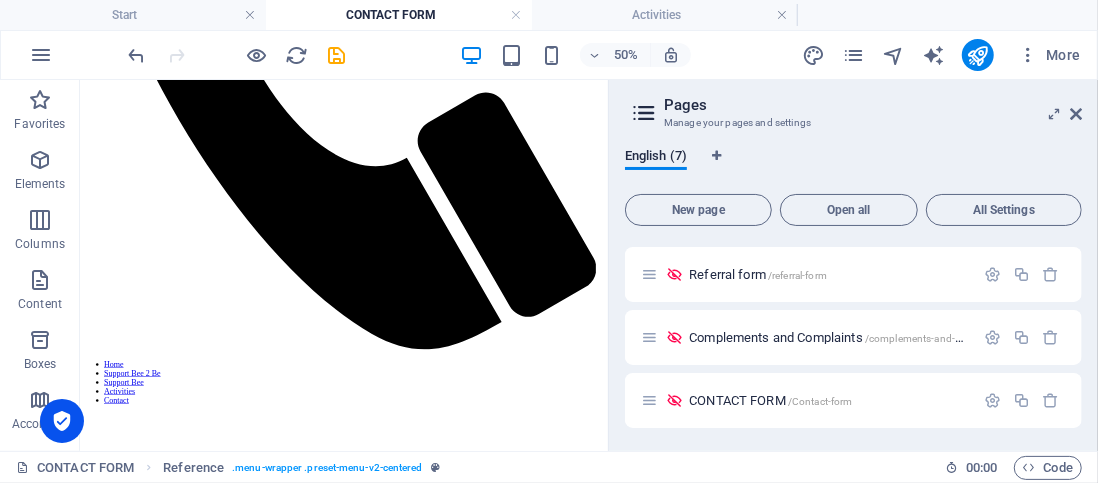 scroll, scrollTop: 1019, scrollLeft: 0, axis: vertical 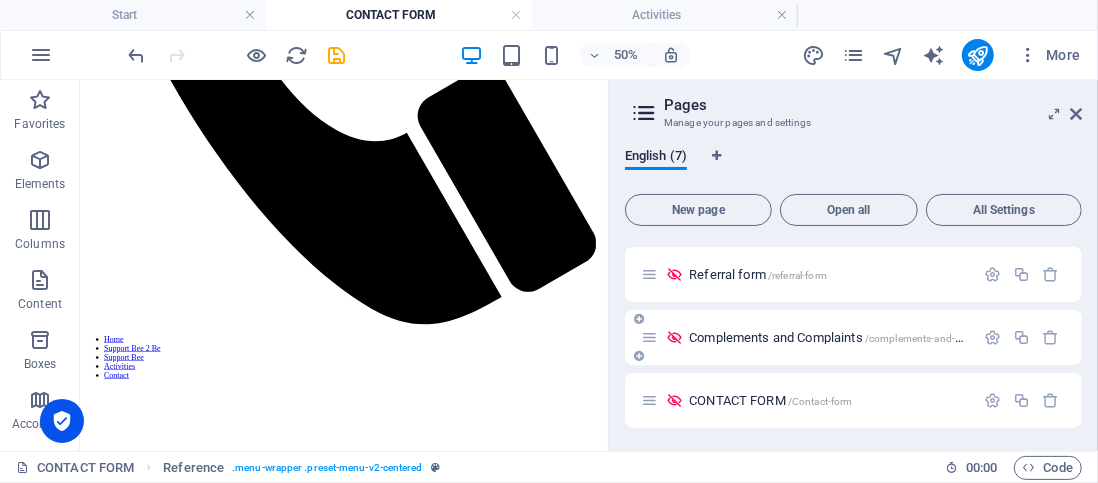 click on "Complements and Complaints  /complements-and-complaints" at bounding box center [847, 337] 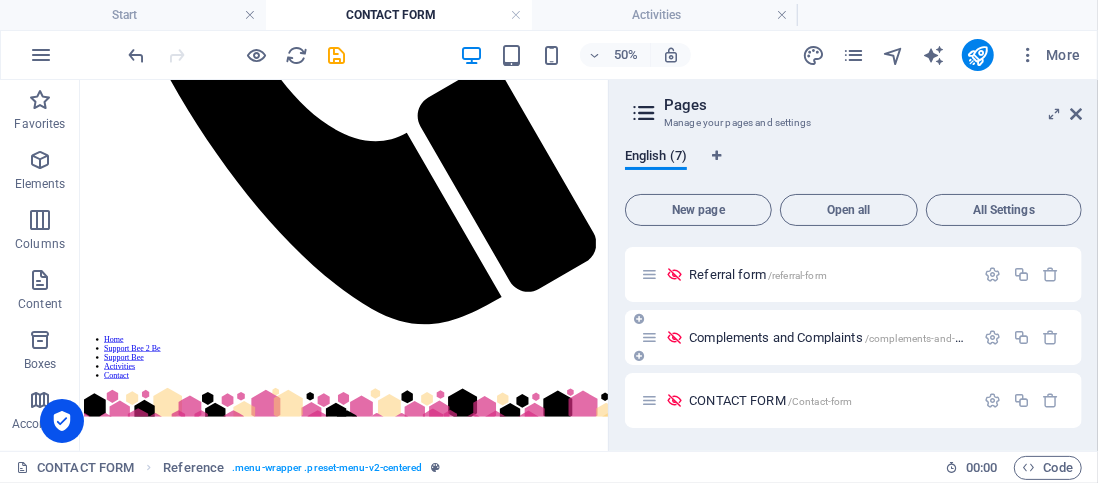 scroll, scrollTop: 0, scrollLeft: 0, axis: both 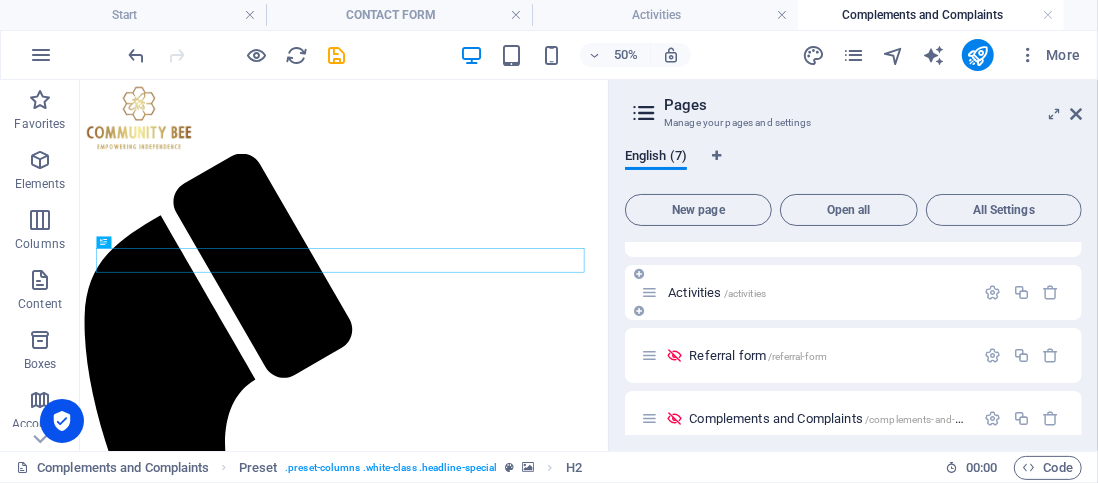 click on "Activities /activities" at bounding box center (818, 292) 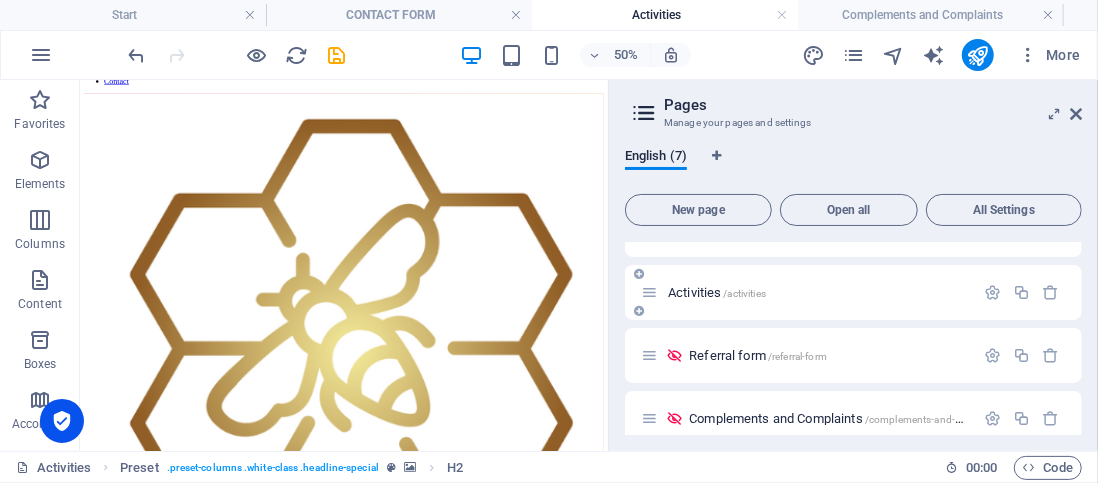 scroll, scrollTop: 1616, scrollLeft: 0, axis: vertical 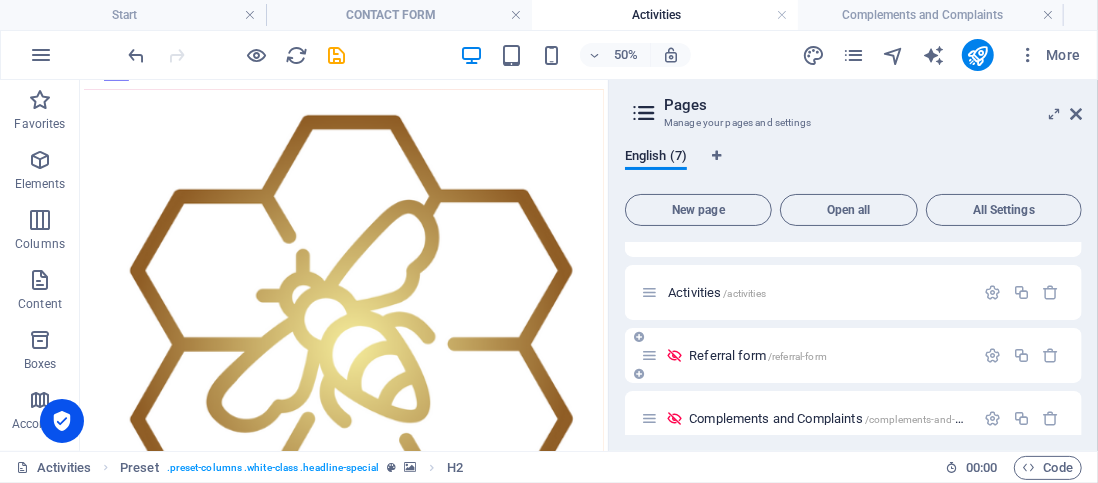 click on "Referral form  /referral-form" at bounding box center [758, 355] 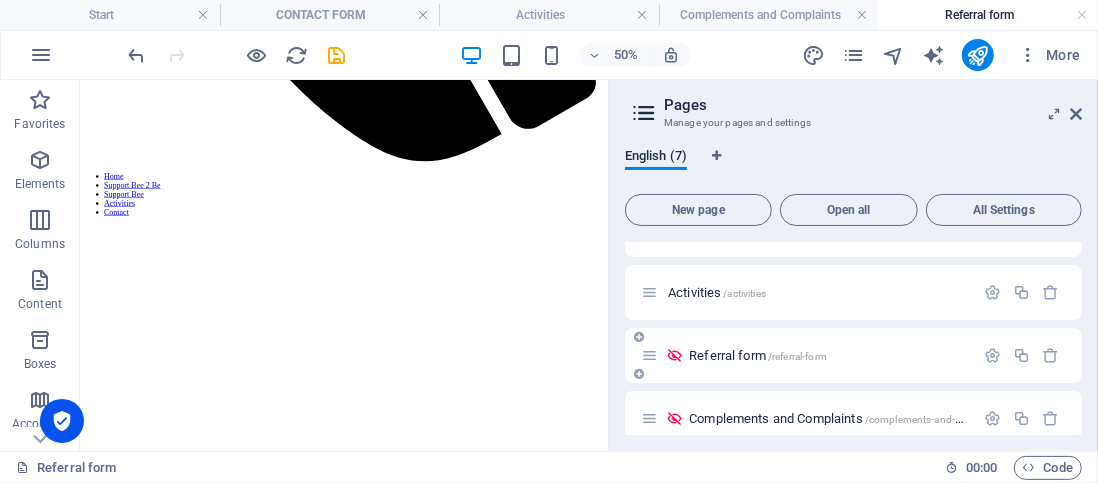 scroll, scrollTop: 1348, scrollLeft: 0, axis: vertical 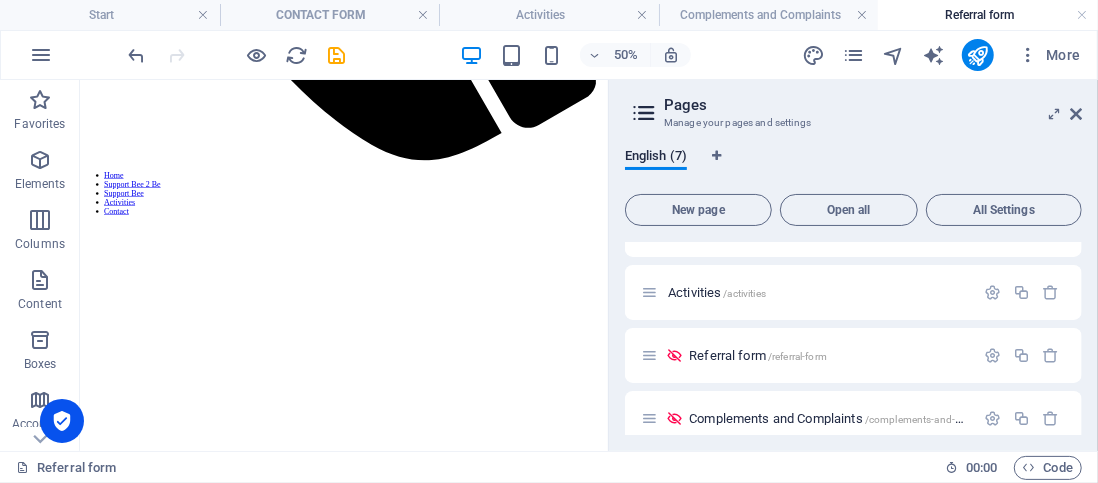 click on "Unreadable? Regenerate" at bounding box center [607, 3566] 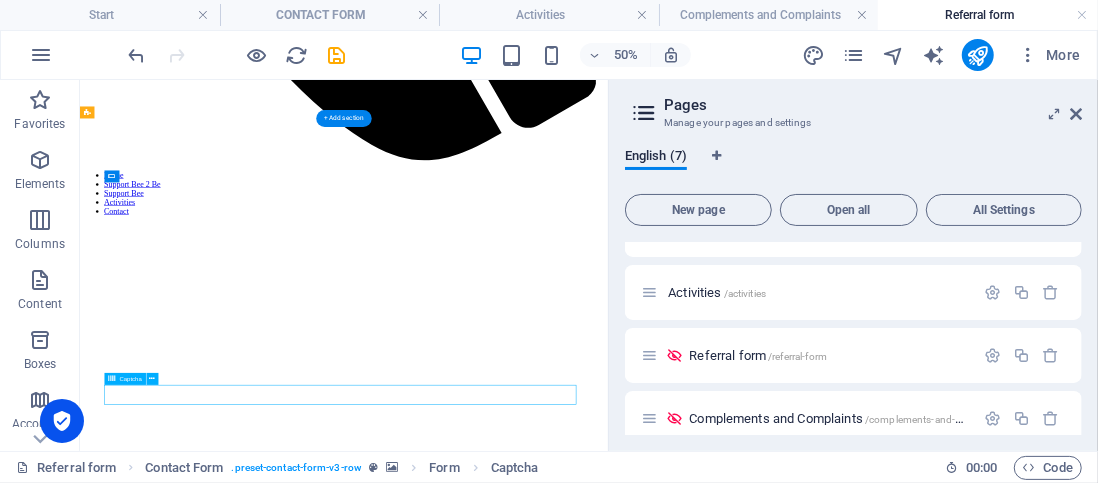 scroll, scrollTop: 247, scrollLeft: 0, axis: vertical 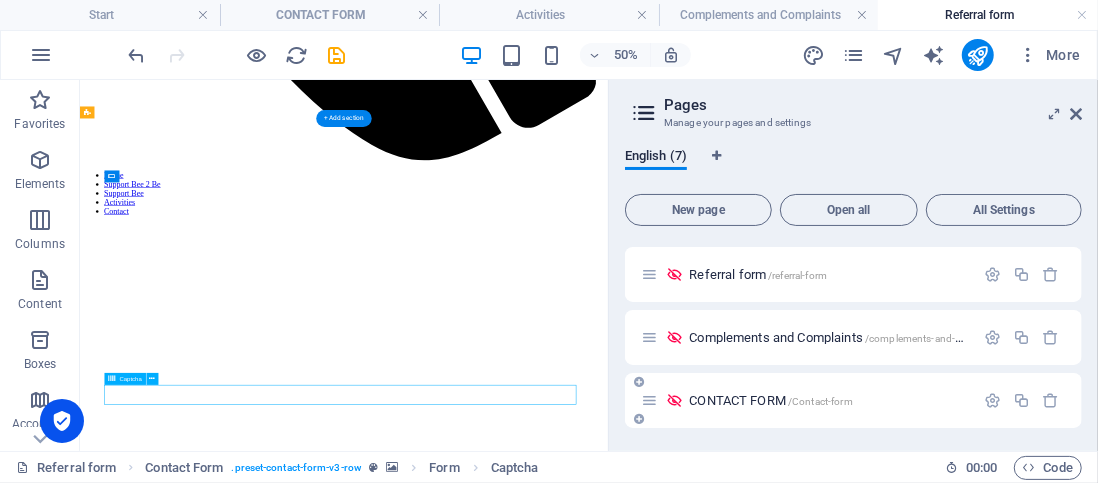 click on "CONTACT FORM  /Contact-form" at bounding box center (807, 400) 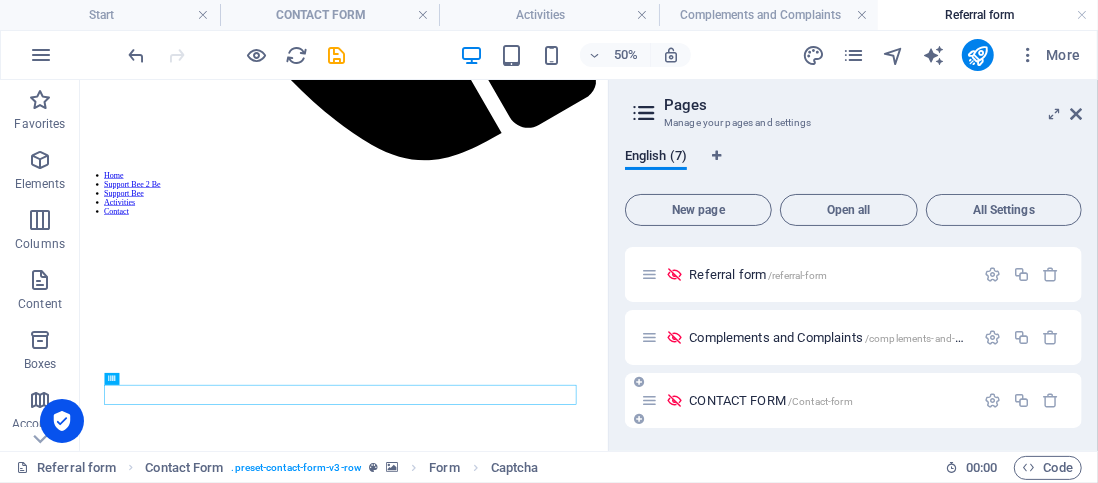click on "CONTACT FORM  /Contact-form" at bounding box center [807, 400] 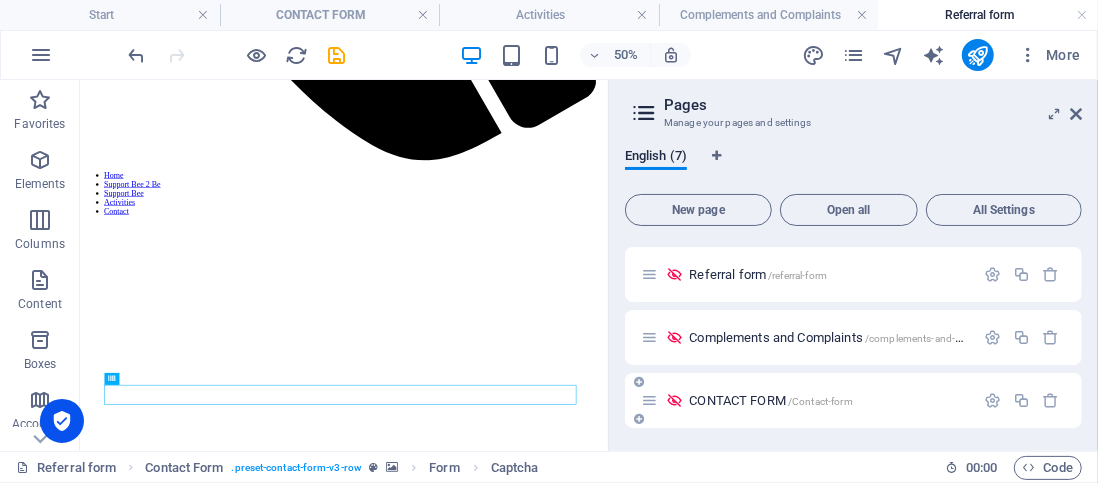 click on "/Contact-form" at bounding box center [820, 401] 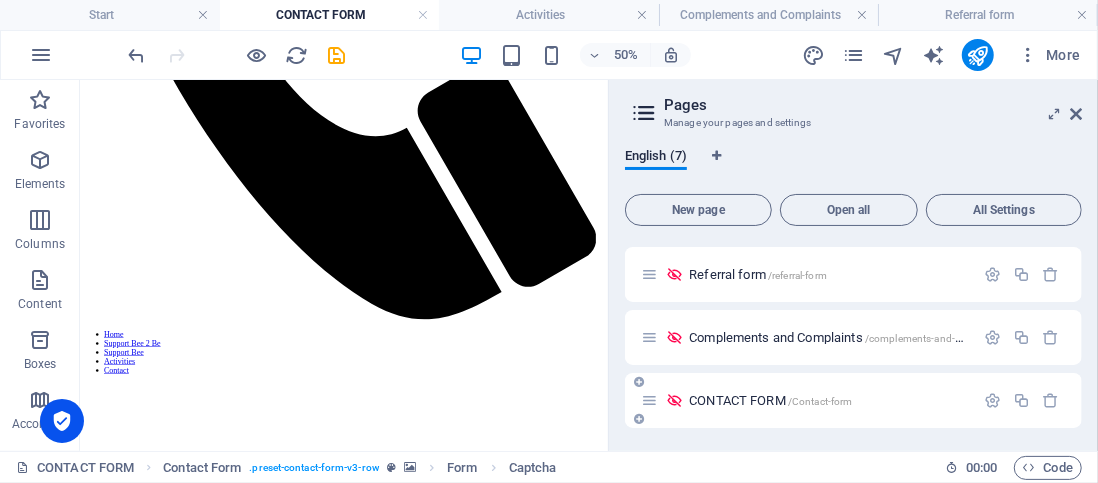 scroll, scrollTop: 0, scrollLeft: 0, axis: both 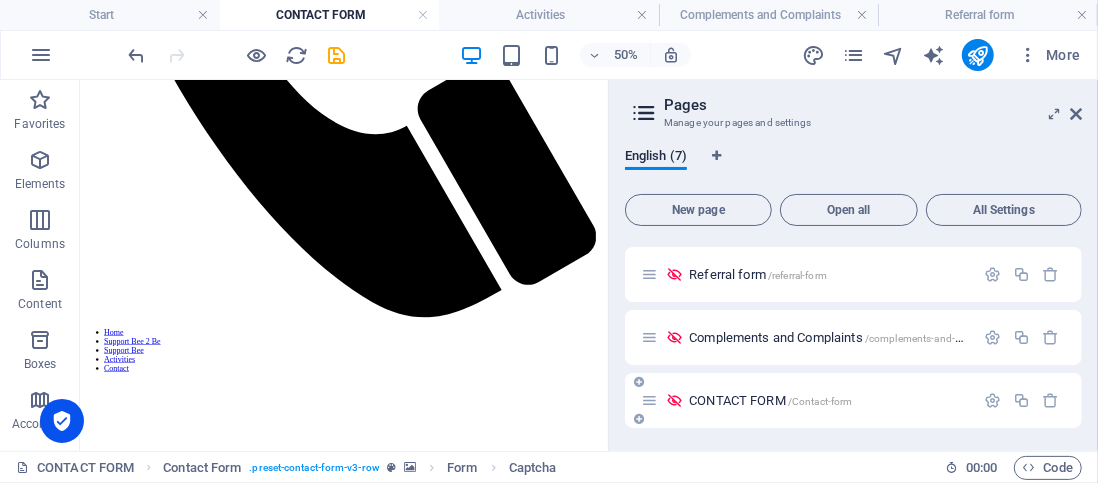 click on "/Contact-form" at bounding box center [820, 401] 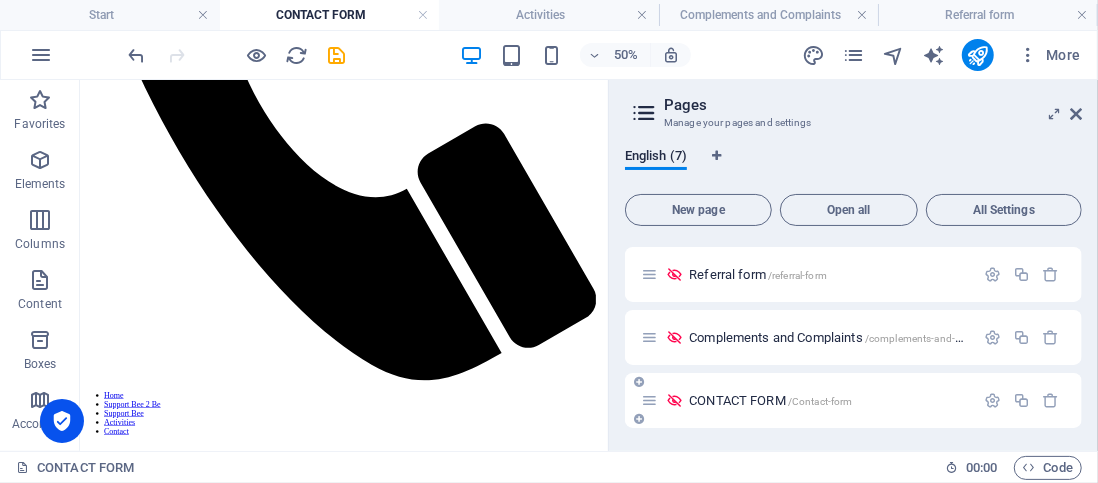 scroll, scrollTop: 944, scrollLeft: 0, axis: vertical 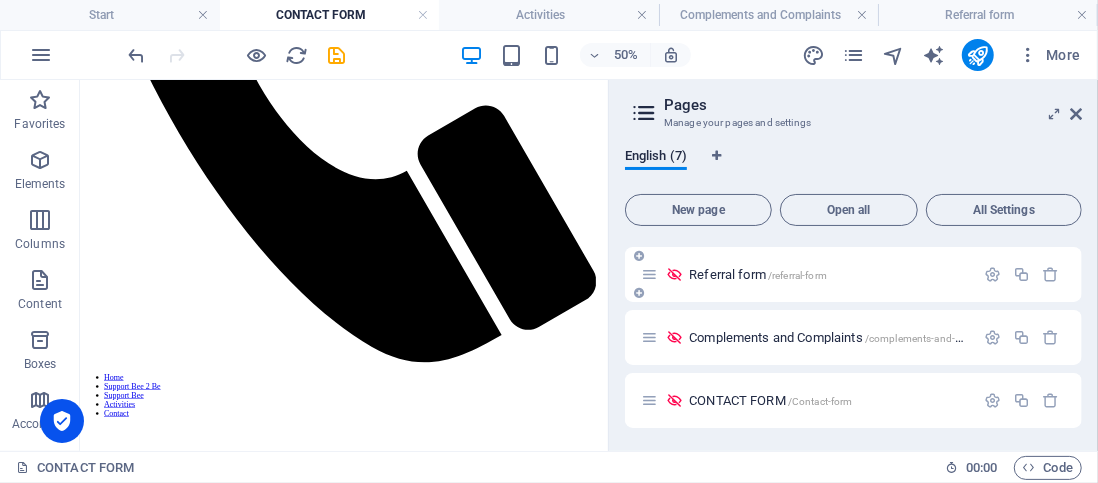 click on "Referral form  /referral-form" at bounding box center [758, 274] 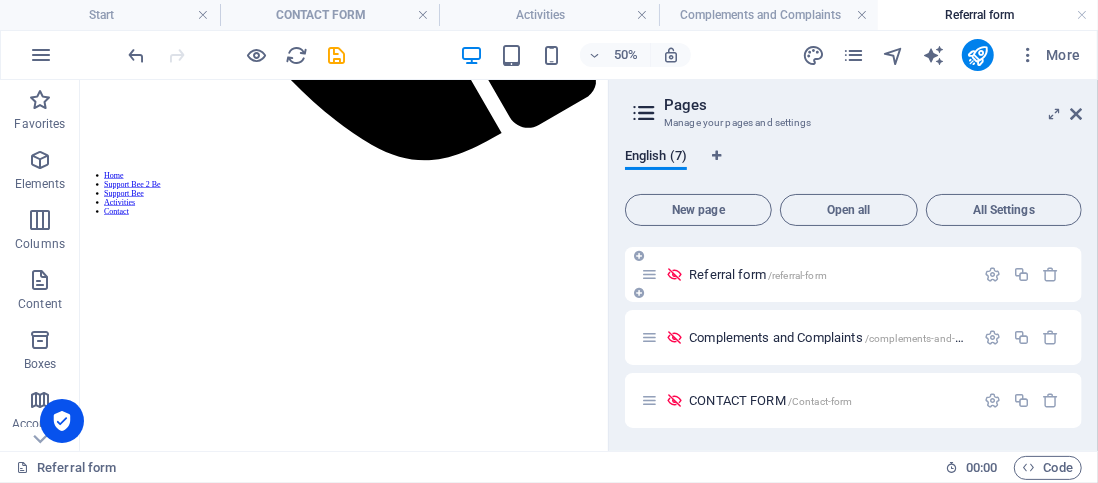 scroll, scrollTop: 0, scrollLeft: 0, axis: both 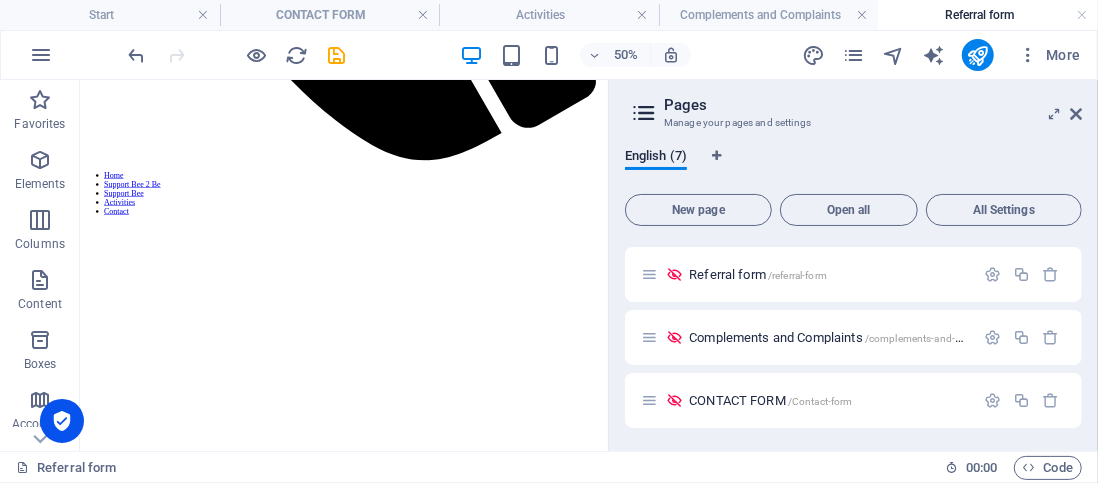click on "Unreadable? Regenerate" at bounding box center (607, 3566) 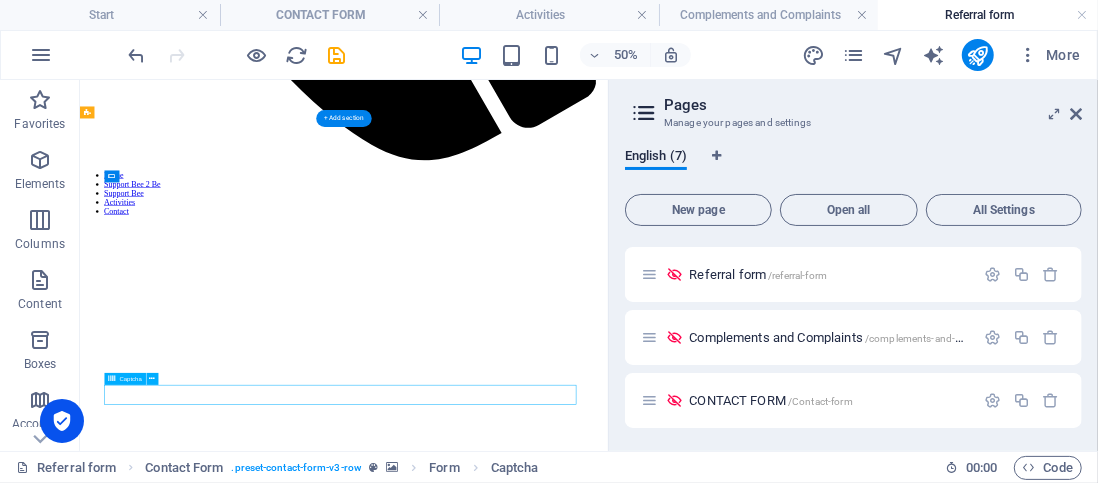 click on "Unreadable? Regenerate" at bounding box center (607, 3566) 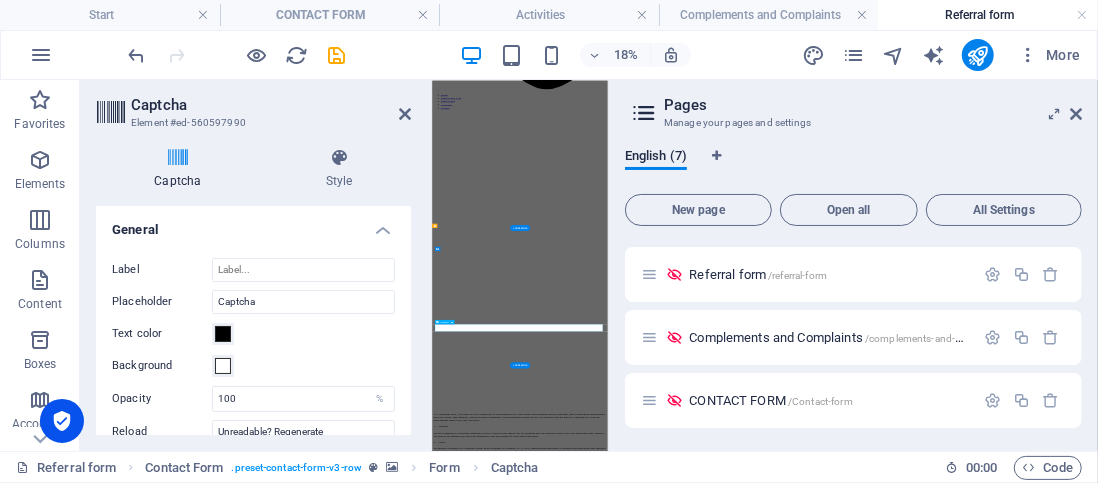 scroll, scrollTop: 828, scrollLeft: 0, axis: vertical 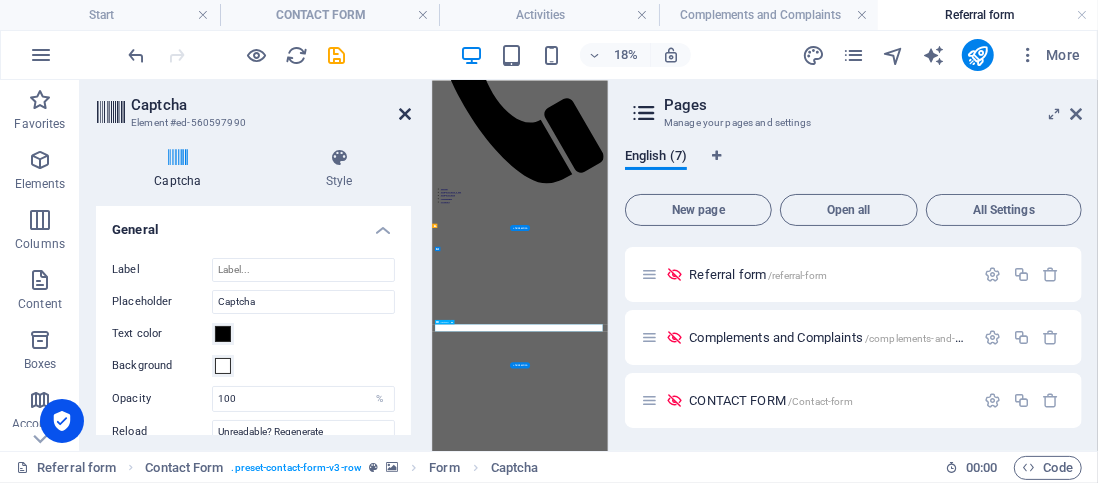 click at bounding box center (405, 114) 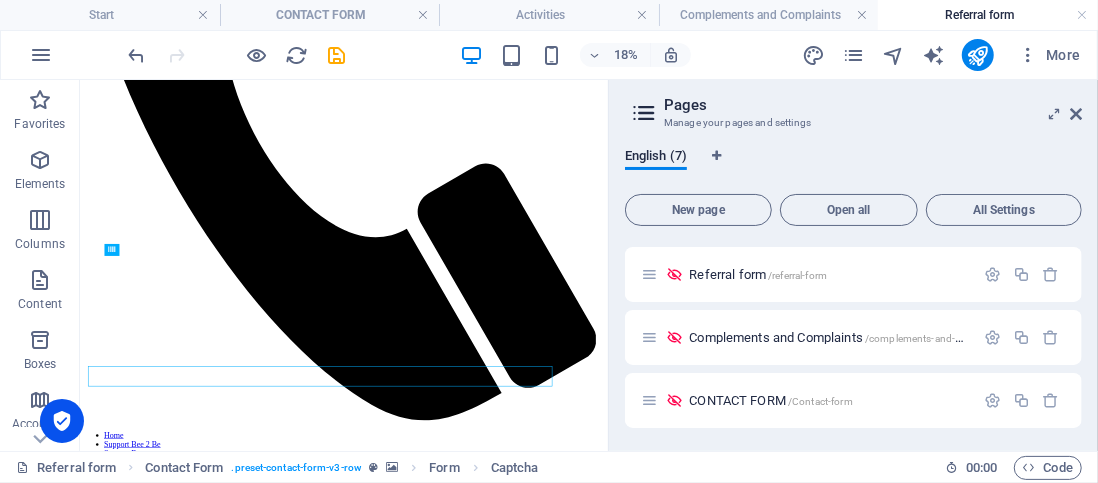 scroll, scrollTop: 1606, scrollLeft: 0, axis: vertical 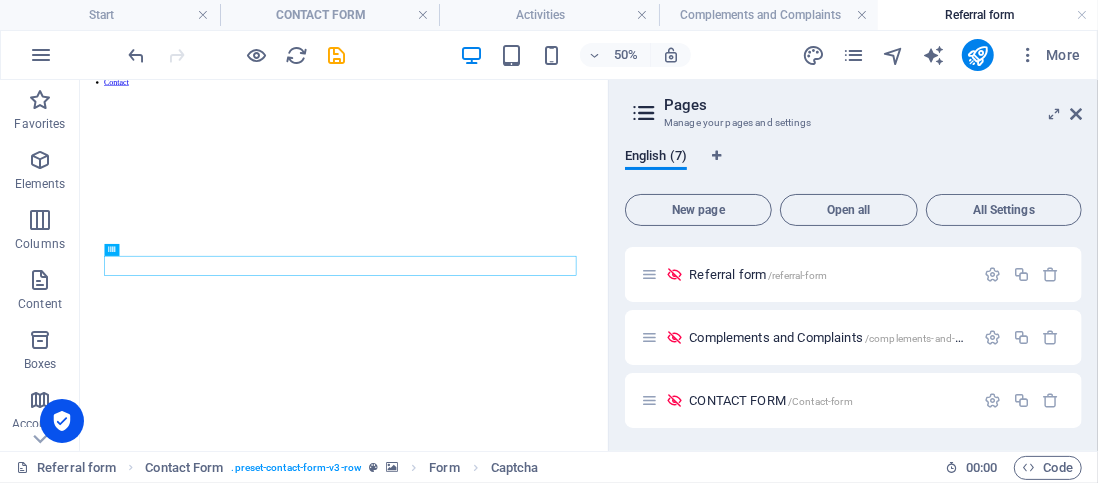 click at bounding box center [607, 2478] 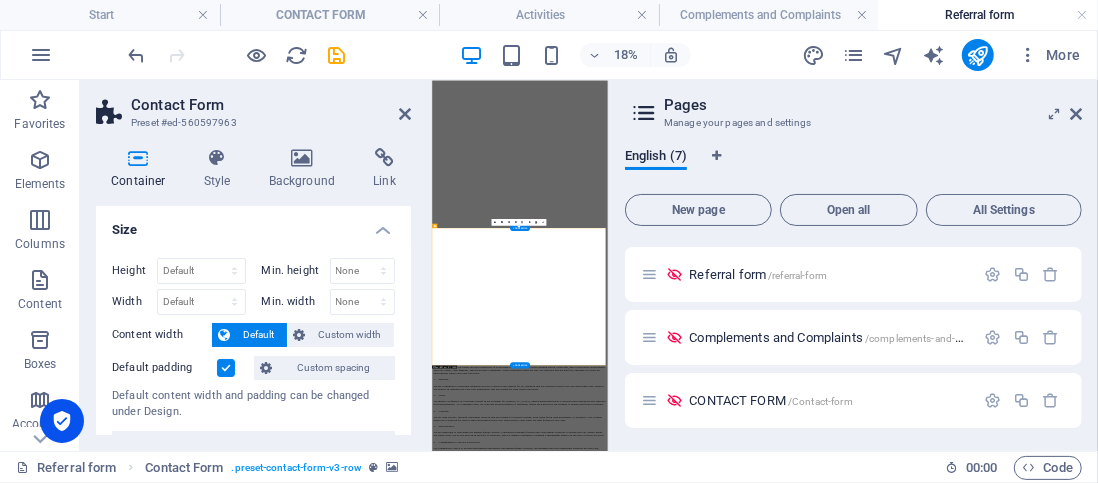 scroll, scrollTop: 828, scrollLeft: 0, axis: vertical 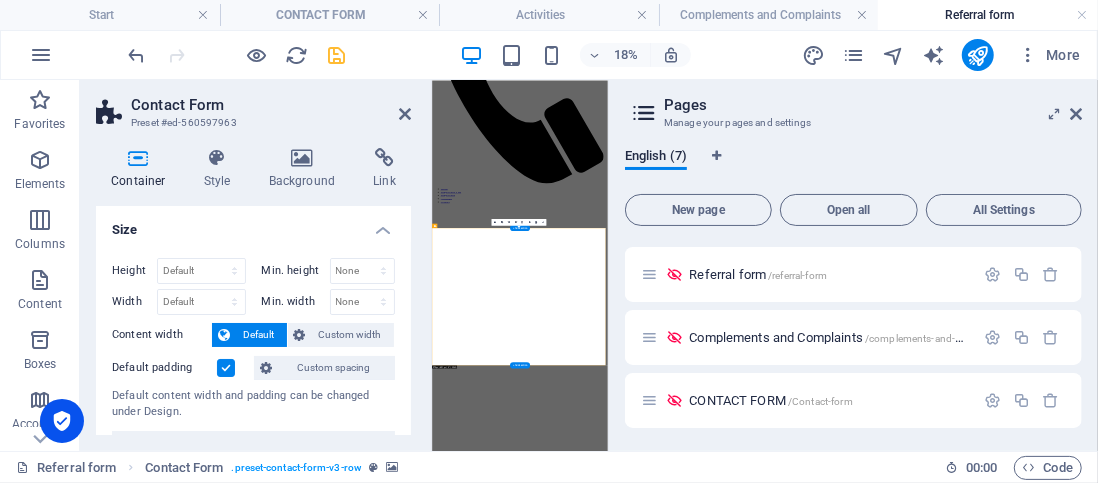 click at bounding box center (337, 55) 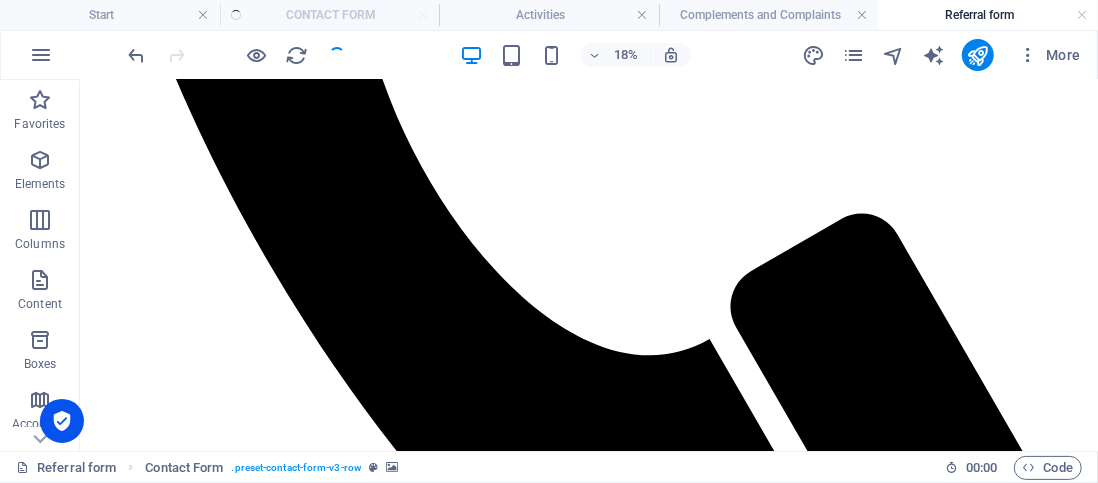 scroll, scrollTop: 1519, scrollLeft: 0, axis: vertical 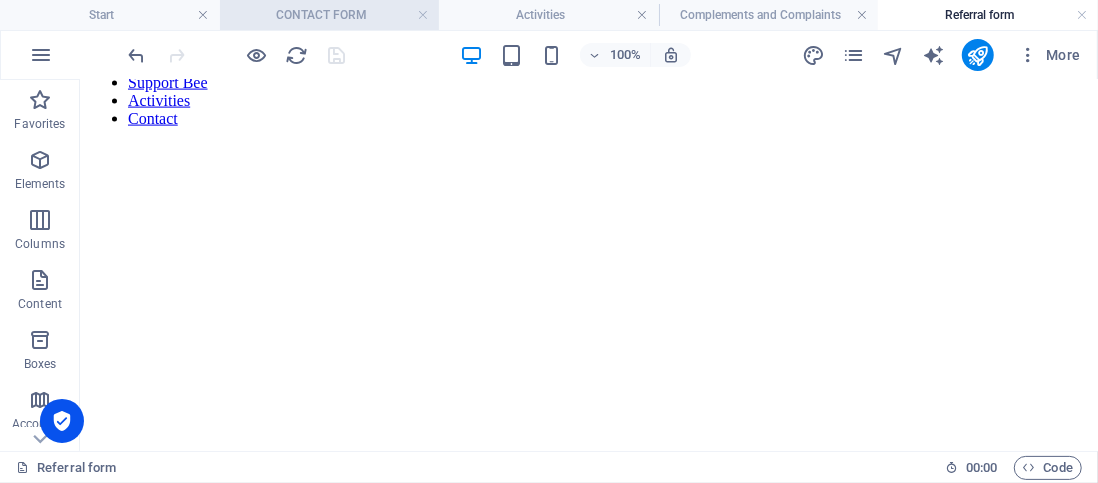 click on "CONTACT FORM" at bounding box center [330, 15] 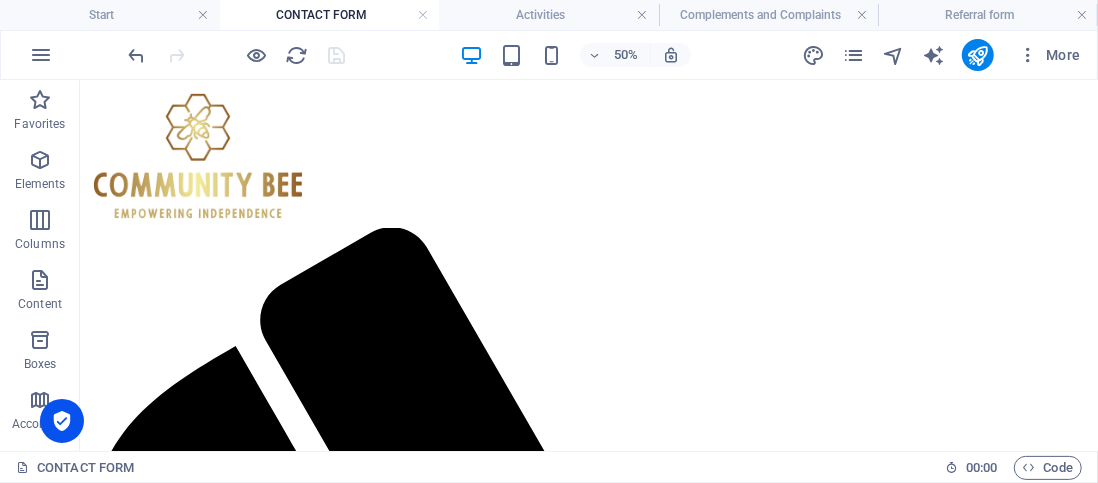 scroll, scrollTop: 944, scrollLeft: 0, axis: vertical 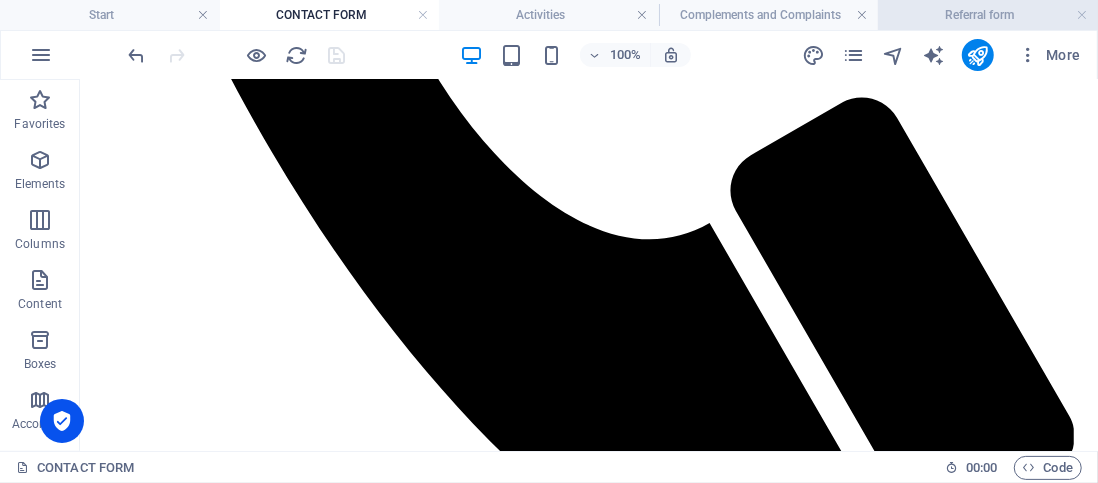 click on "Referral form" at bounding box center [988, 15] 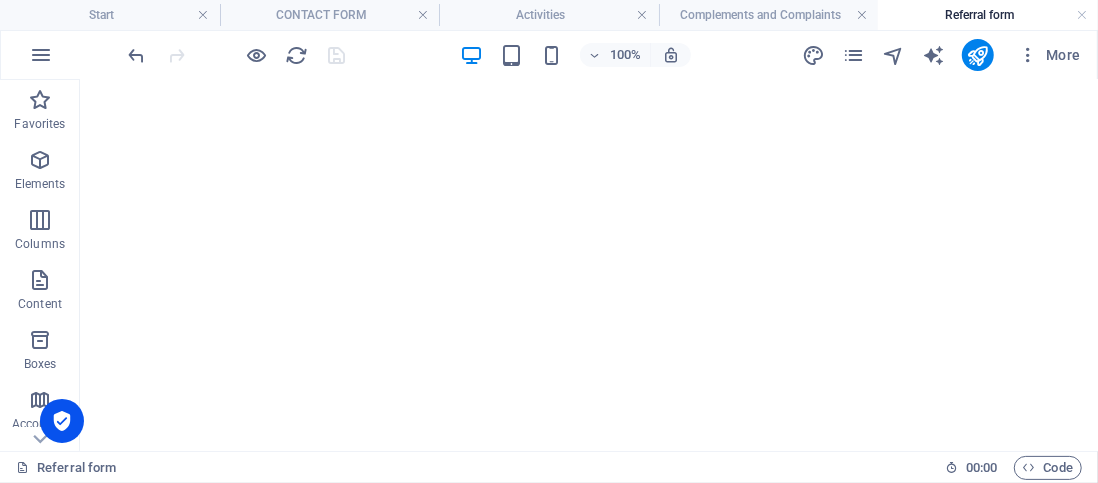 scroll, scrollTop: 1704, scrollLeft: 0, axis: vertical 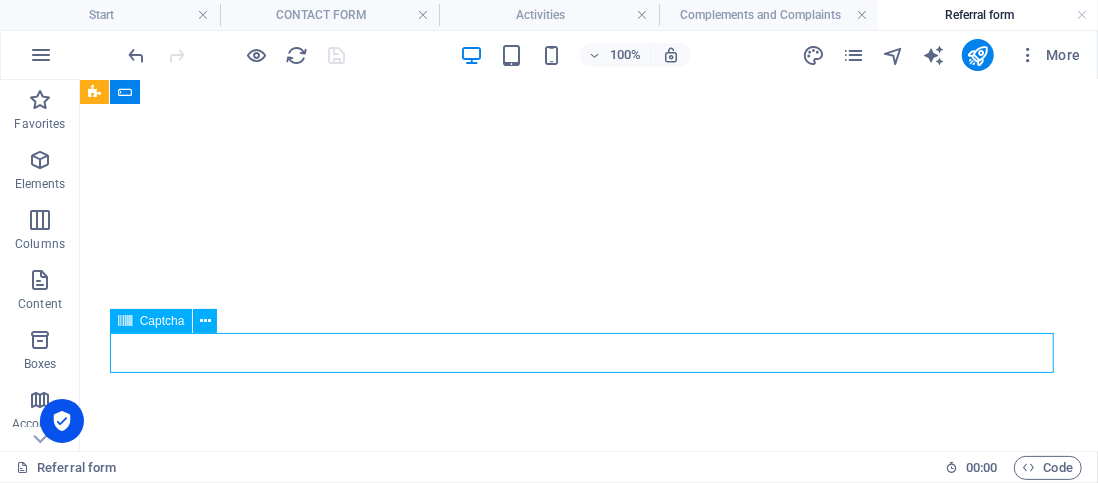 click on "Unreadable? Regenerate" at bounding box center (588, 3383) 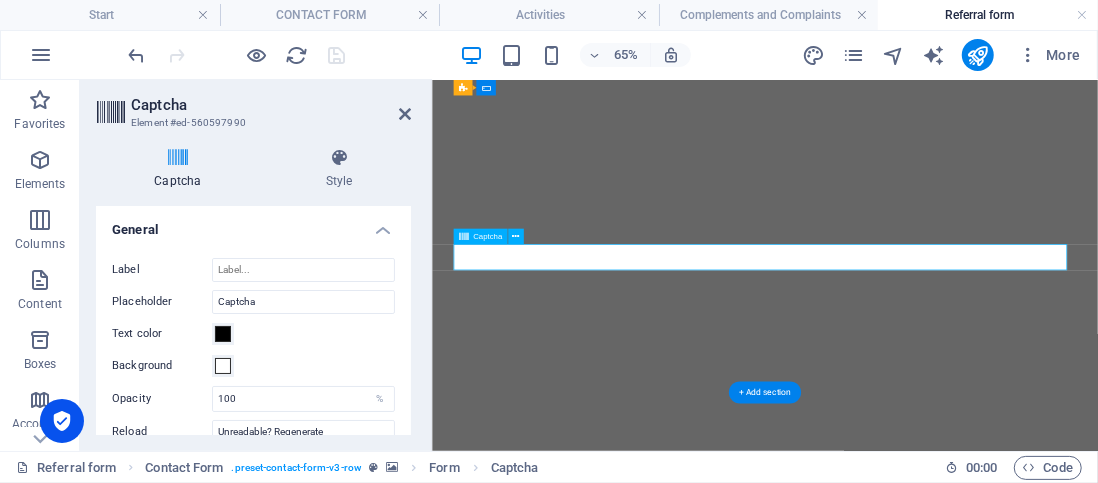 click at bounding box center (943, 2339) 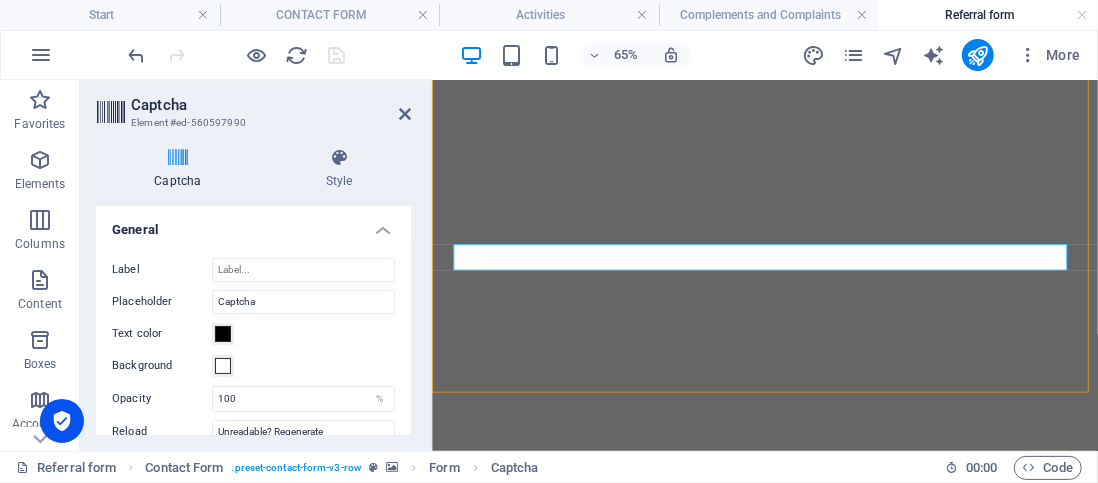 click at bounding box center [943, 2339] 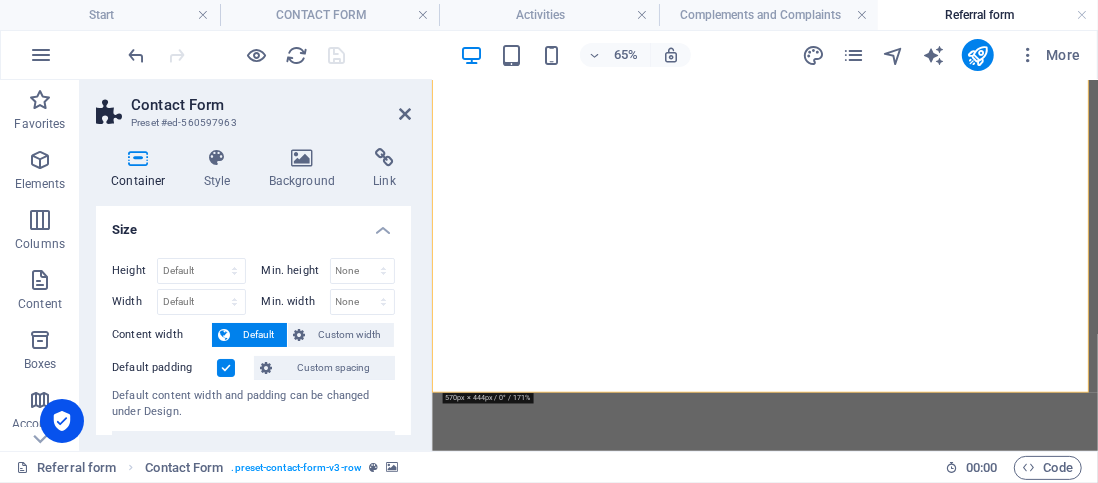 click at bounding box center (943, 2339) 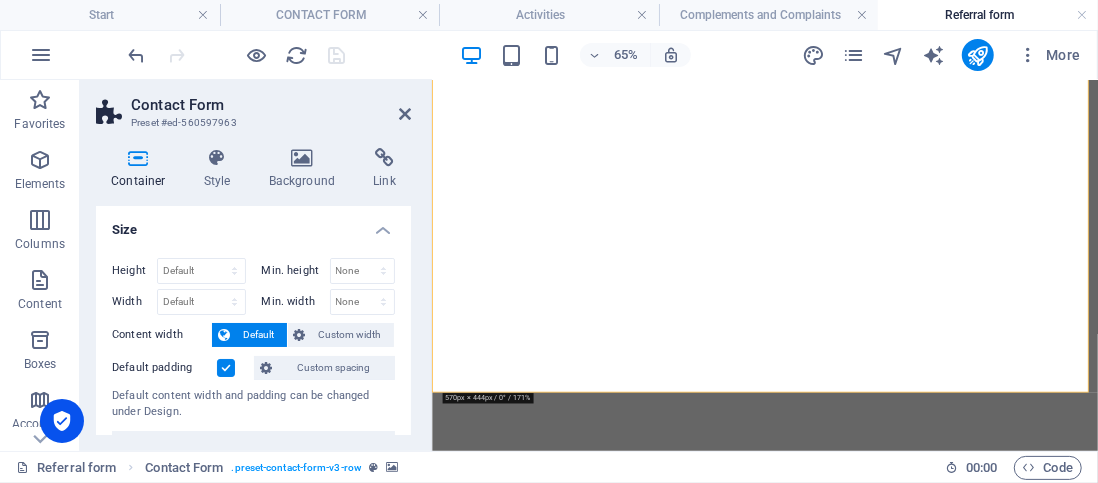 click at bounding box center (943, 2339) 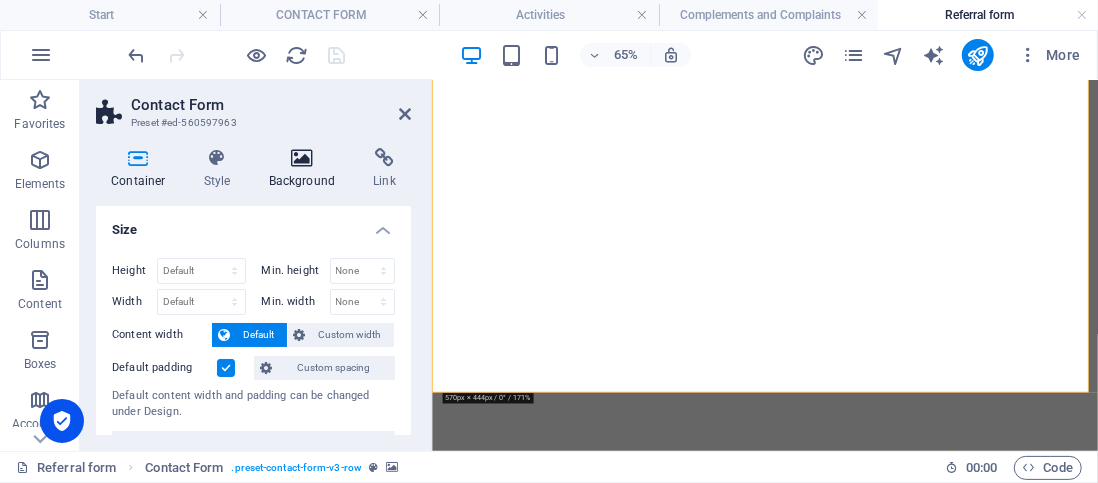 click on "Background" at bounding box center [306, 169] 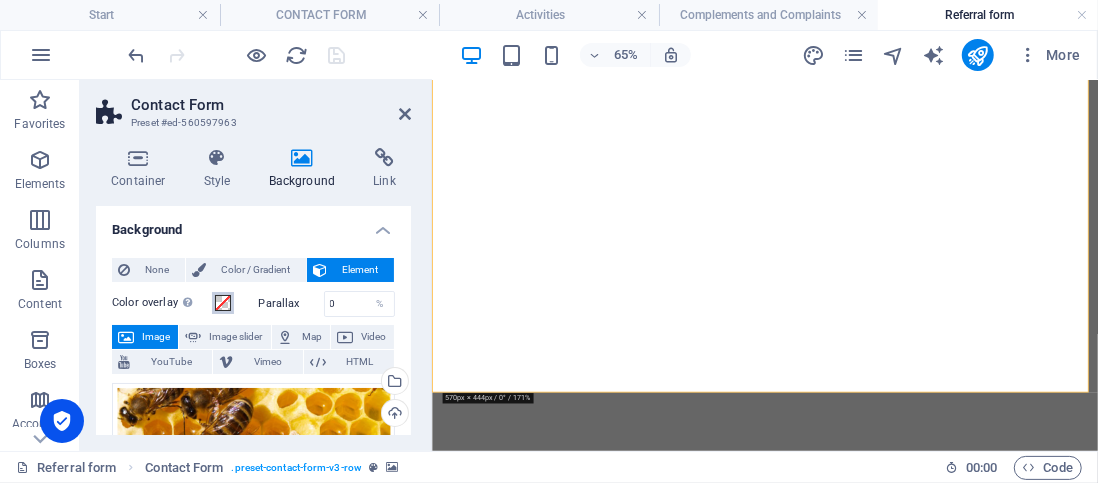 click at bounding box center [223, 303] 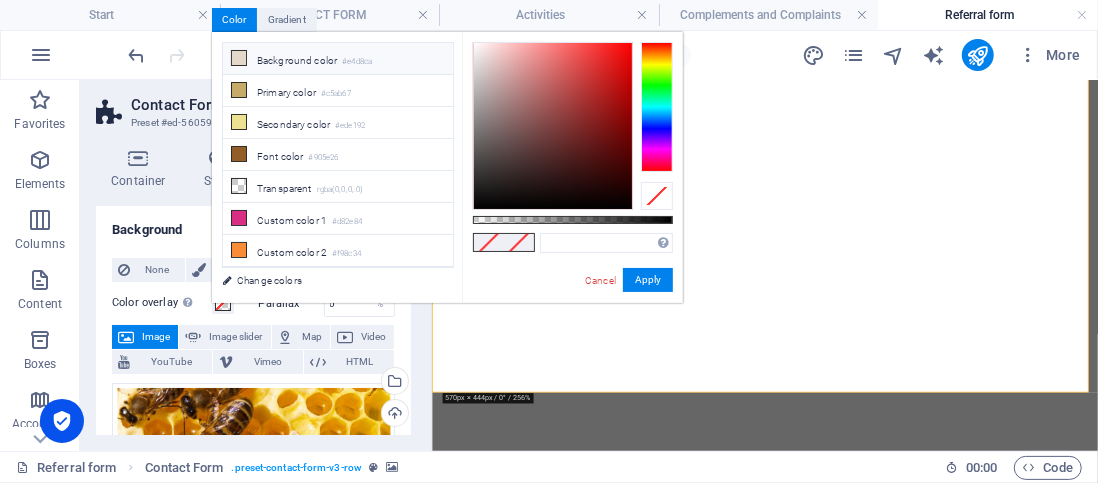 click on "Background color
#e4d8ca" at bounding box center (338, 59) 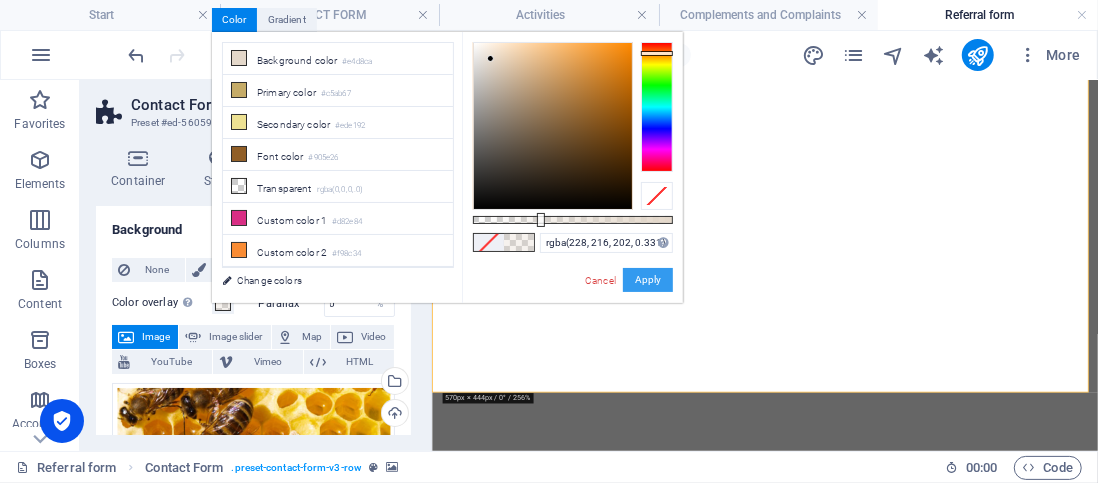 click on "Apply" at bounding box center (648, 280) 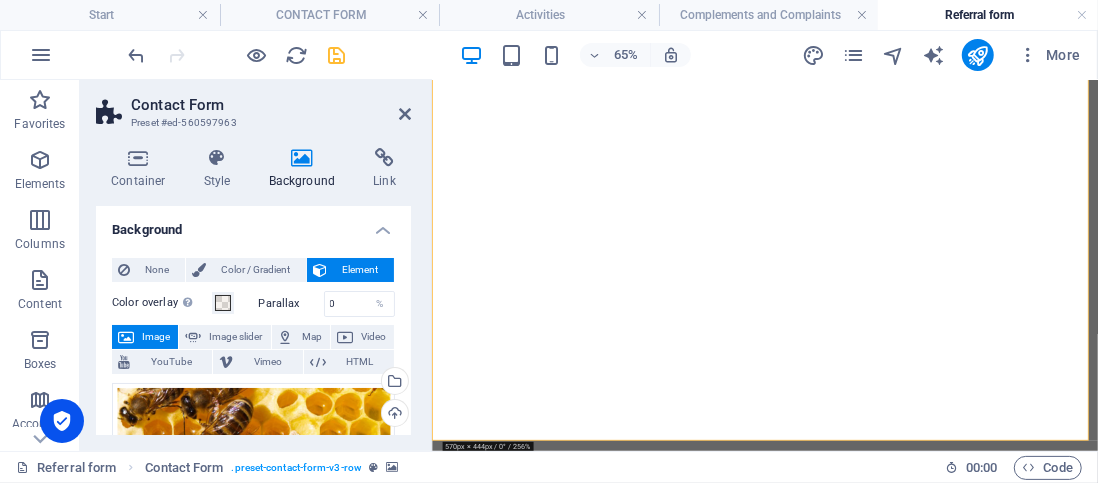 scroll, scrollTop: 1607, scrollLeft: 0, axis: vertical 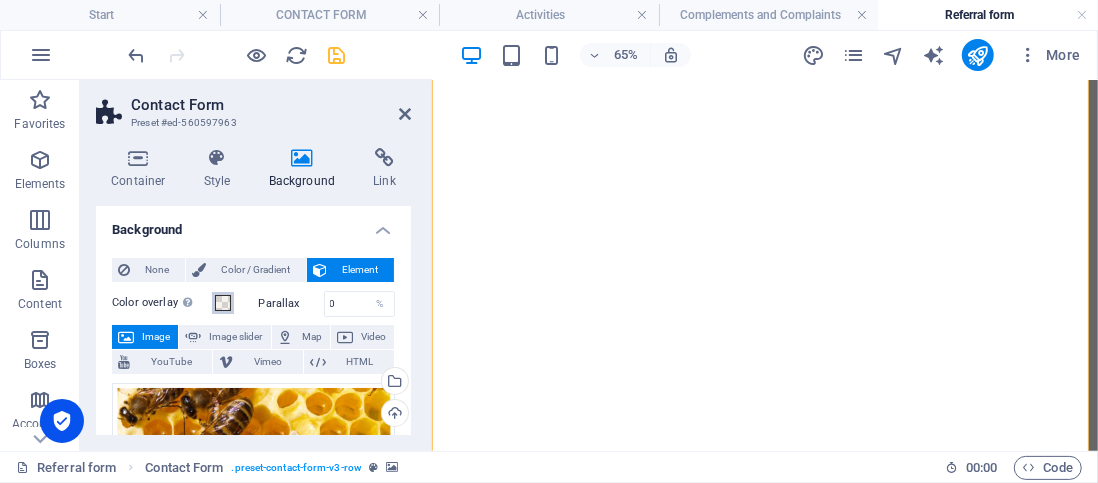 click at bounding box center (223, 303) 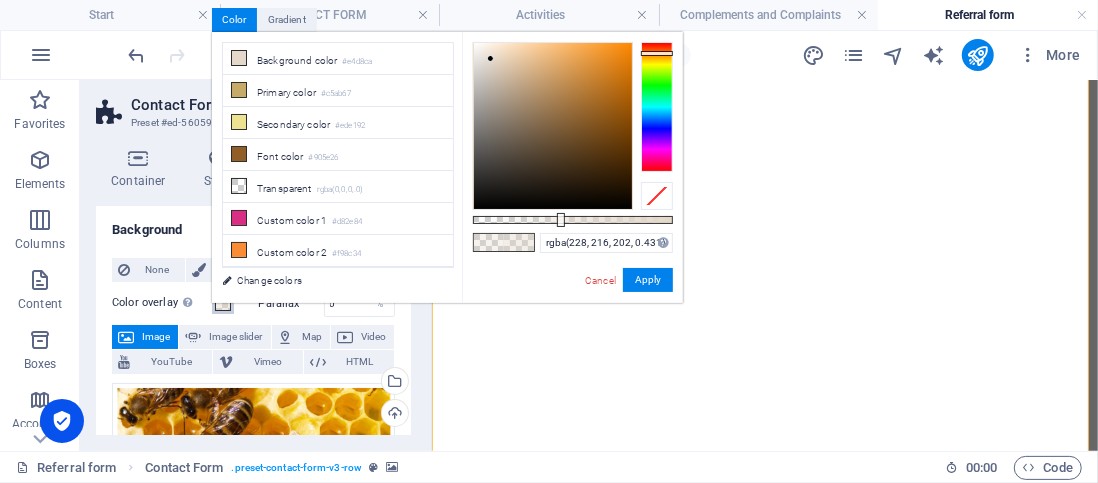 type on "rgba(228, 216, 202, 0.434)" 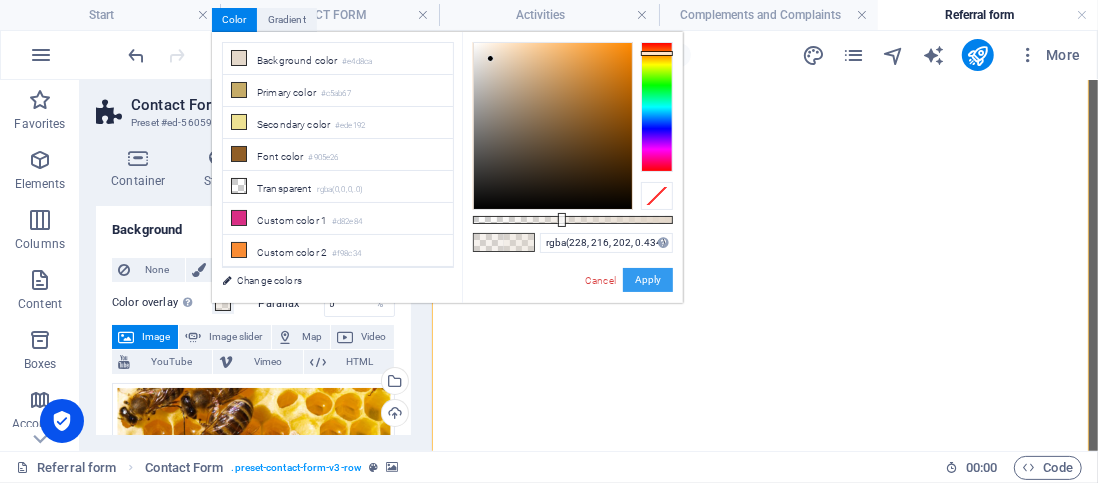 click on "Apply" at bounding box center [648, 280] 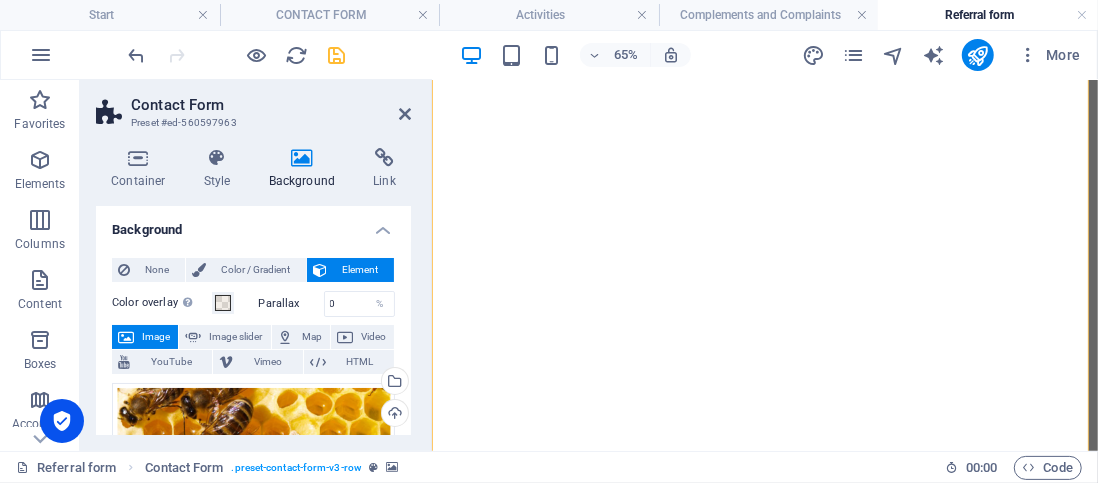 click on "Submit" at bounding box center [943, 3542] 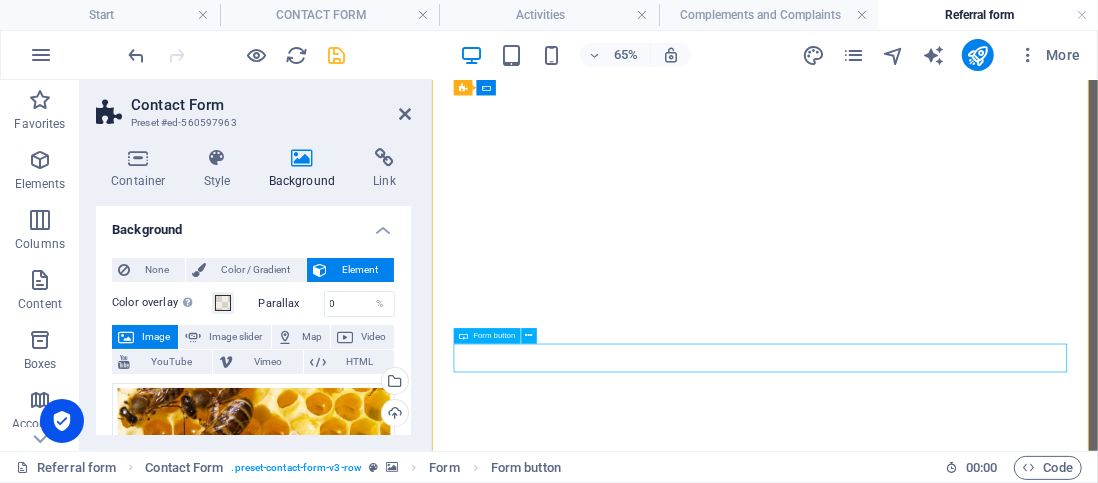 click on "Submit" at bounding box center [943, 3542] 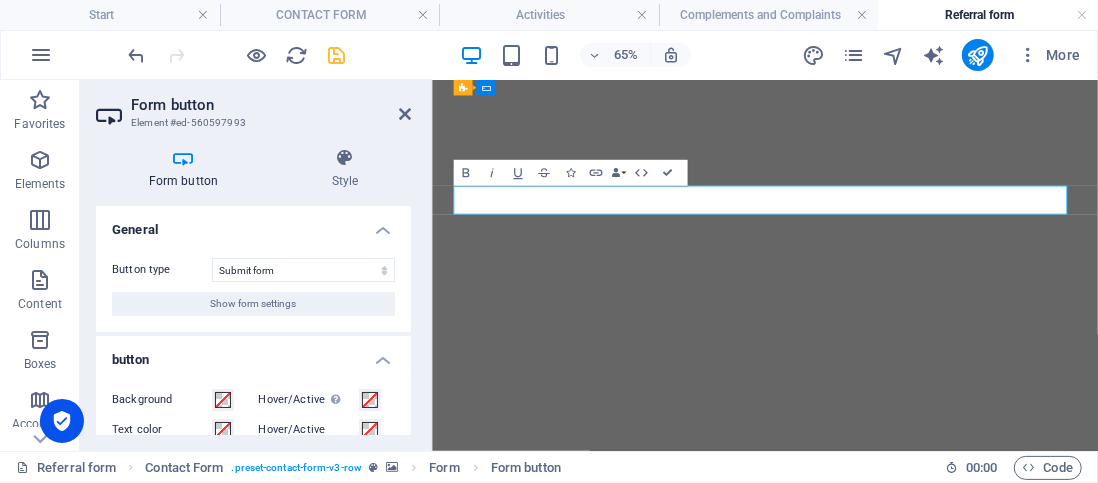 scroll, scrollTop: 1850, scrollLeft: 0, axis: vertical 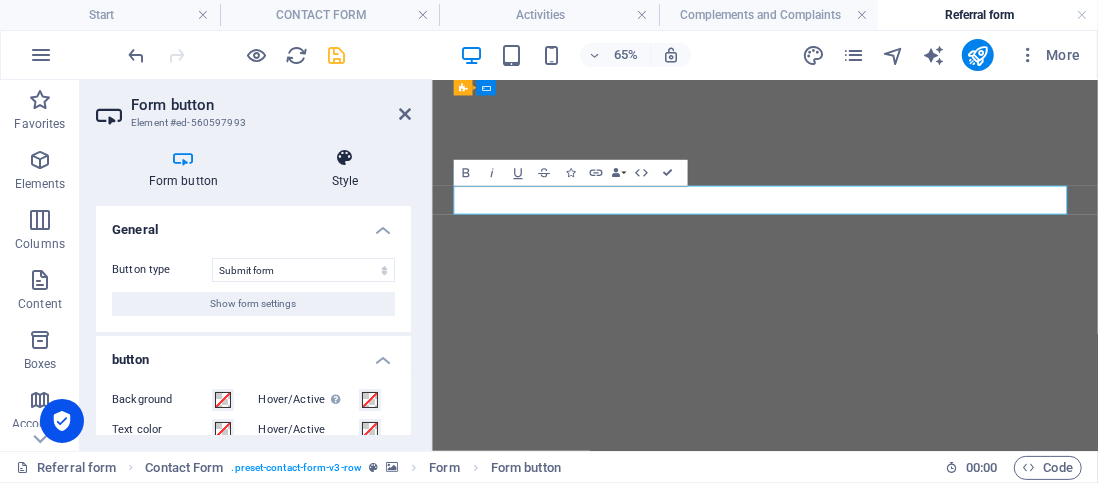 click on "Style" at bounding box center [345, 169] 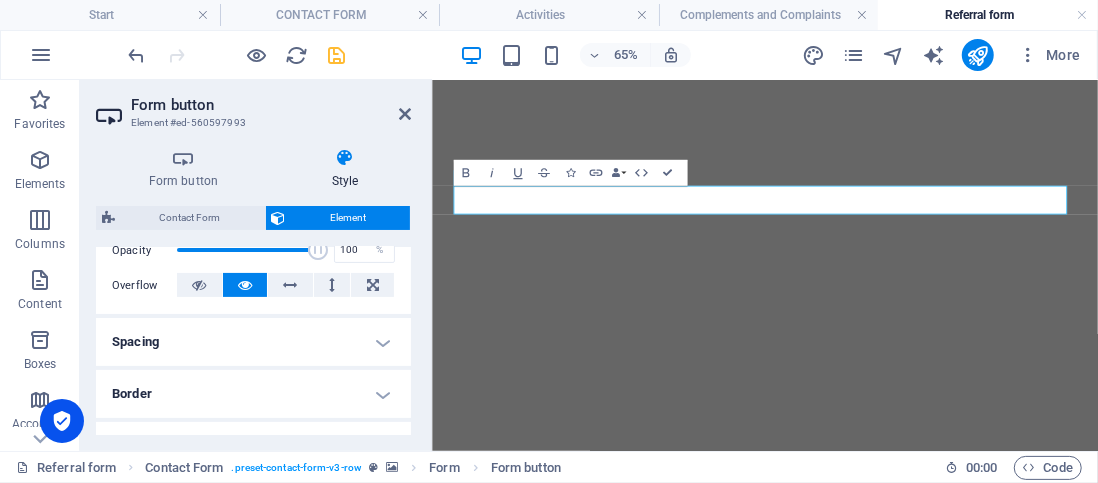 scroll, scrollTop: 312, scrollLeft: 0, axis: vertical 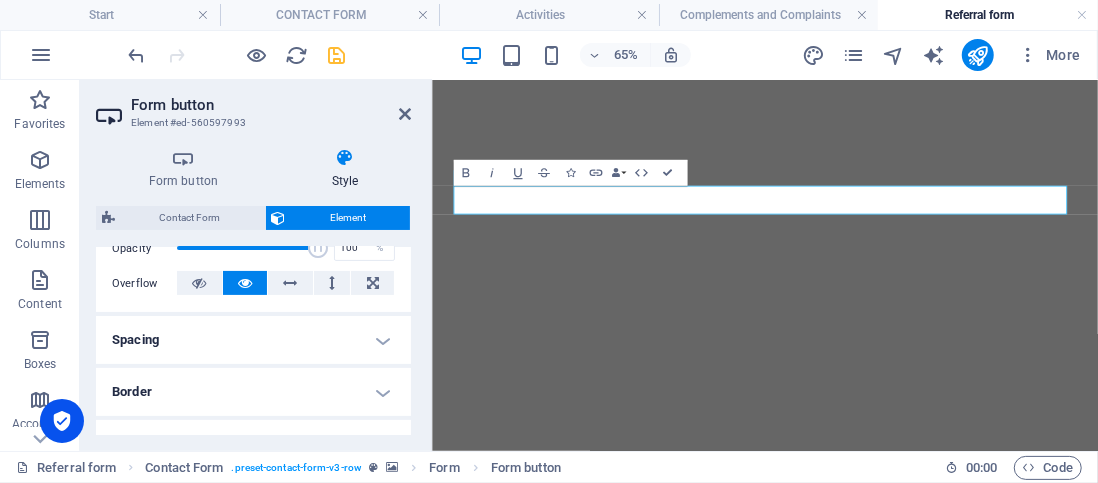 click at bounding box center [337, 55] 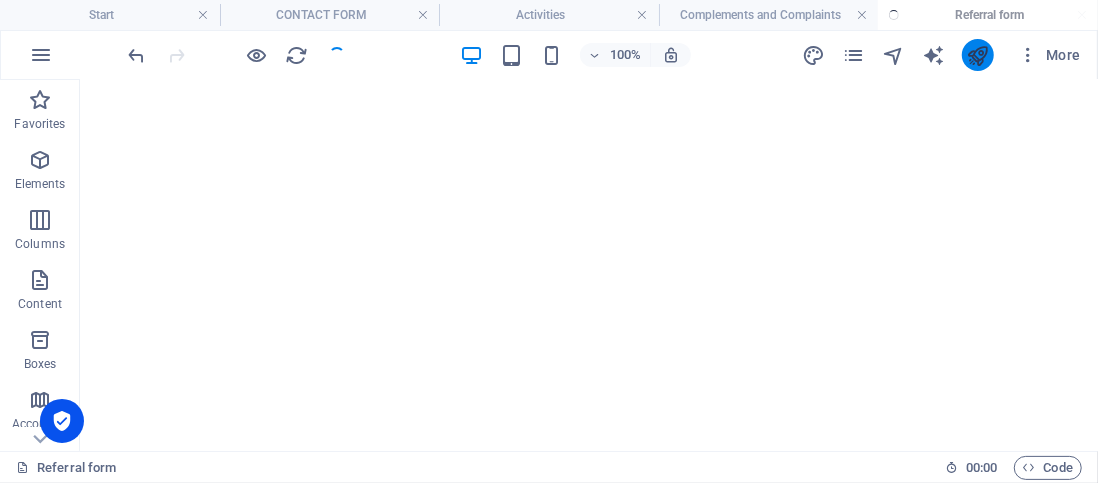 click at bounding box center [977, 55] 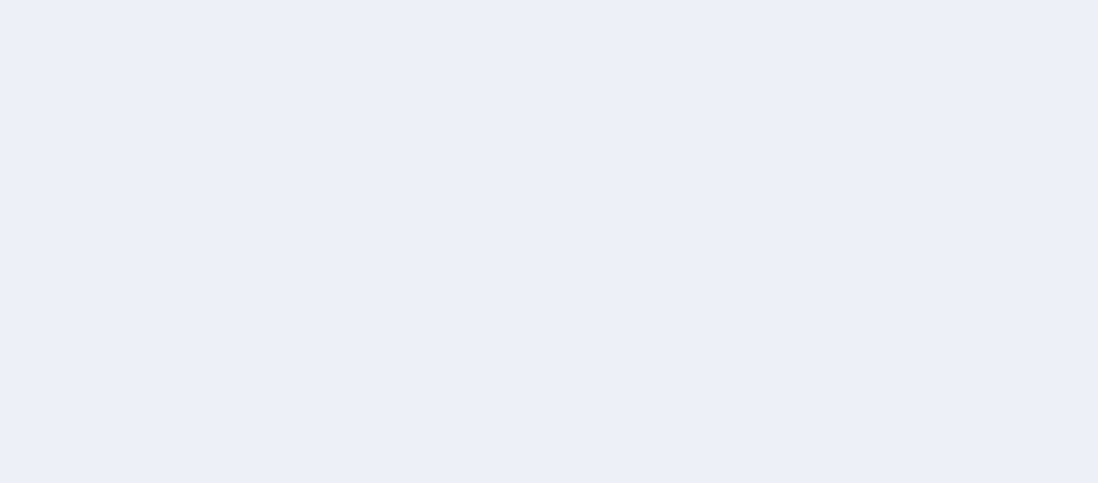 scroll, scrollTop: 0, scrollLeft: 0, axis: both 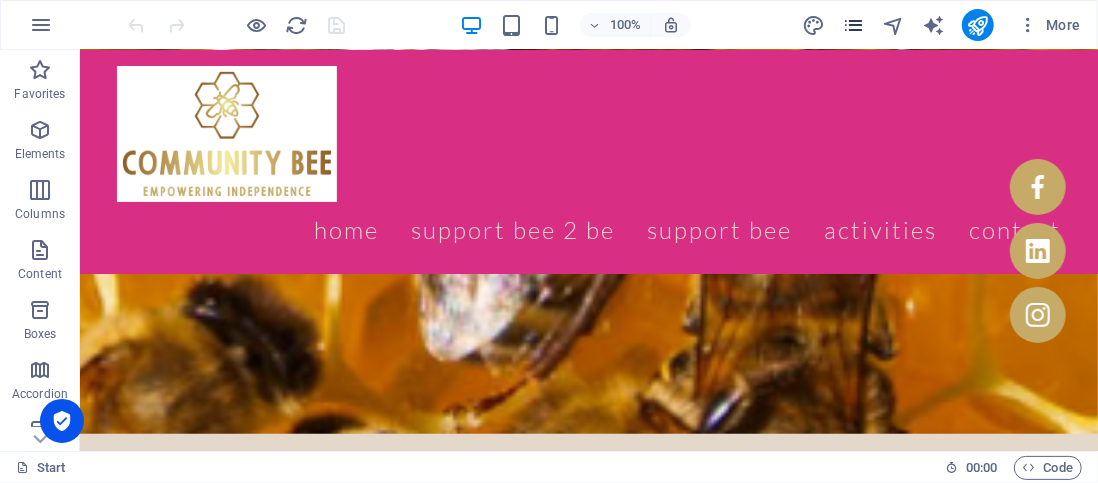 click at bounding box center [853, 25] 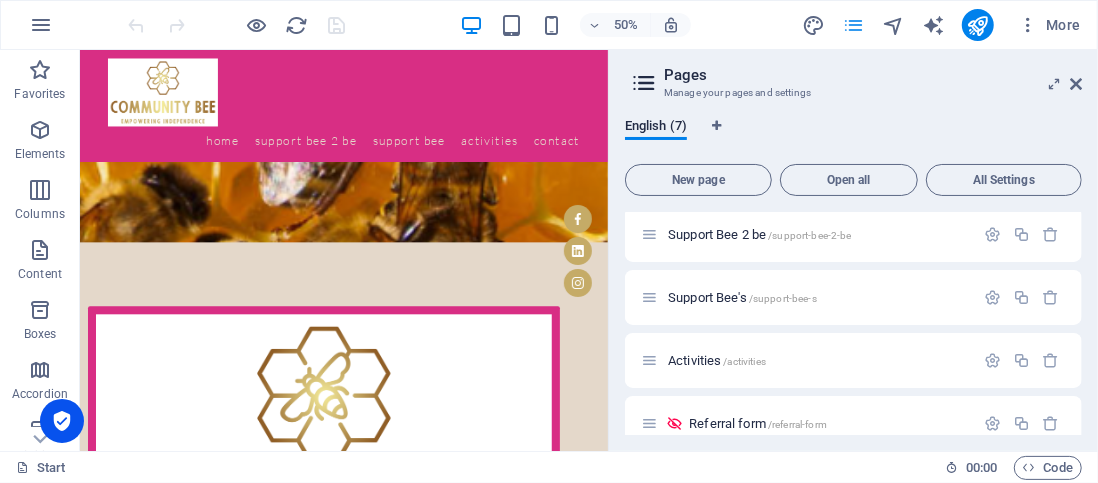 scroll, scrollTop: 137, scrollLeft: 0, axis: vertical 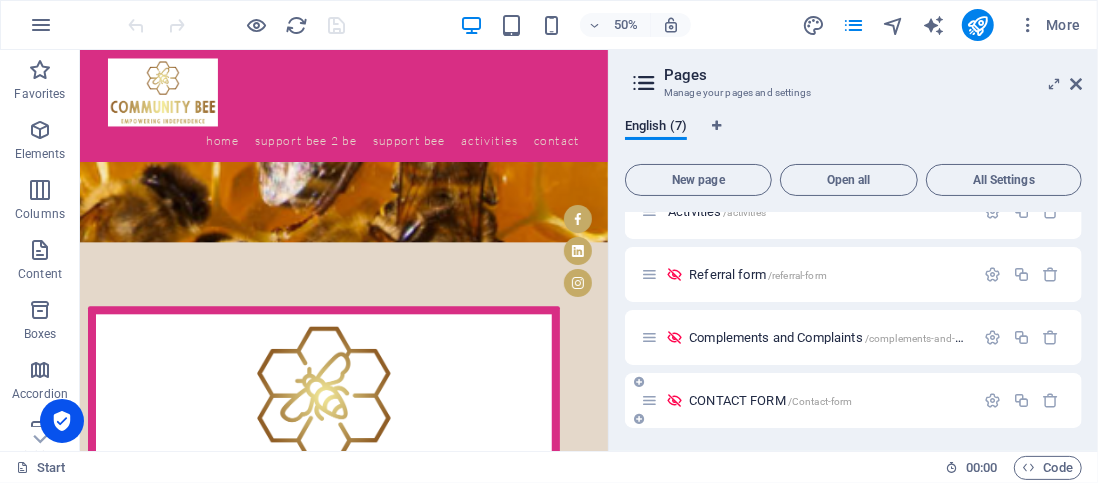 click on "/Contact-form" at bounding box center [820, 401] 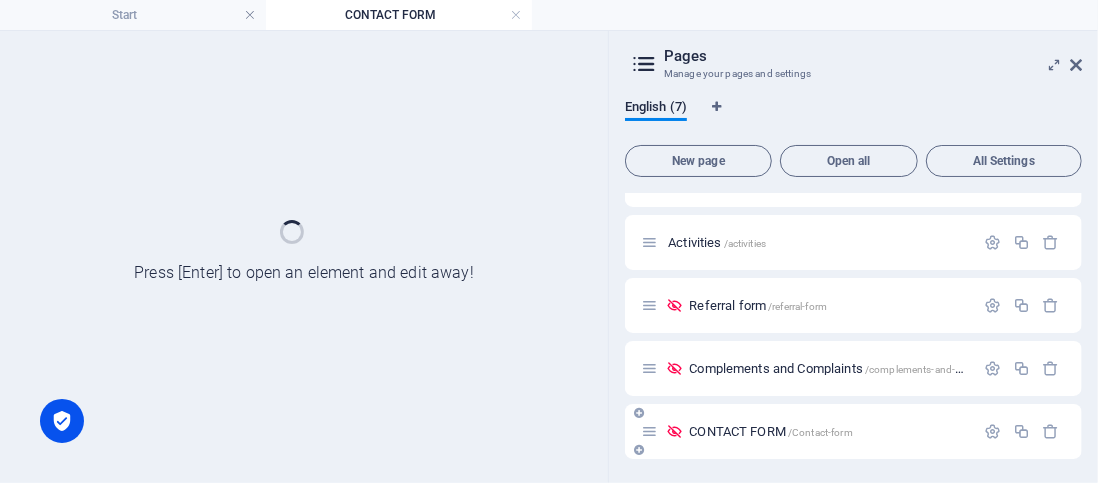 scroll, scrollTop: 0, scrollLeft: 0, axis: both 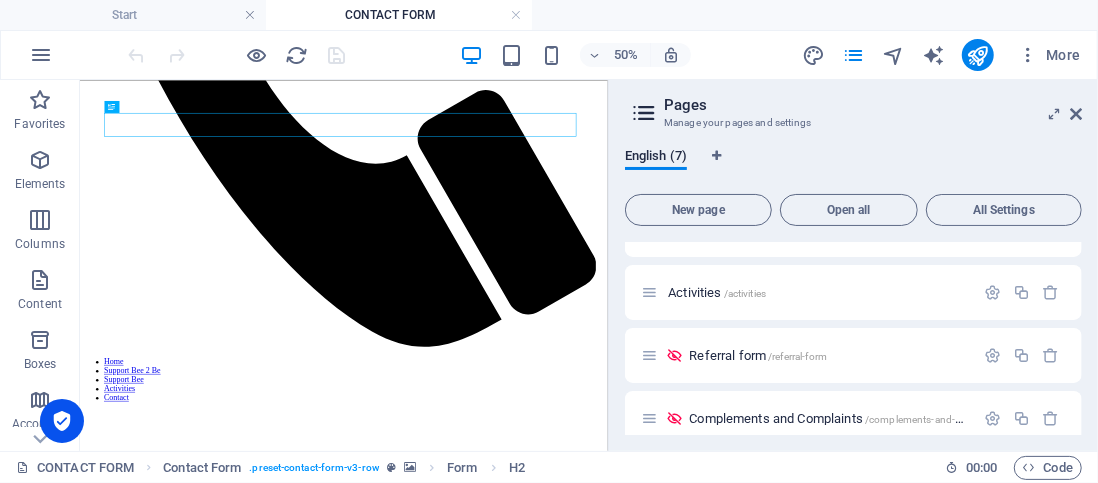 click at bounding box center [607, 8475] 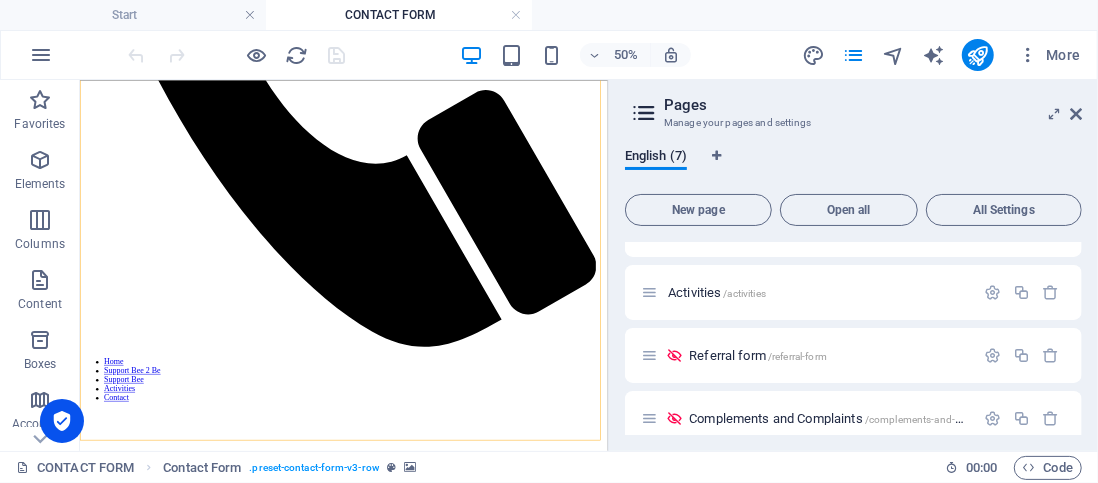 click on "Home Support Bee 2 Be Support Bee Activities Contact" at bounding box center (607, -82) 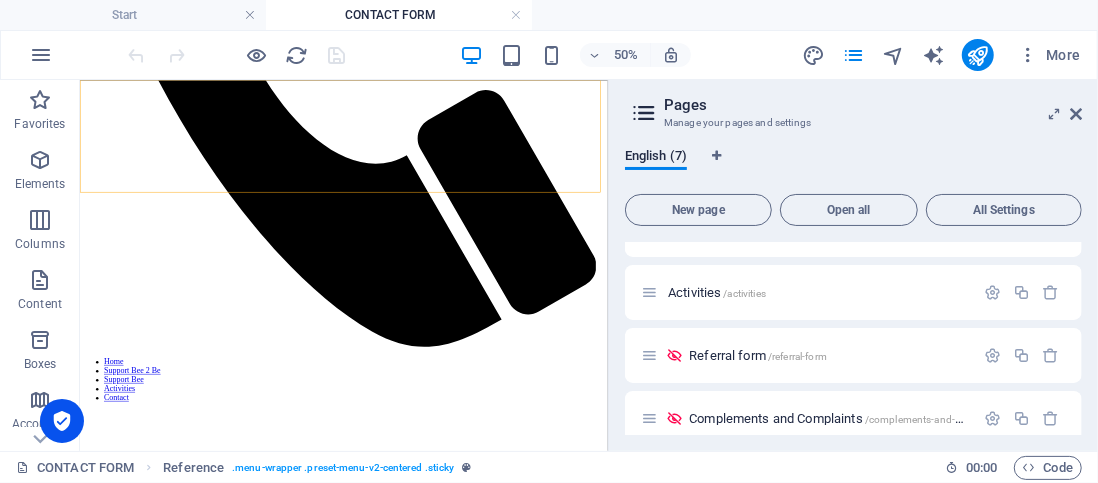 click on "English (7) New page Open all All Settings Start / Support Bee 2 be  /support-bee-2-be Support Bee's /support-bee-s Activities /activities Referral form  /referral-form Complements and Complaints  /complements-and-complaints CONTACT FORM  /Contact-form" at bounding box center (853, 291) 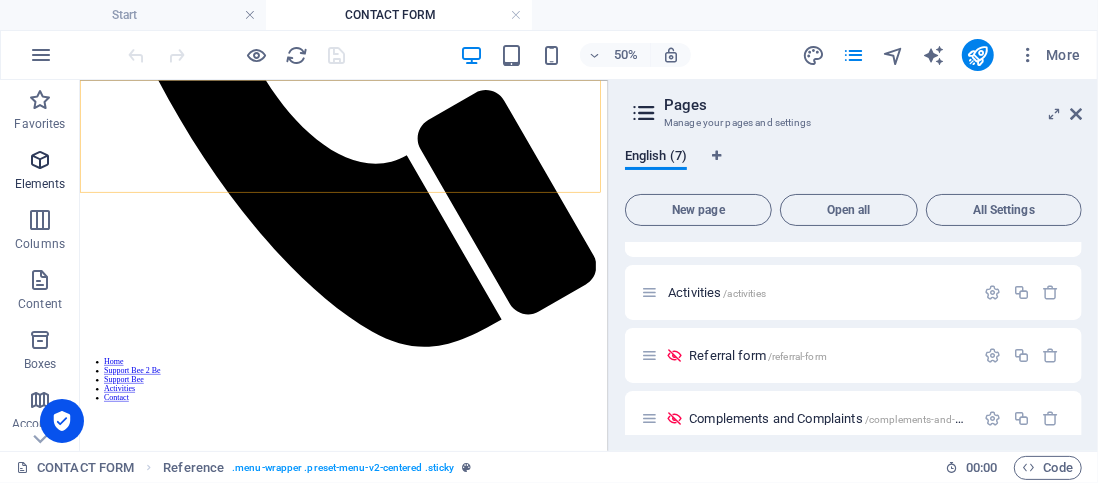 click on "Elements" at bounding box center (40, 172) 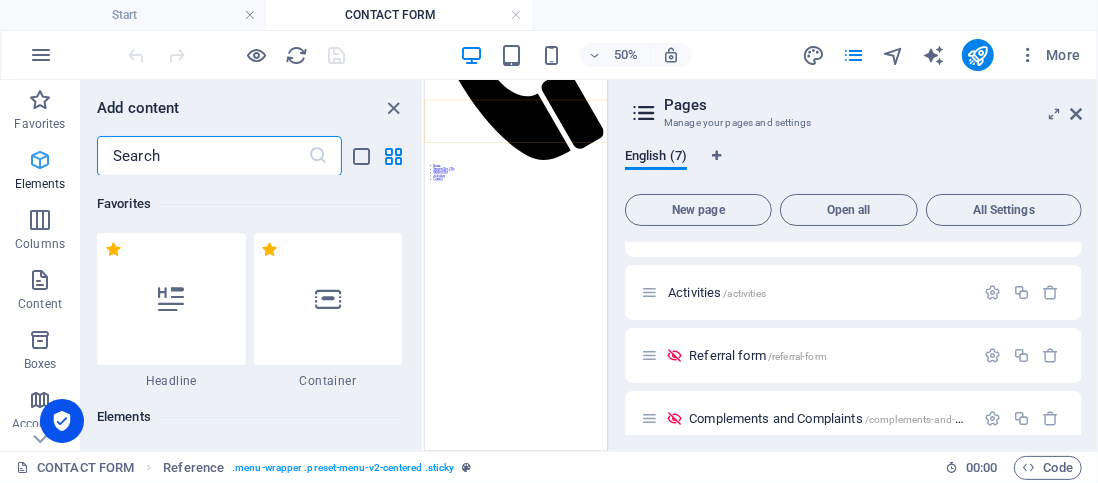 scroll, scrollTop: 868, scrollLeft: 0, axis: vertical 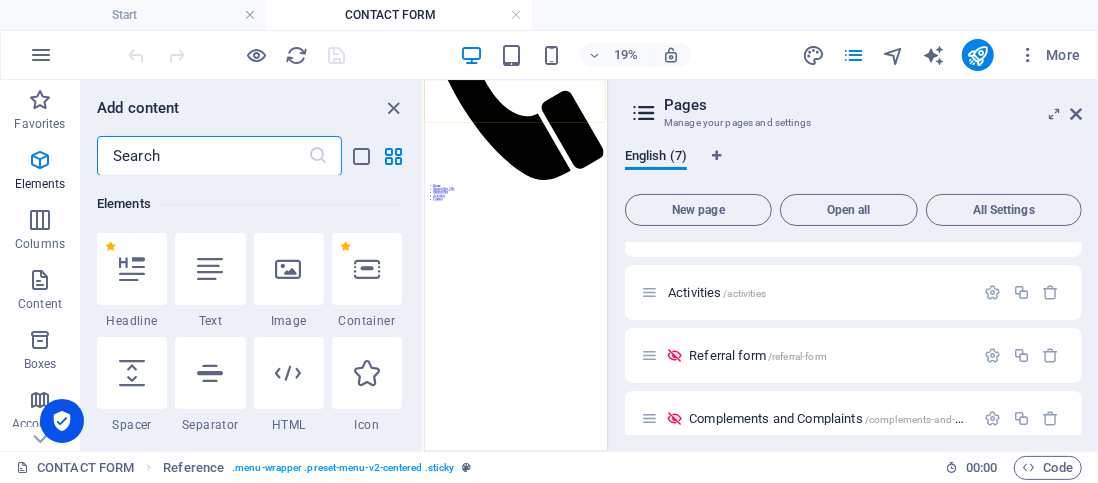 click on "[EMAIL_ADDRESS][DOMAIN_NAME]     0433818281     [DOMAIN_NAME]     COMMUNITY BEE SUPPORT      COMMUNITY BEE SUPPORT      COMMUNITY BEE SUPPORT" at bounding box center (910, 5525) 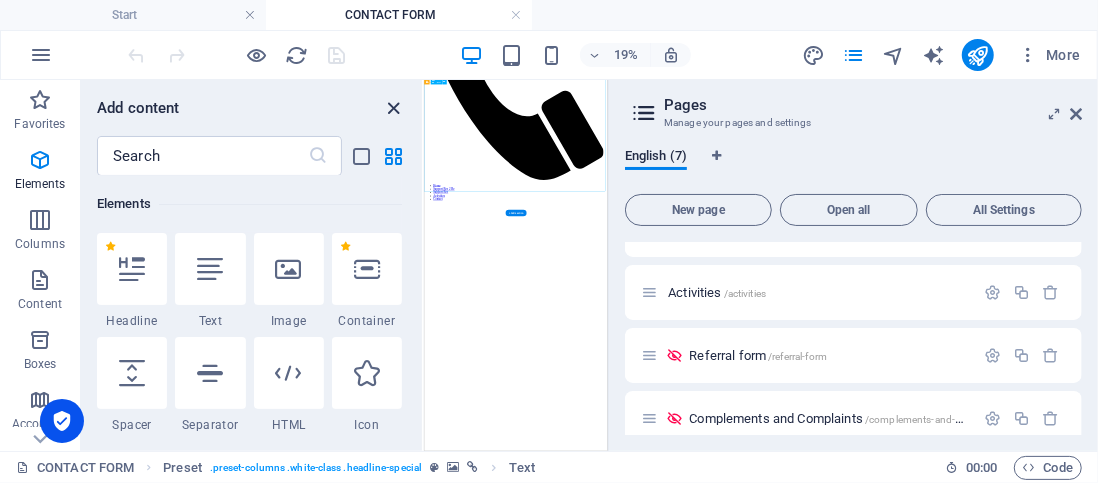 click at bounding box center [394, 108] 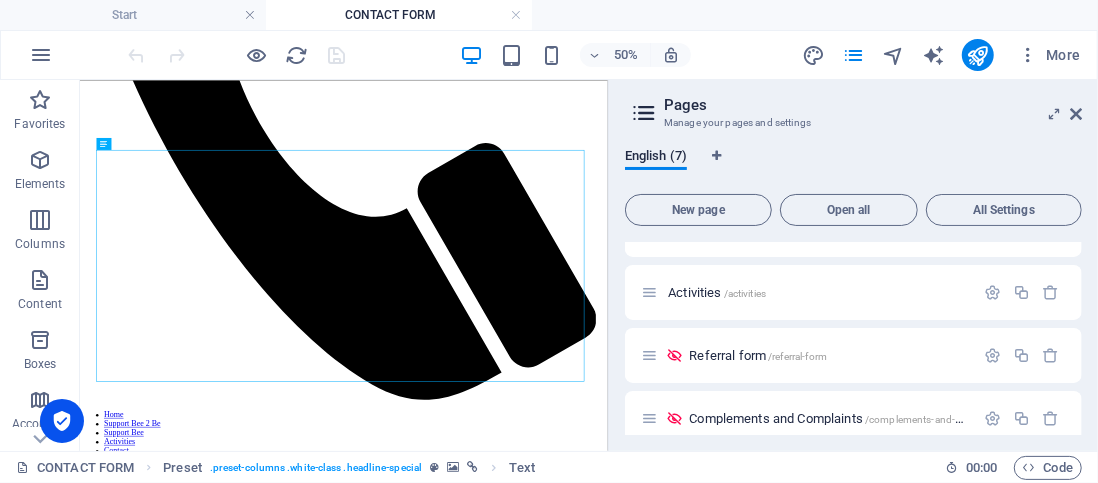 scroll, scrollTop: 196, scrollLeft: 0, axis: vertical 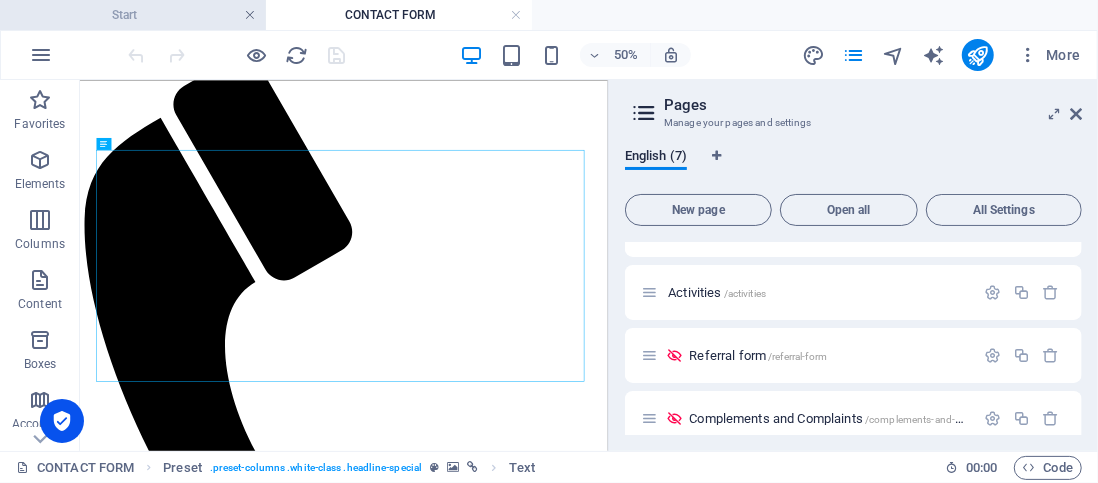 click at bounding box center (250, 15) 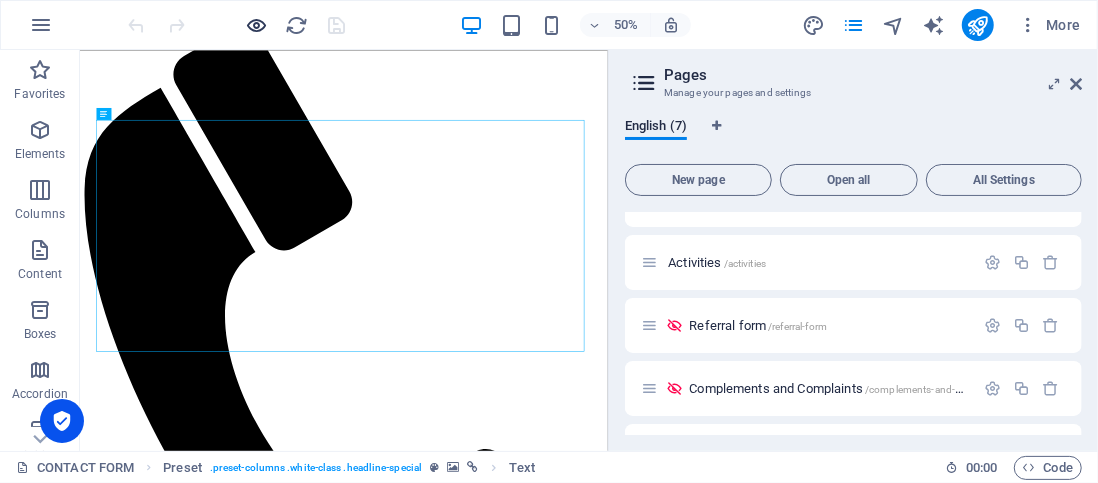 click at bounding box center (257, 25) 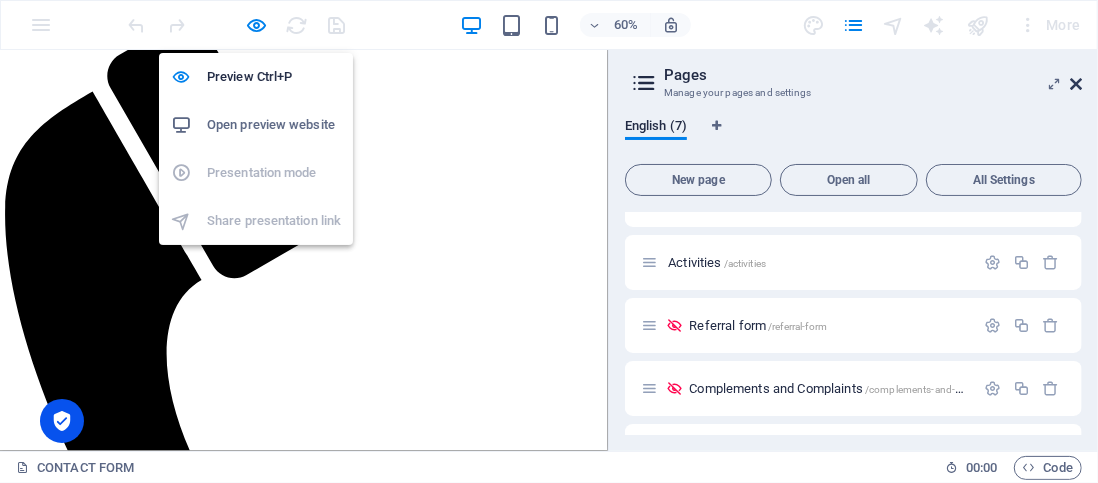 click at bounding box center (1076, 84) 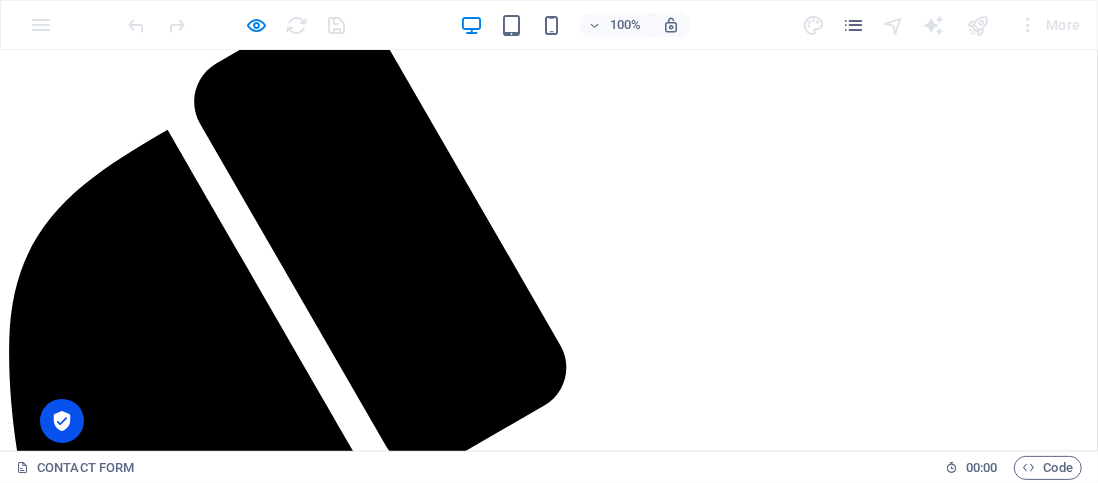click on "More" at bounding box center [1049, 25] 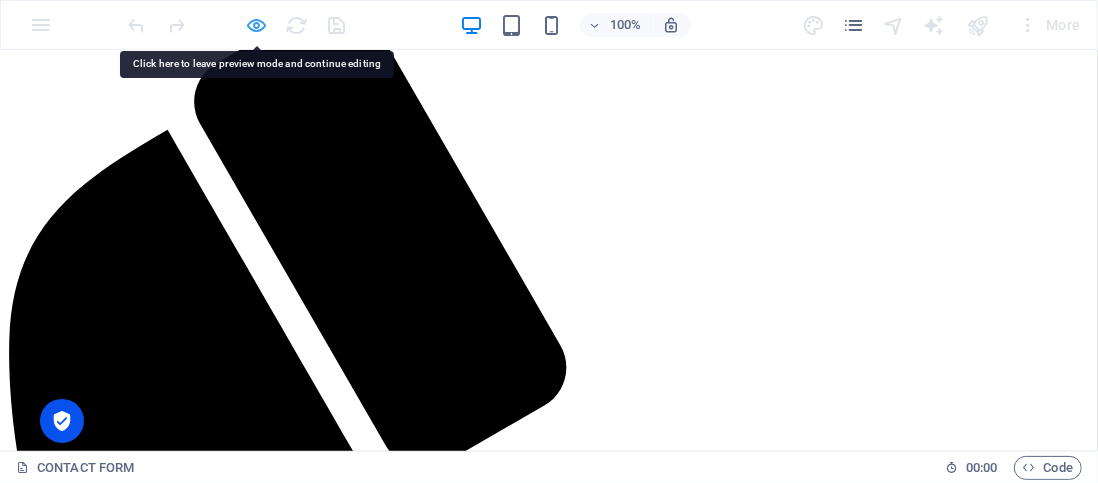 click at bounding box center (257, 25) 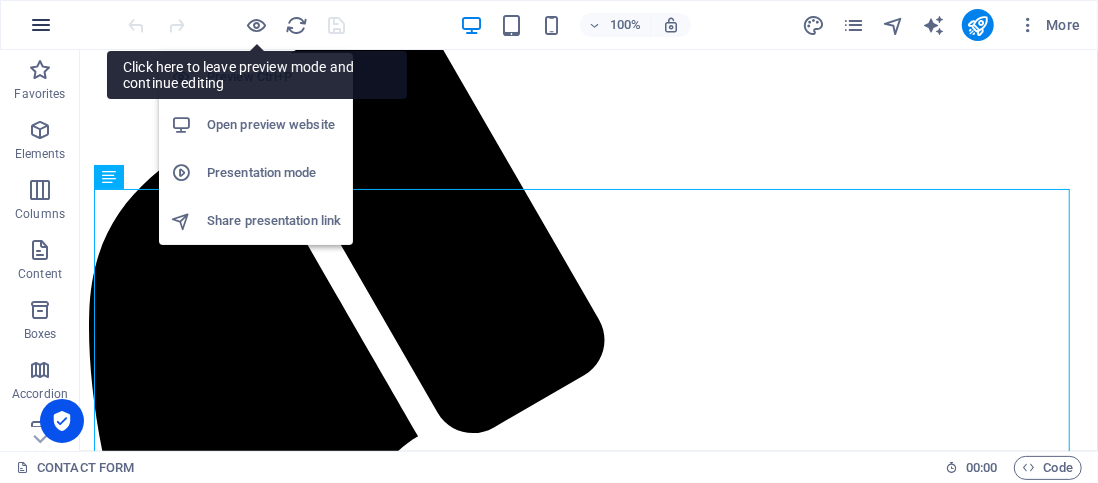 click at bounding box center (41, 25) 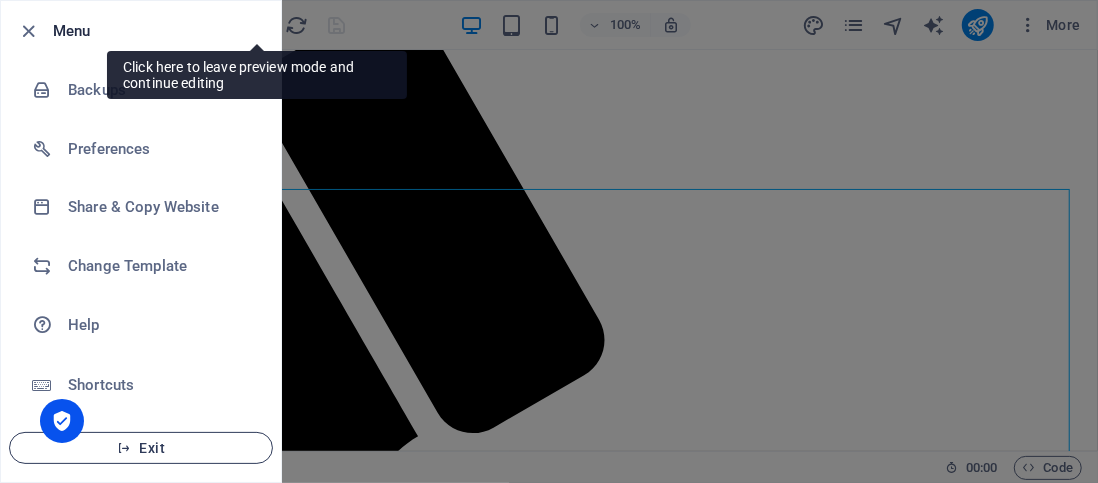 click on "Exit" at bounding box center (141, 448) 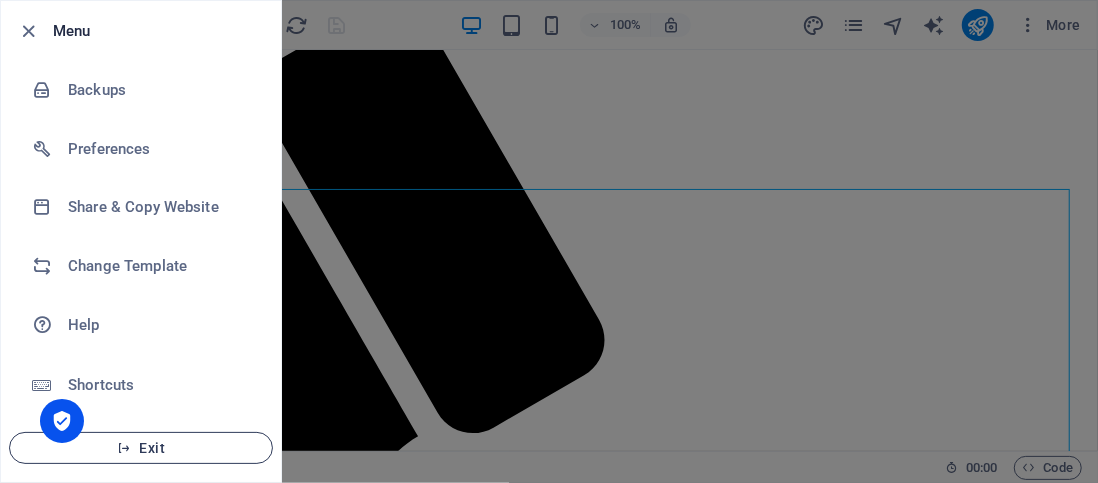 click on "Exit" at bounding box center (141, 448) 